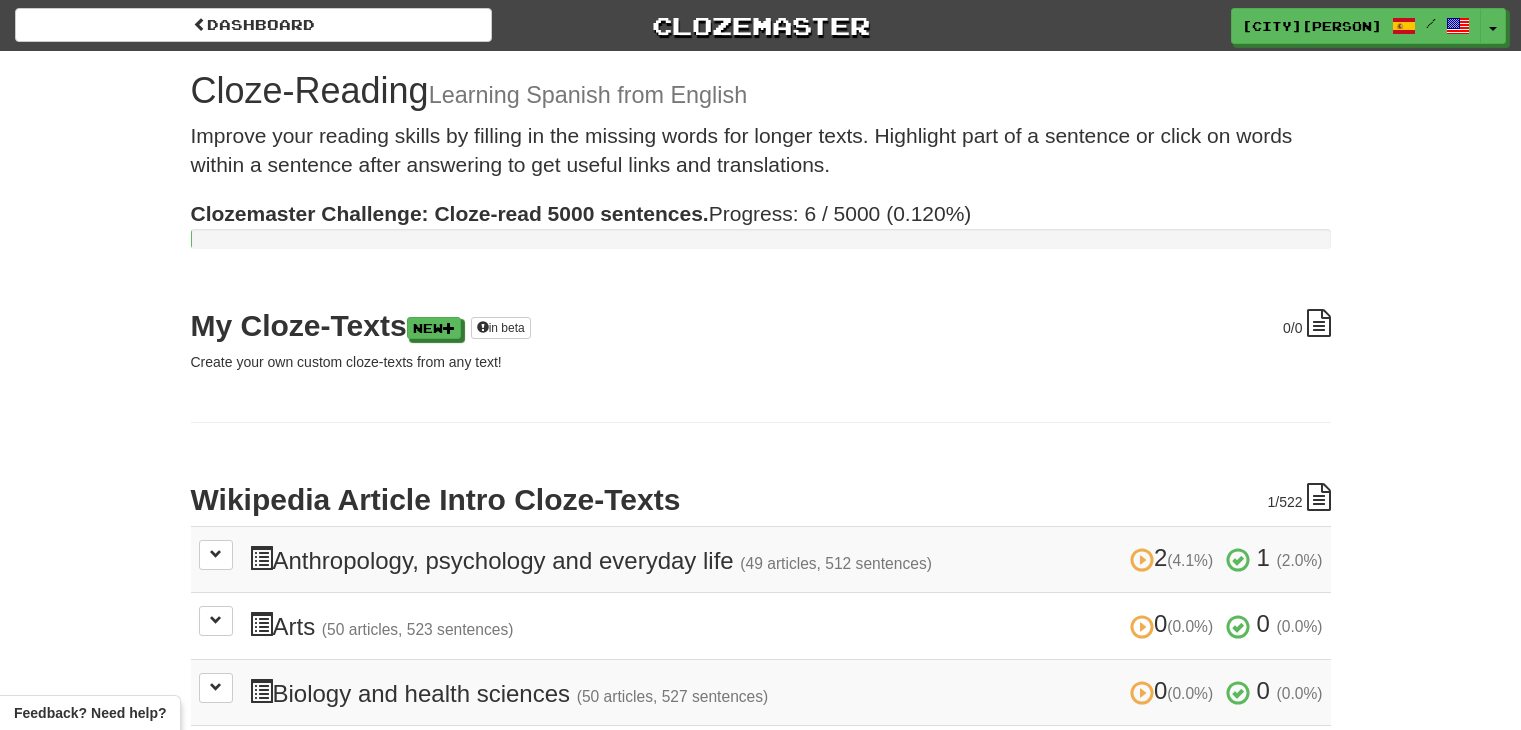 scroll, scrollTop: 0, scrollLeft: 0, axis: both 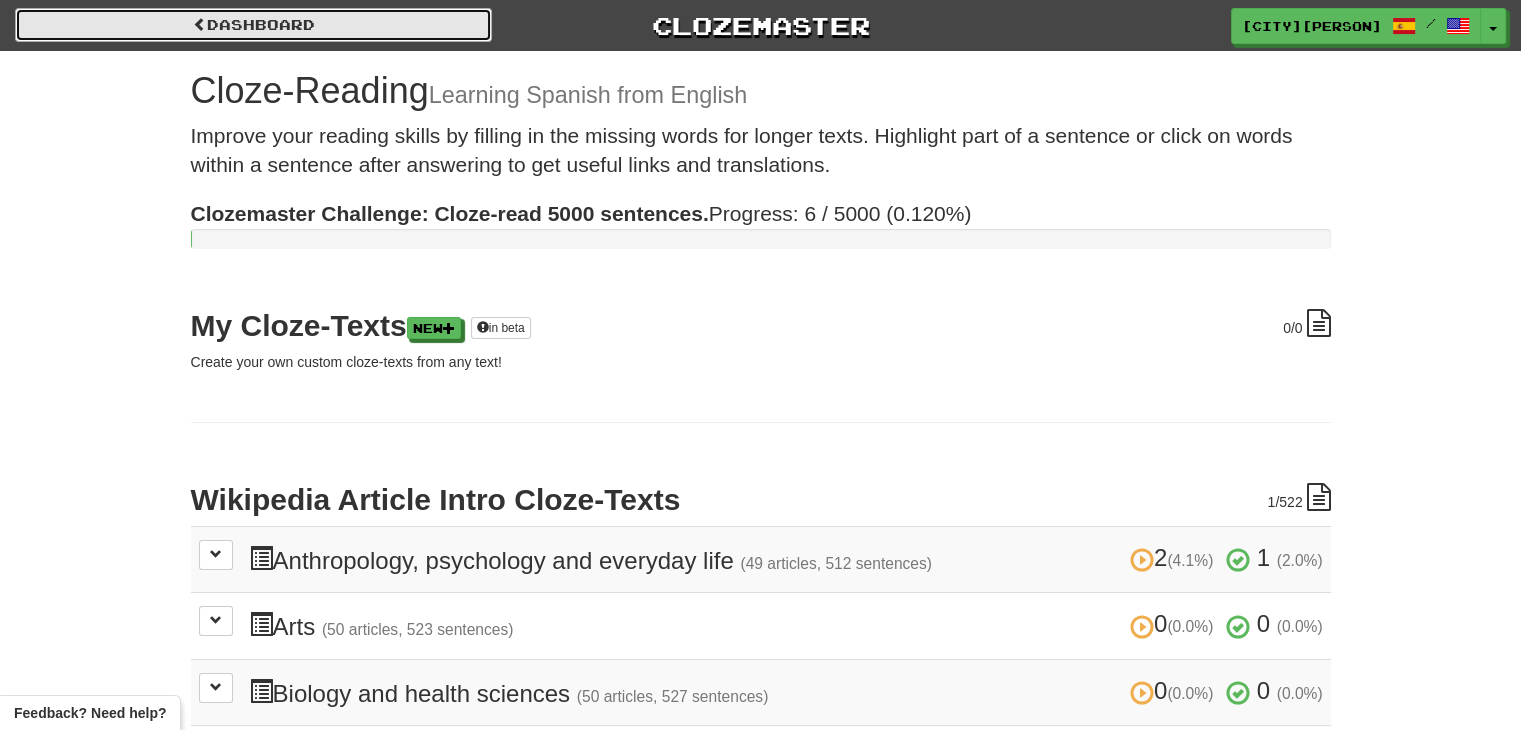 click on "Dashboard" at bounding box center [253, 25] 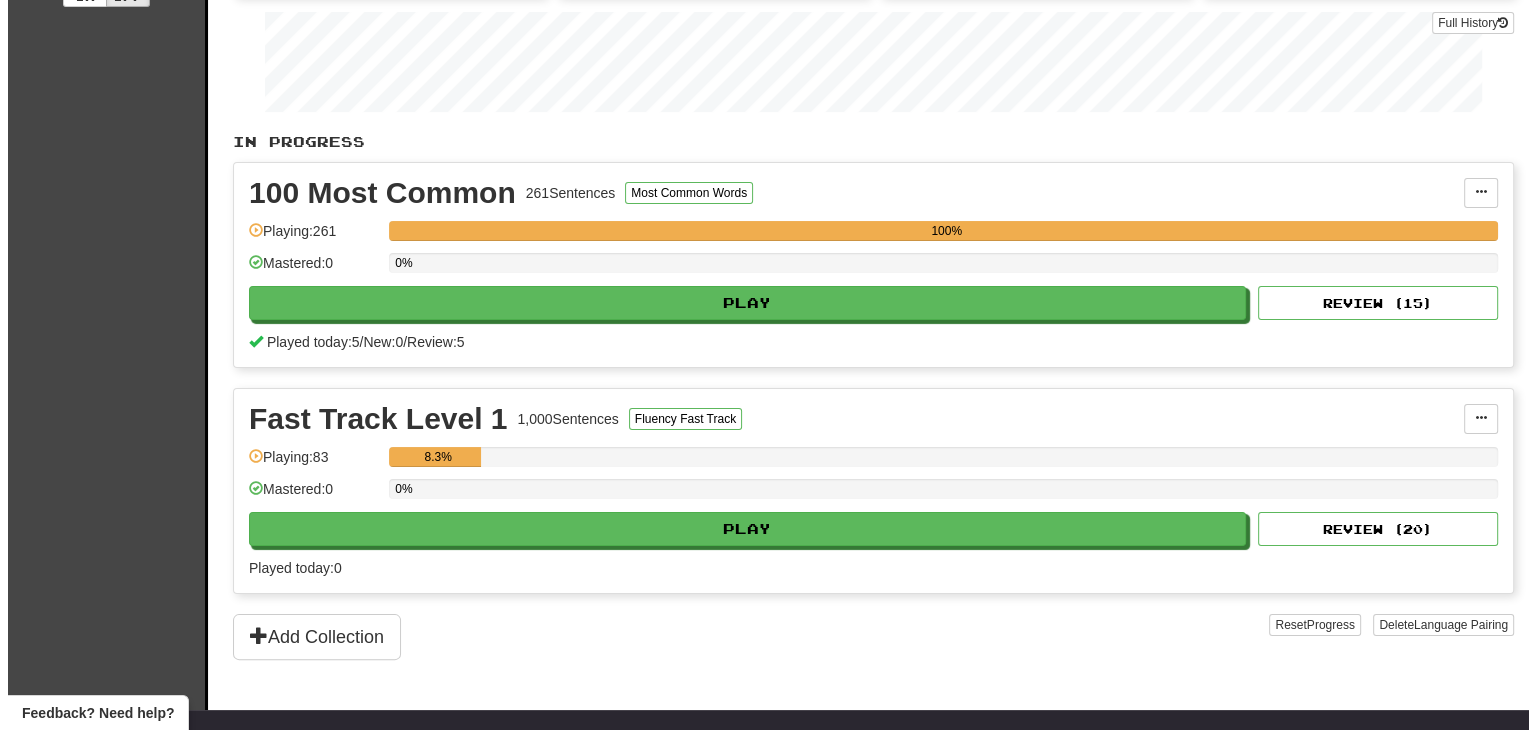 scroll, scrollTop: 300, scrollLeft: 0, axis: vertical 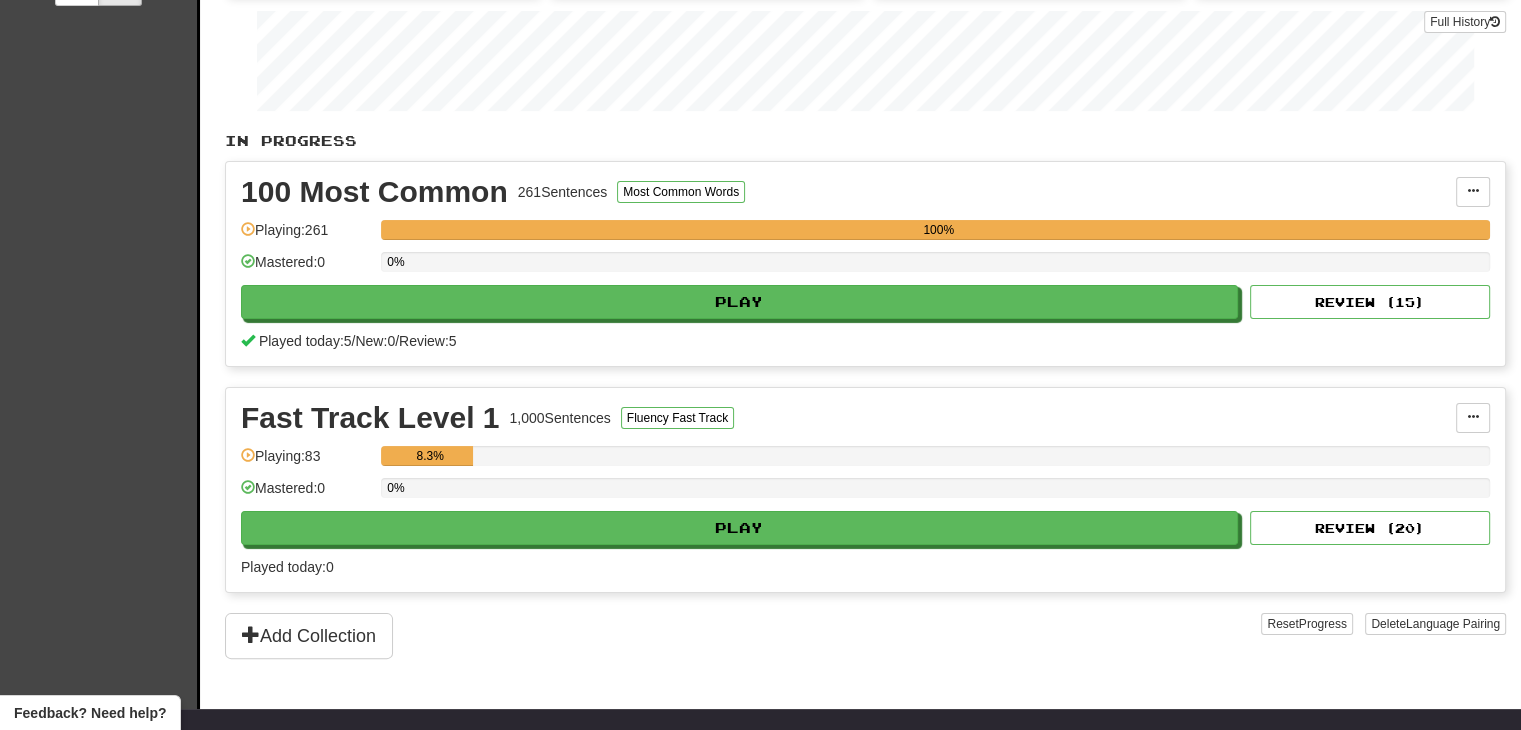 click on "Played today:  5  /  New:  0  /  Review:  5" at bounding box center (865, 341) 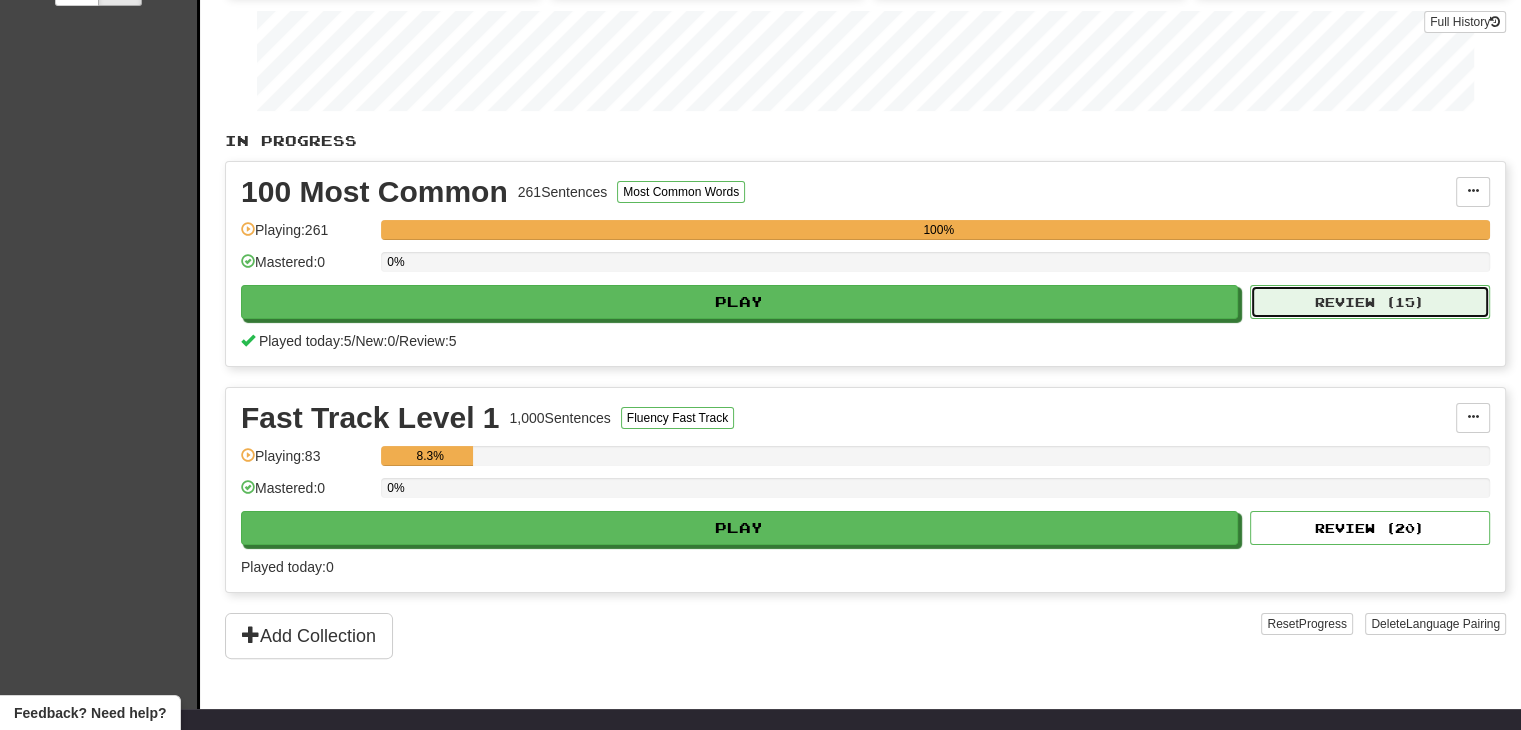 click on "Review ( 15 )" at bounding box center (1370, 302) 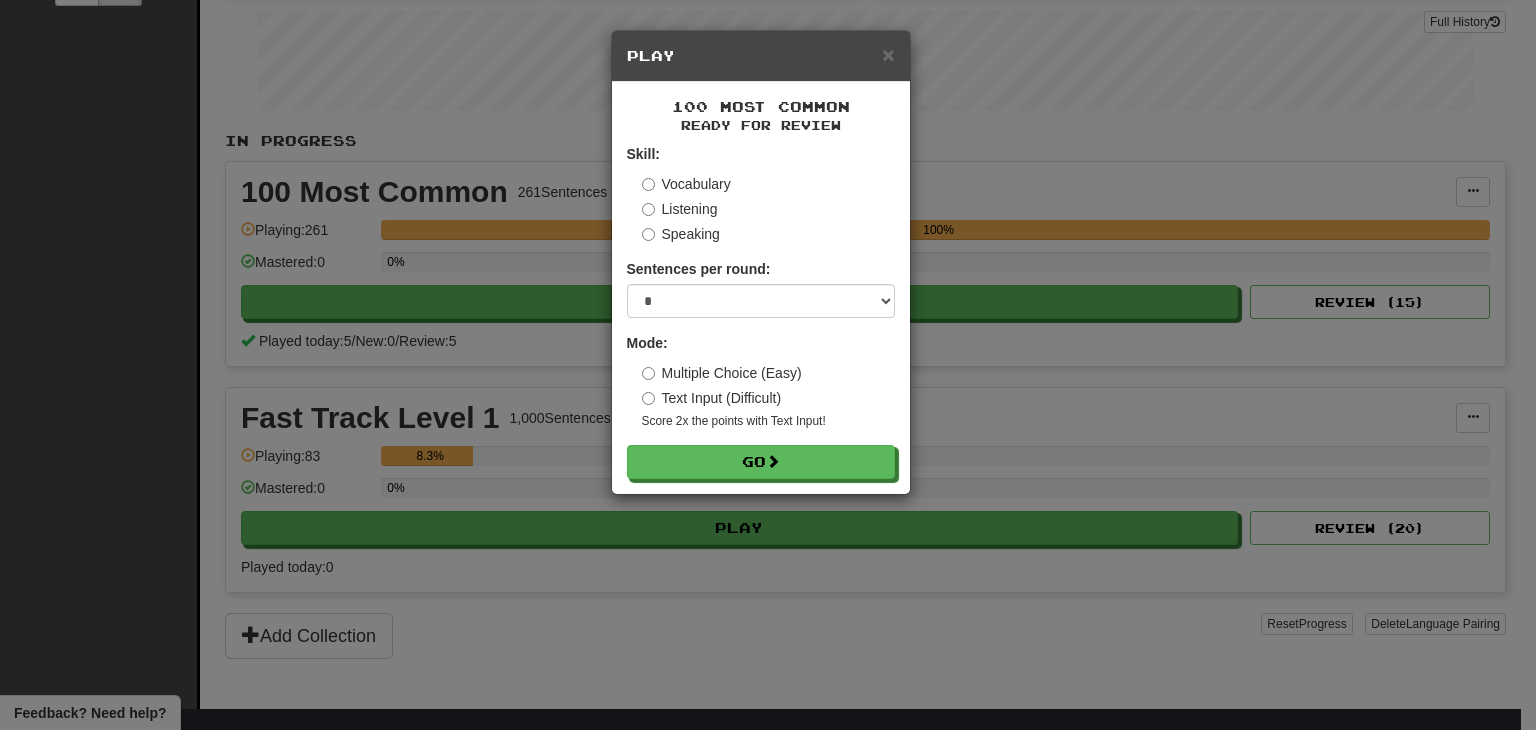 click on "Speaking" at bounding box center (681, 234) 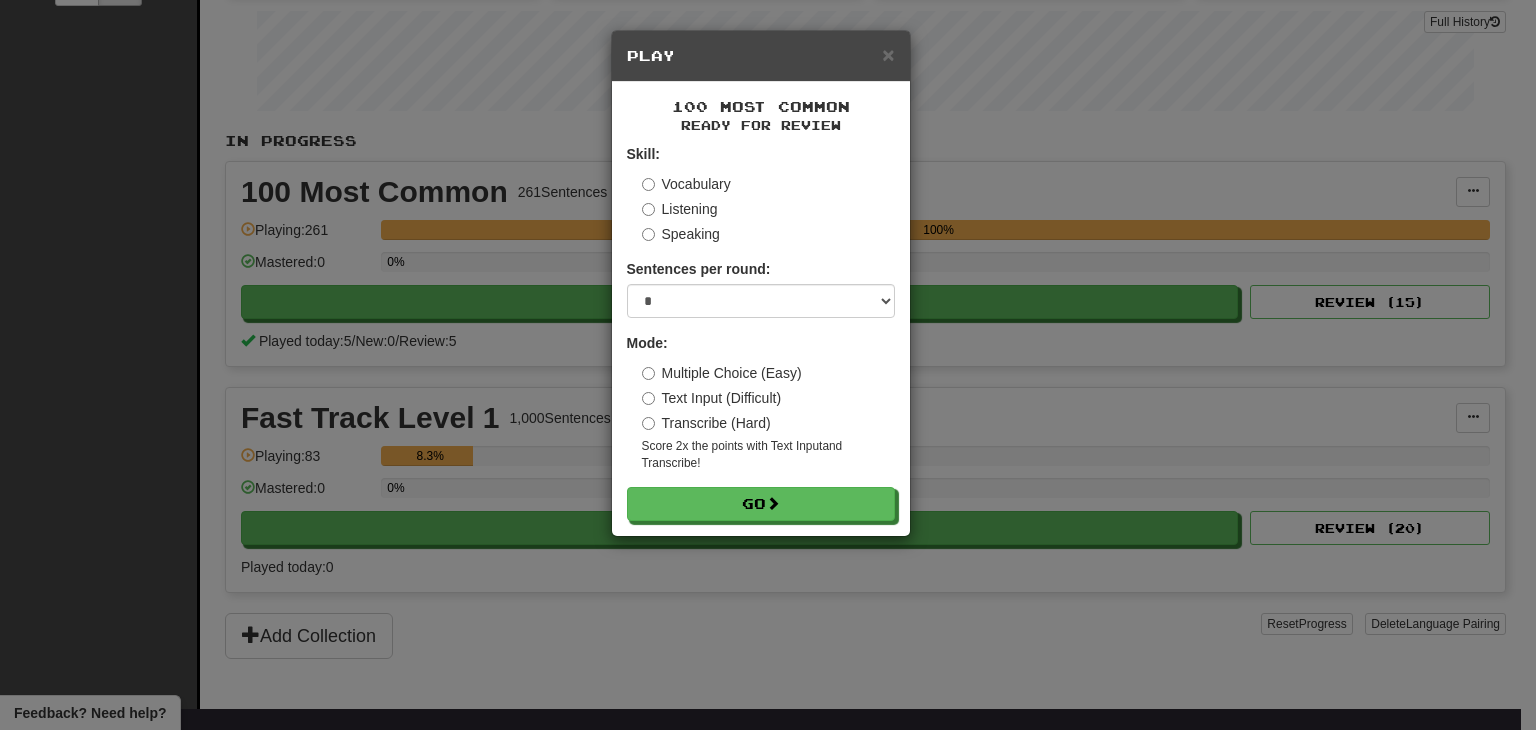 click on "Speaking" at bounding box center (681, 234) 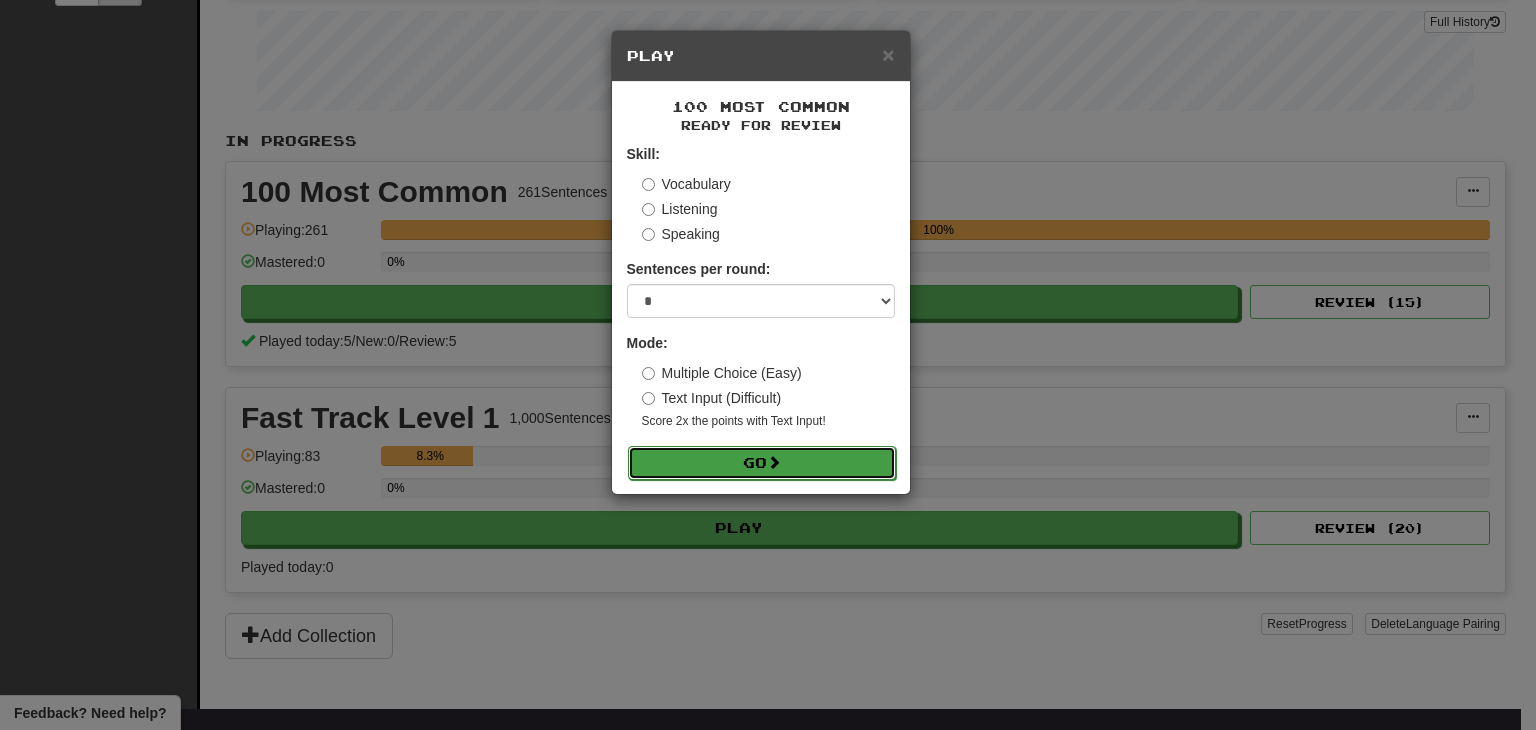 click on "Go" at bounding box center (762, 463) 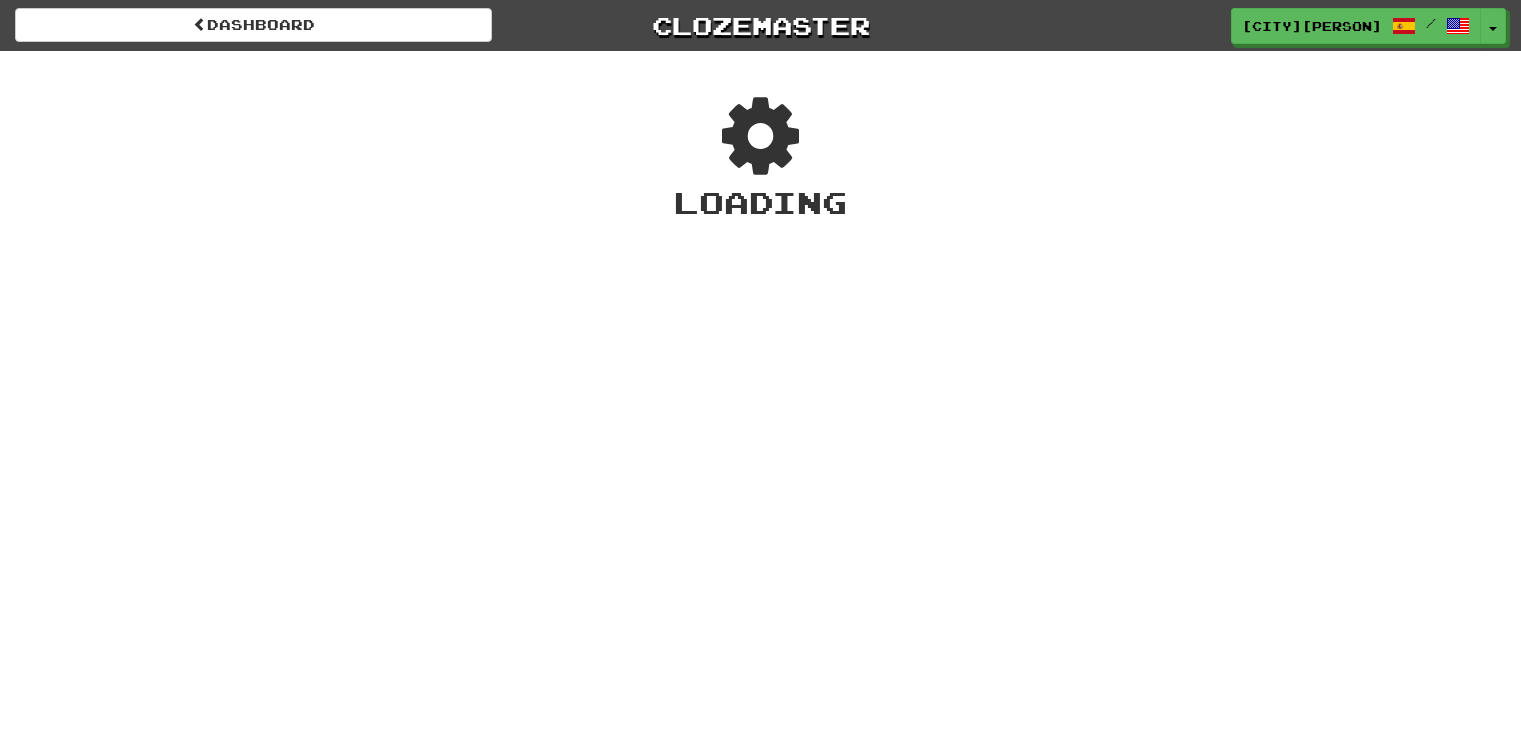 scroll, scrollTop: 0, scrollLeft: 0, axis: both 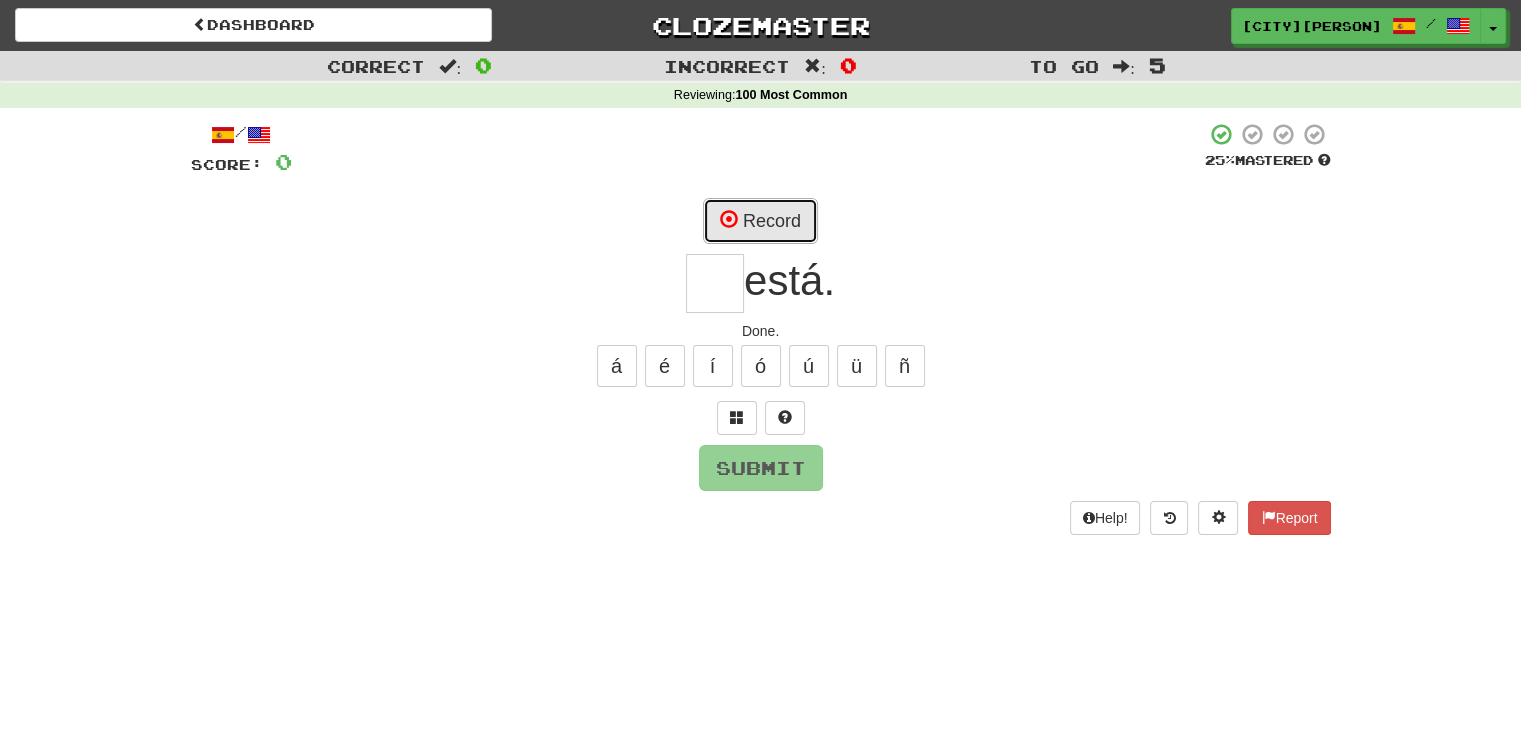 click on "Record" at bounding box center [760, 221] 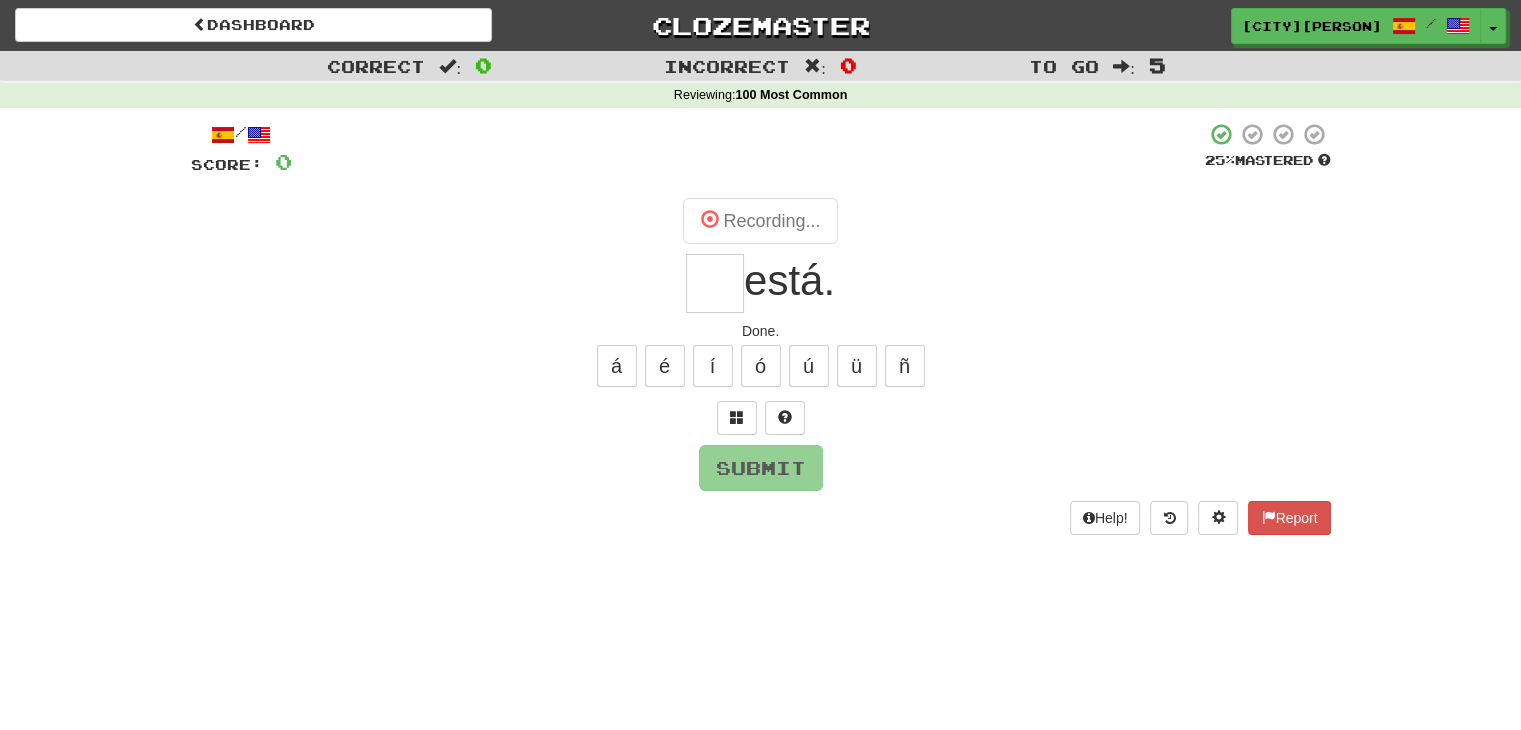 click on "Recording..." at bounding box center (761, 221) 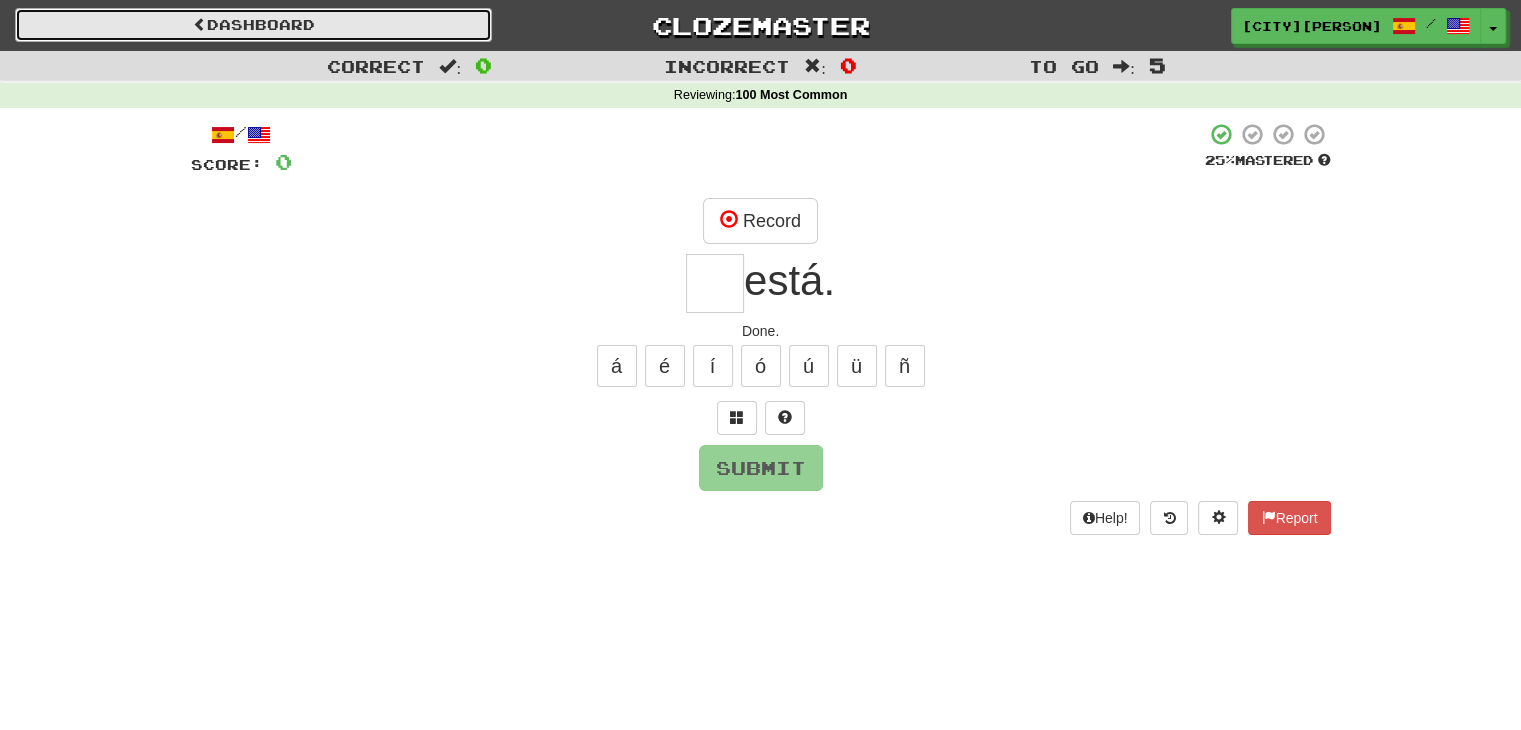 click on "Dashboard" at bounding box center (253, 25) 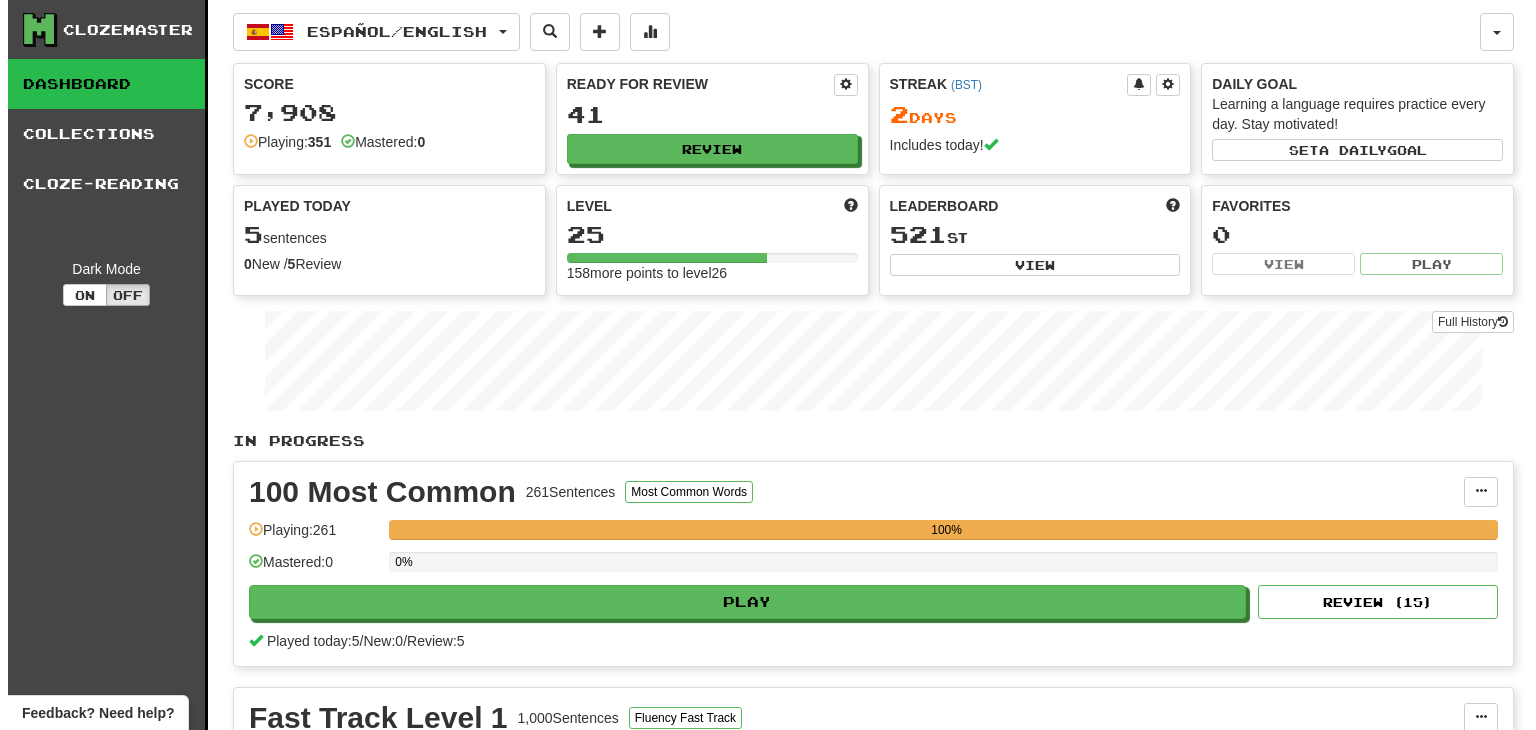 scroll, scrollTop: 0, scrollLeft: 0, axis: both 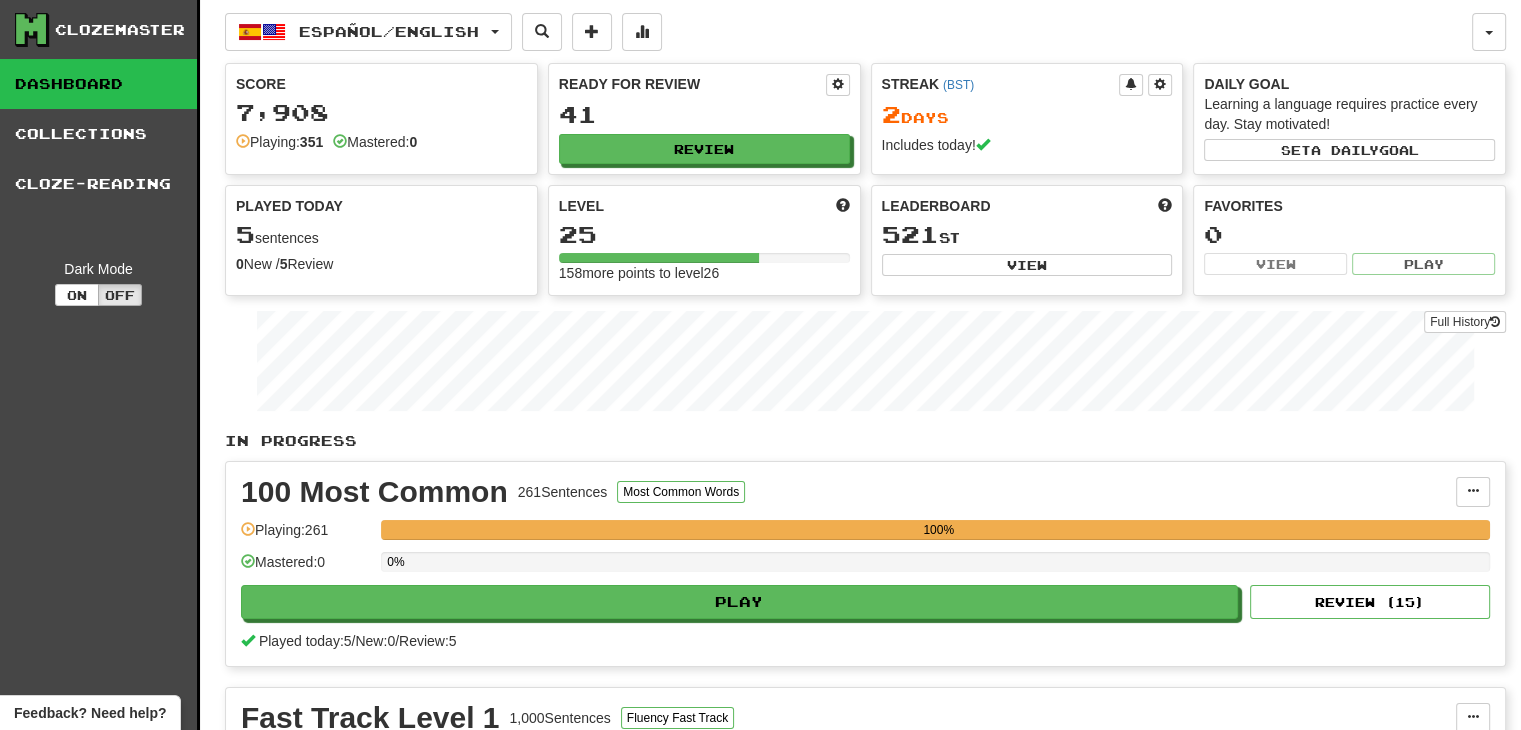 click on "Ready for Review 41   Review" at bounding box center (704, 119) 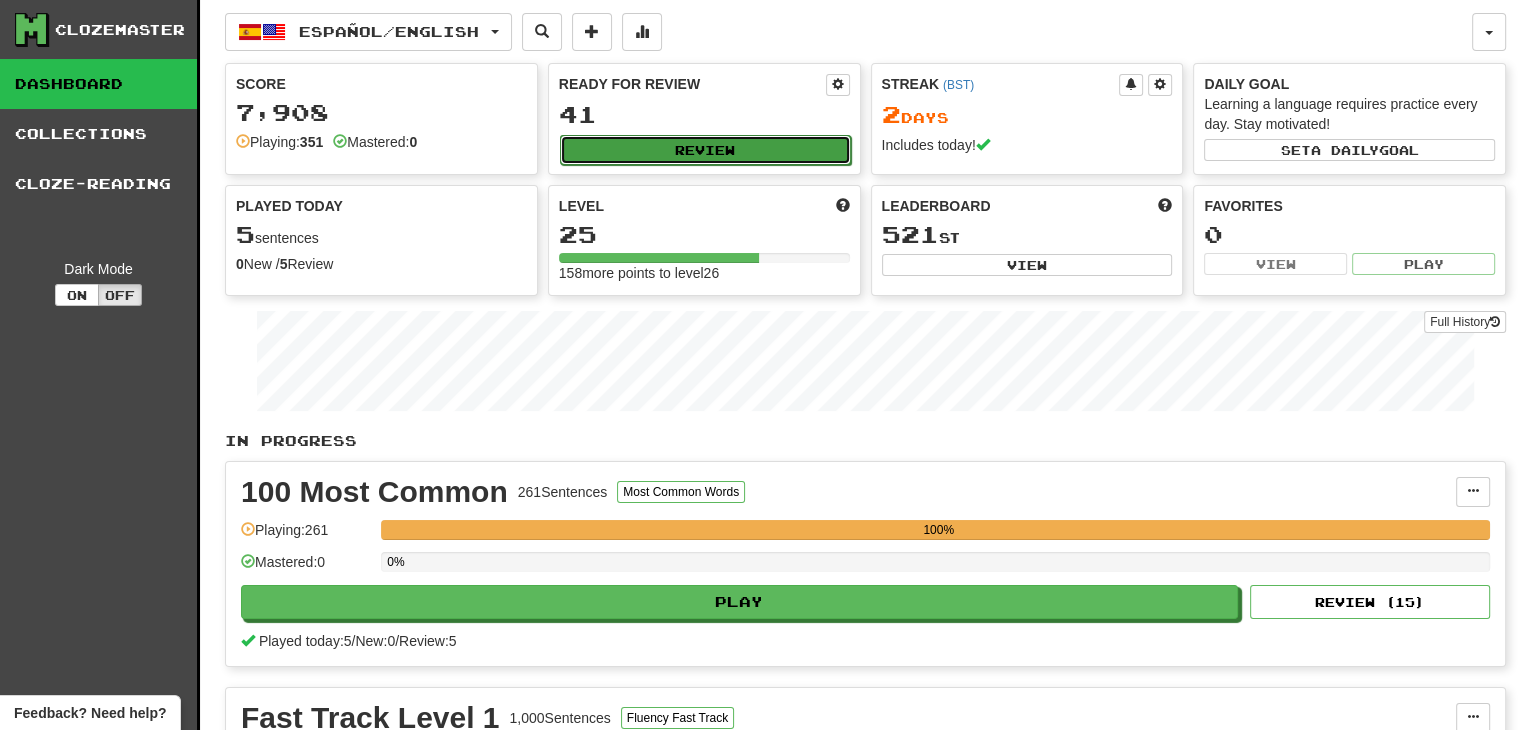 click on "Review" at bounding box center [705, 150] 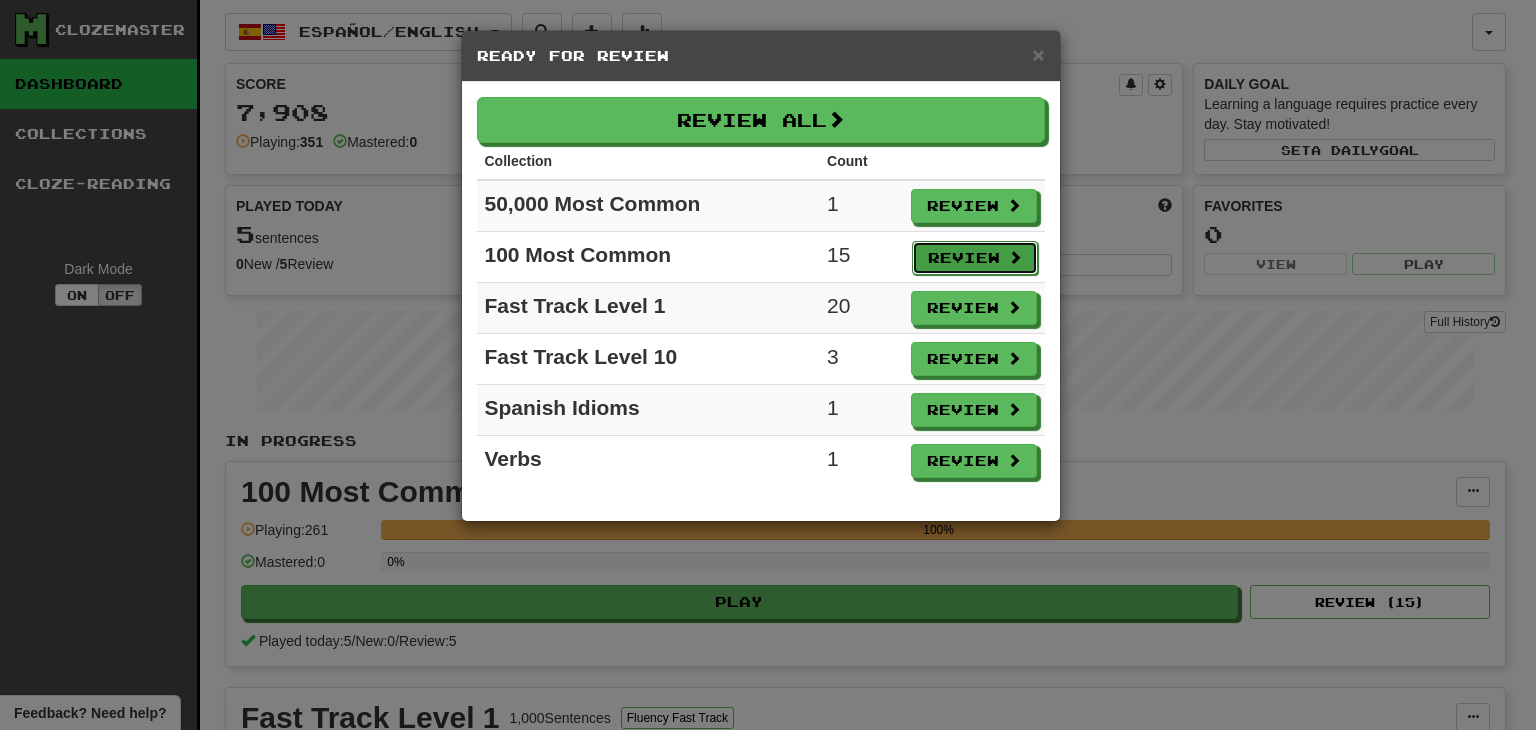 click on "Review" at bounding box center [975, 258] 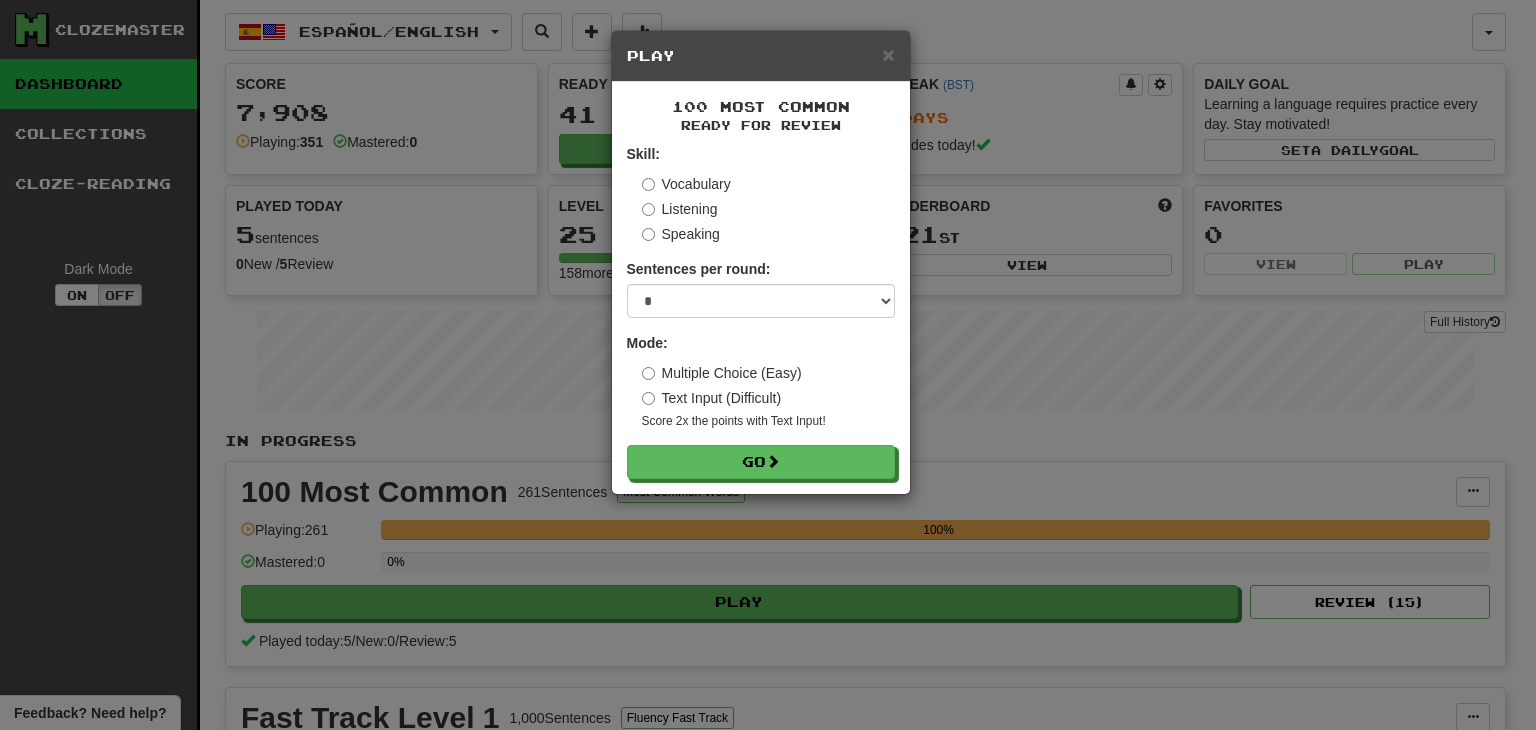 click on "Listening" at bounding box center [680, 209] 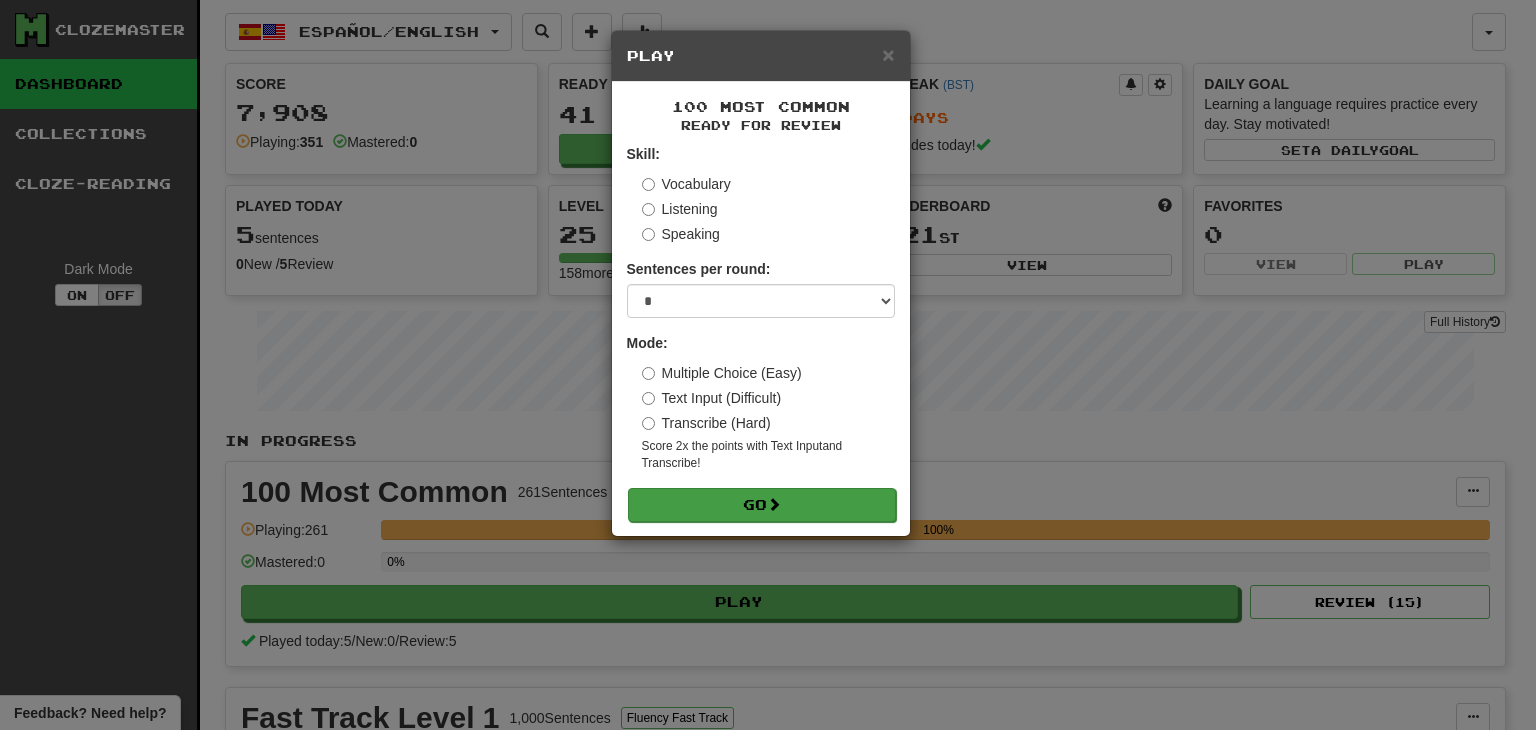 drag, startPoint x: 790, startPoint y: 467, endPoint x: 788, endPoint y: 488, distance: 21.095022 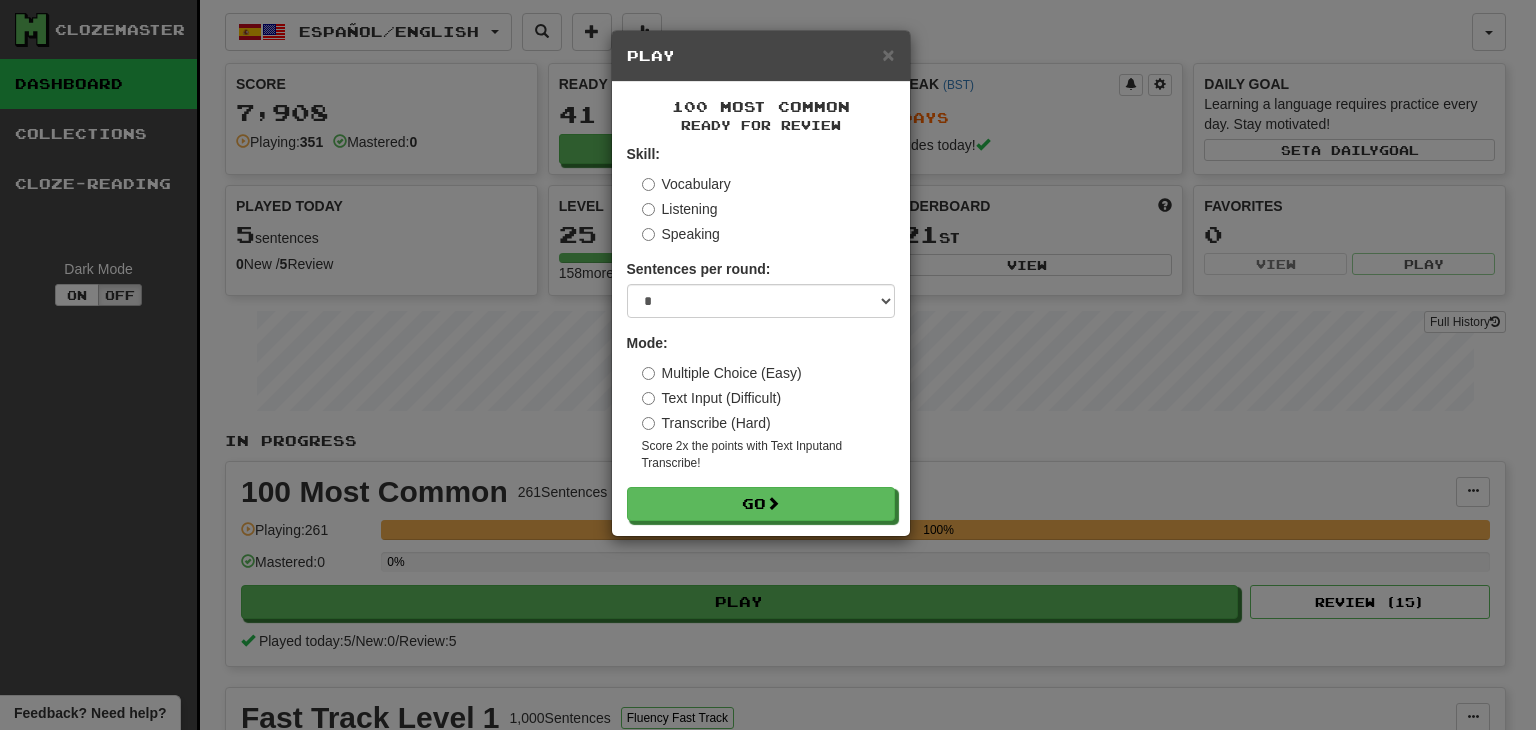 click on "Transcribe (Hard)" at bounding box center (706, 423) 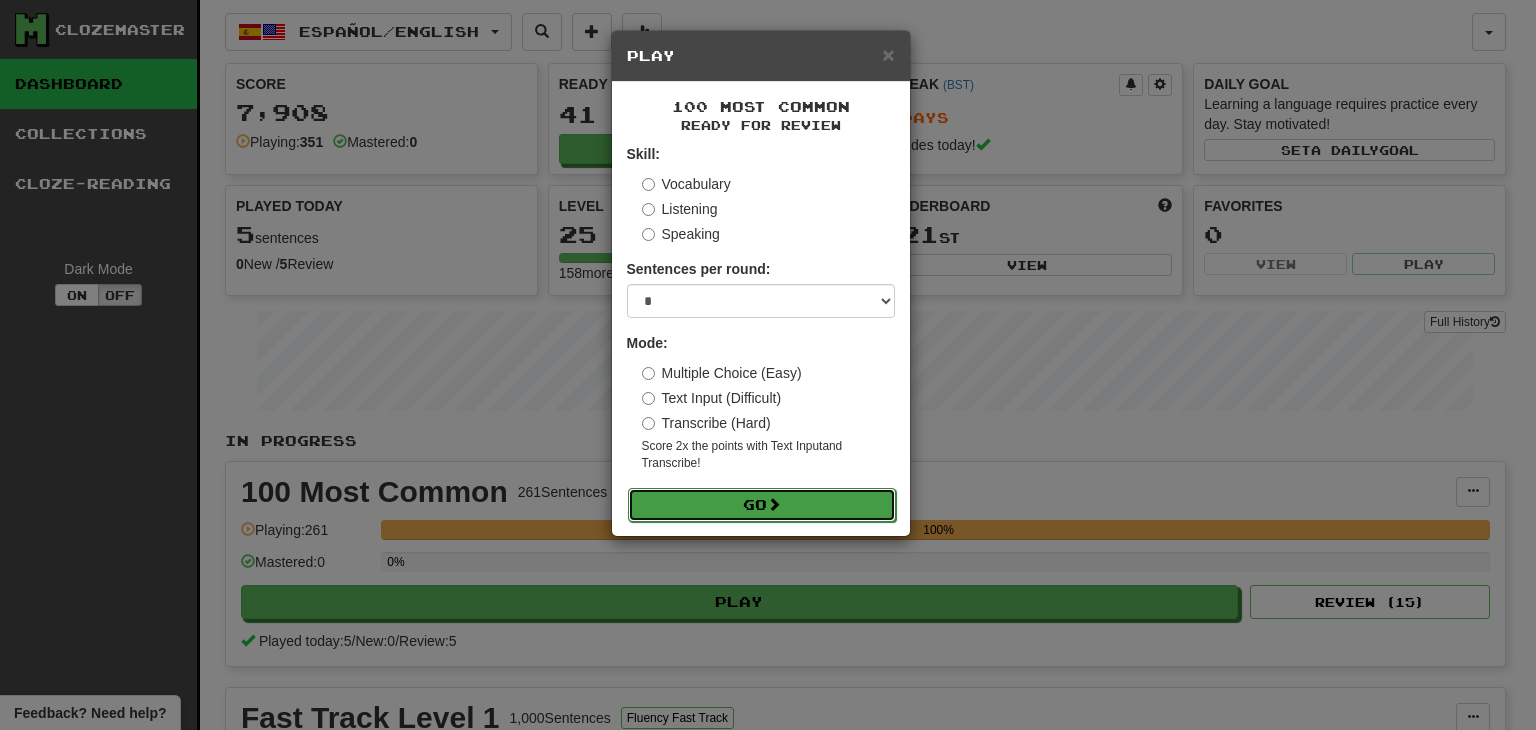 click on "Go" at bounding box center (762, 505) 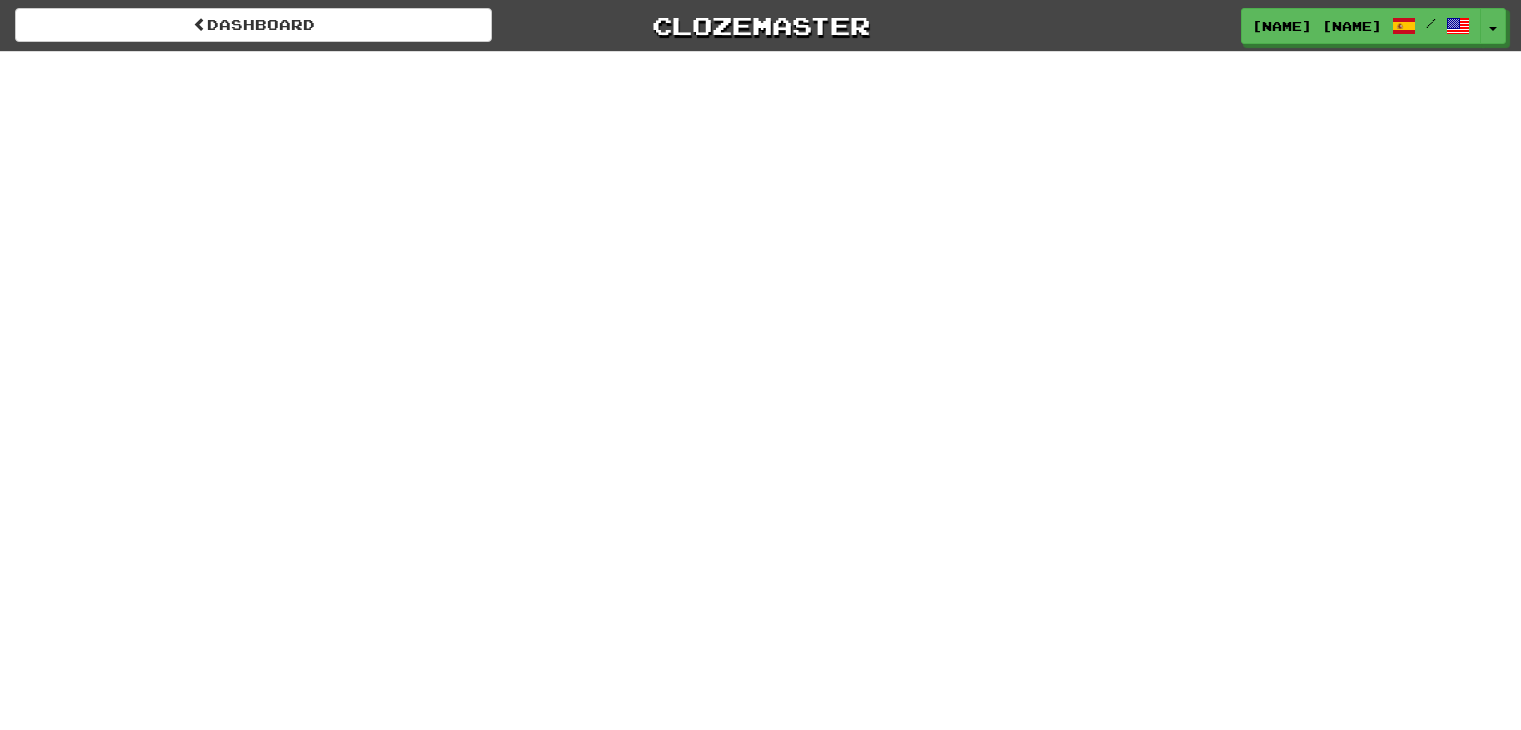scroll, scrollTop: 0, scrollLeft: 0, axis: both 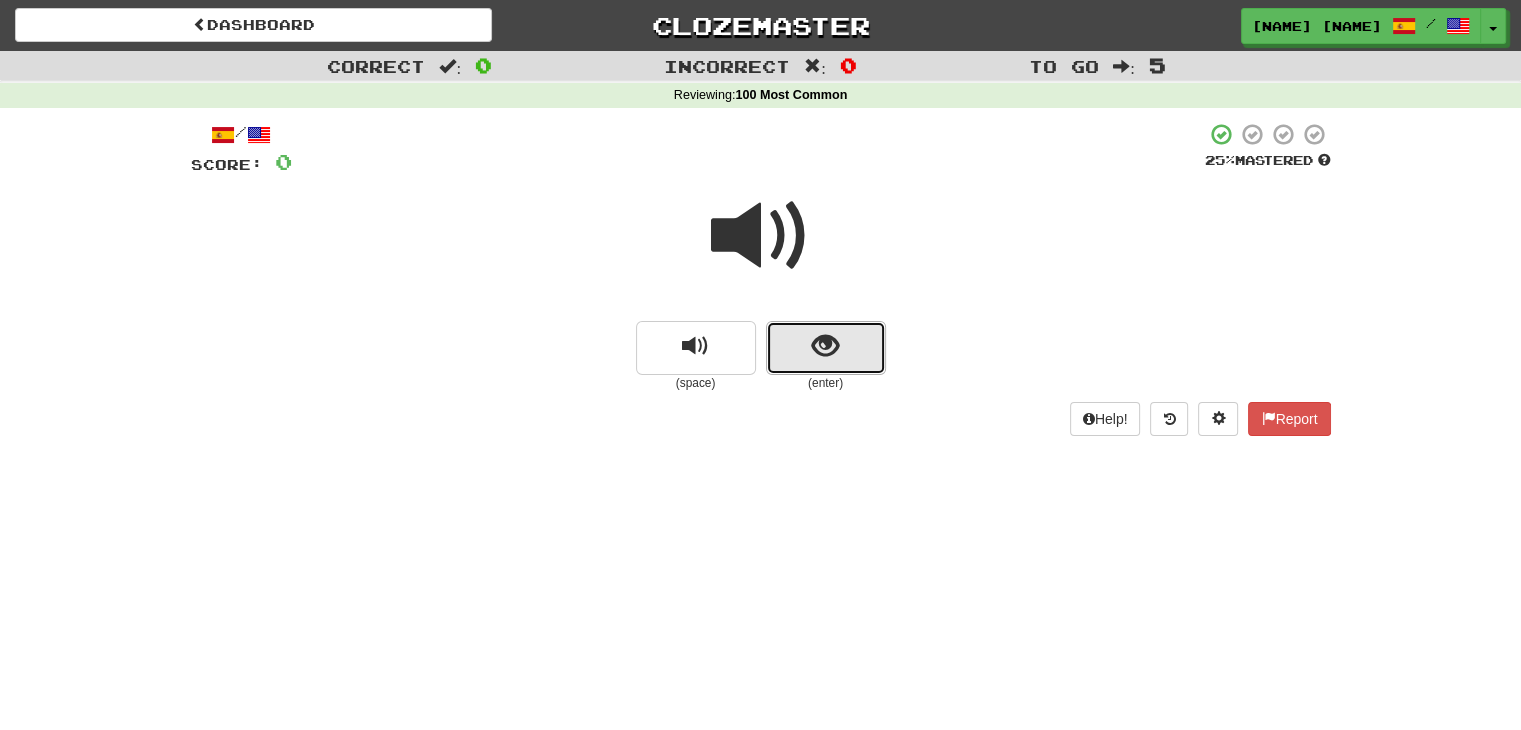 click at bounding box center [826, 348] 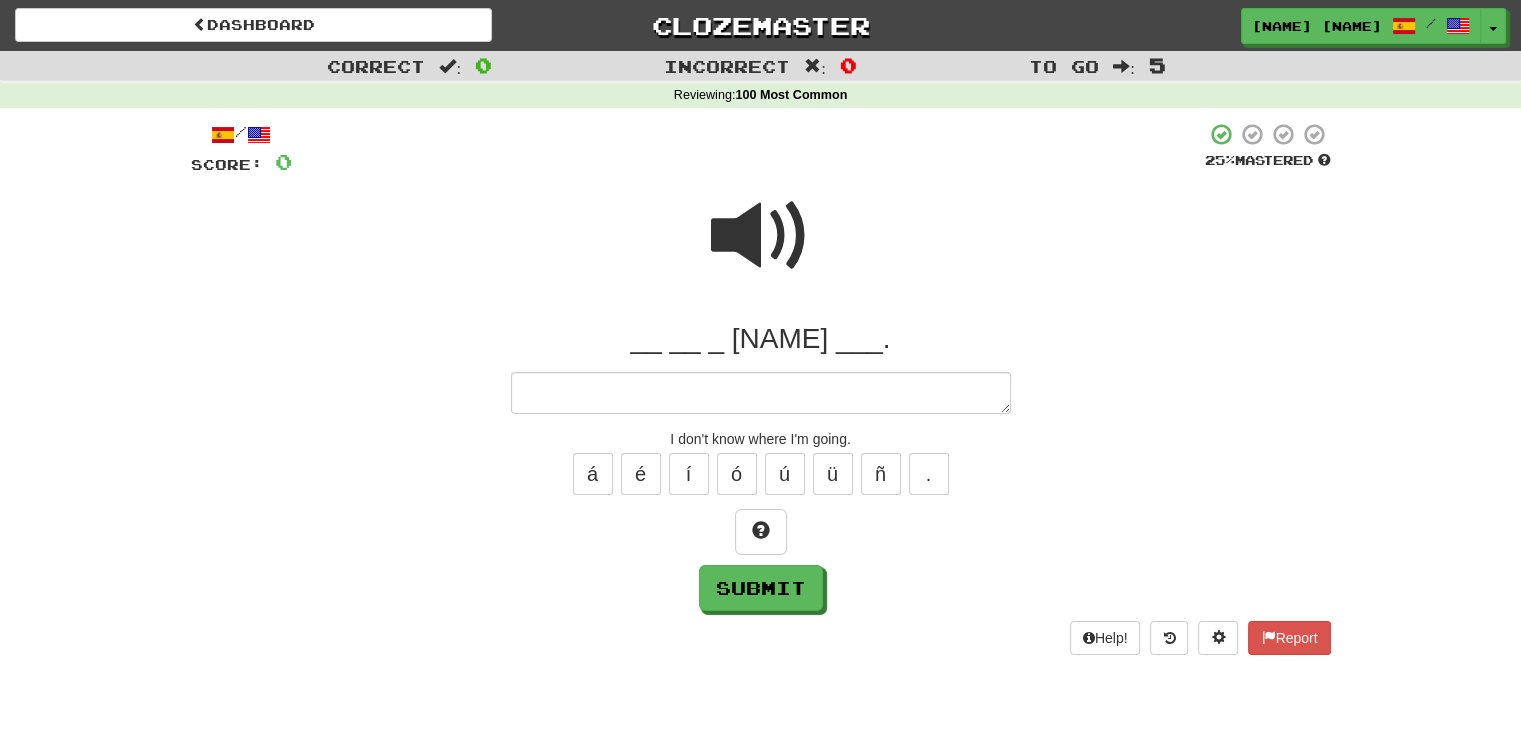 type on "*" 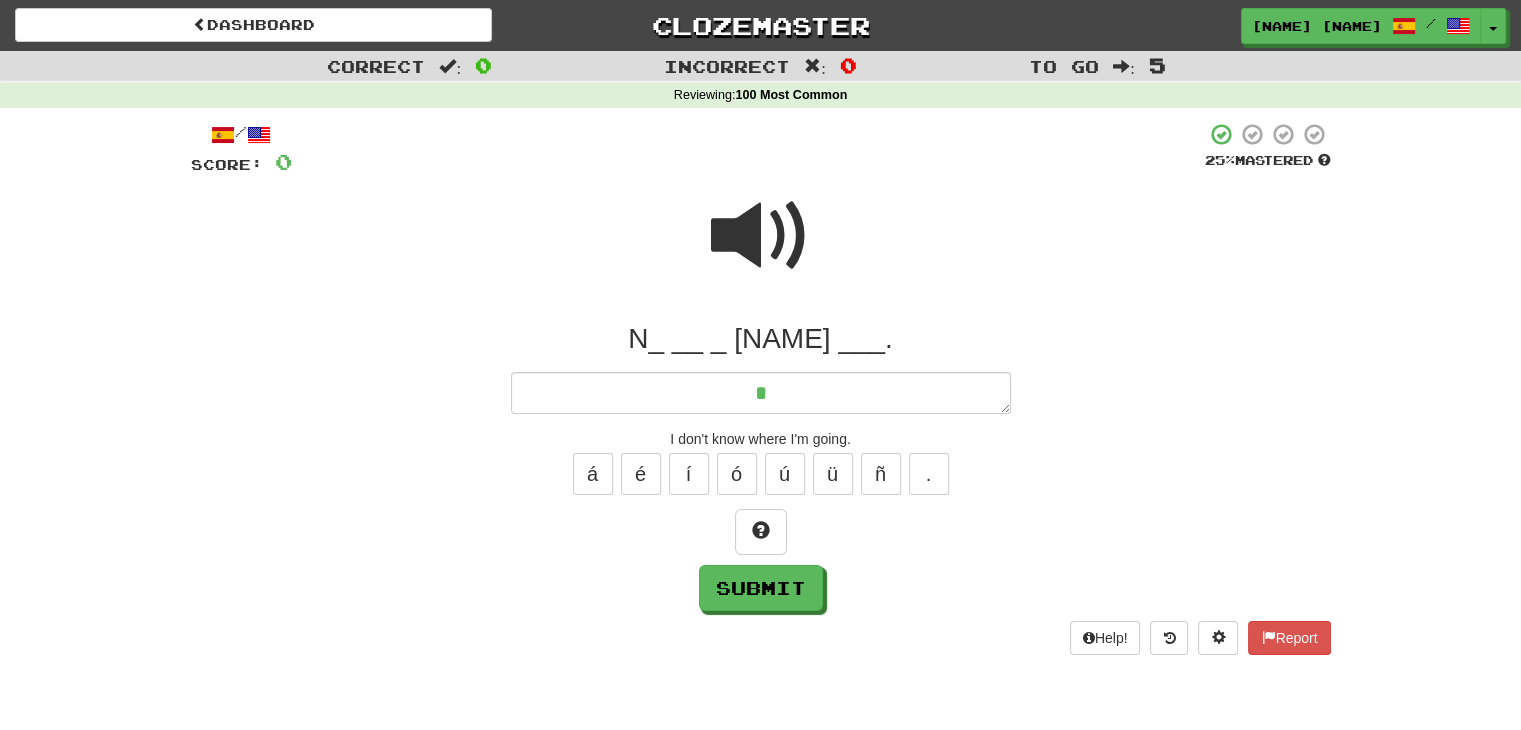 type on "*" 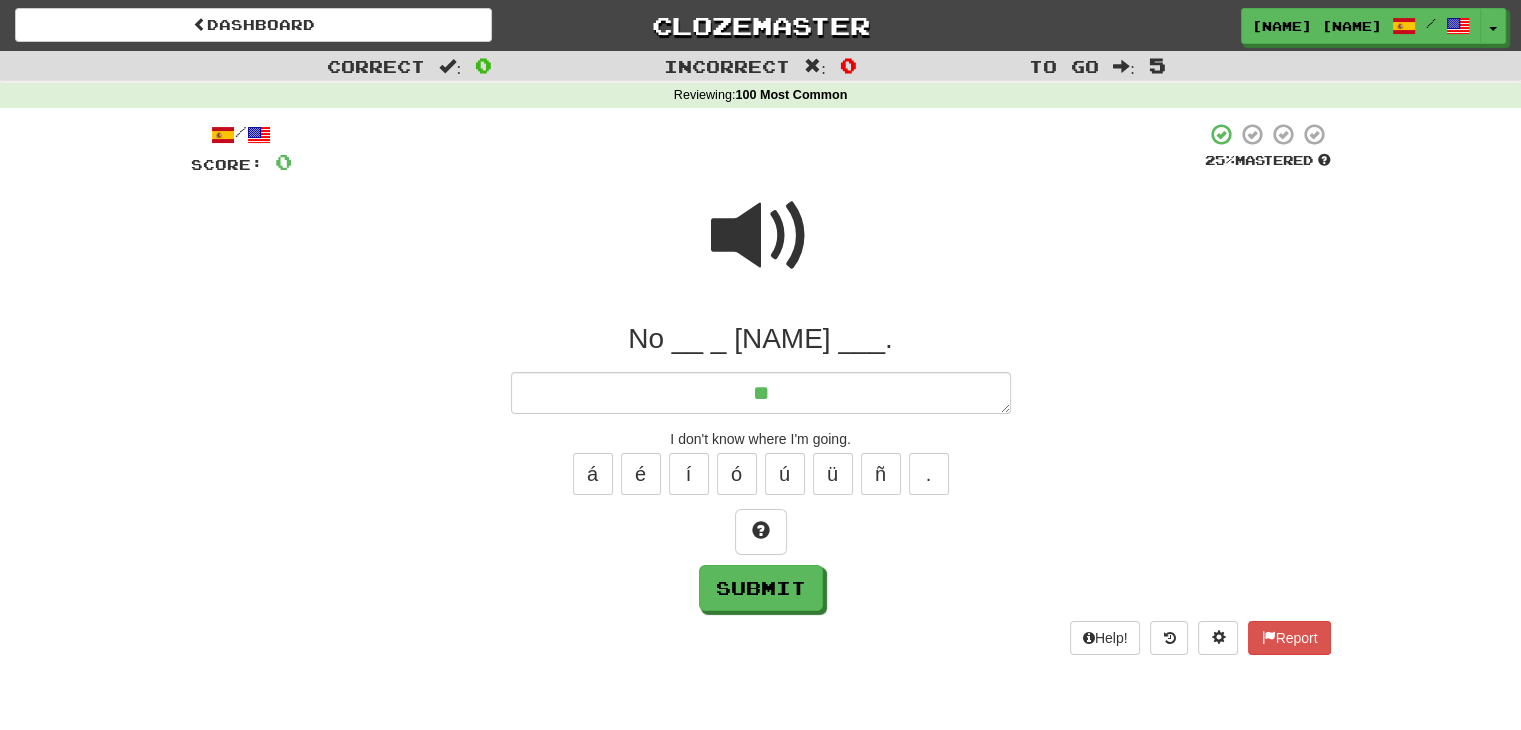 type on "*" 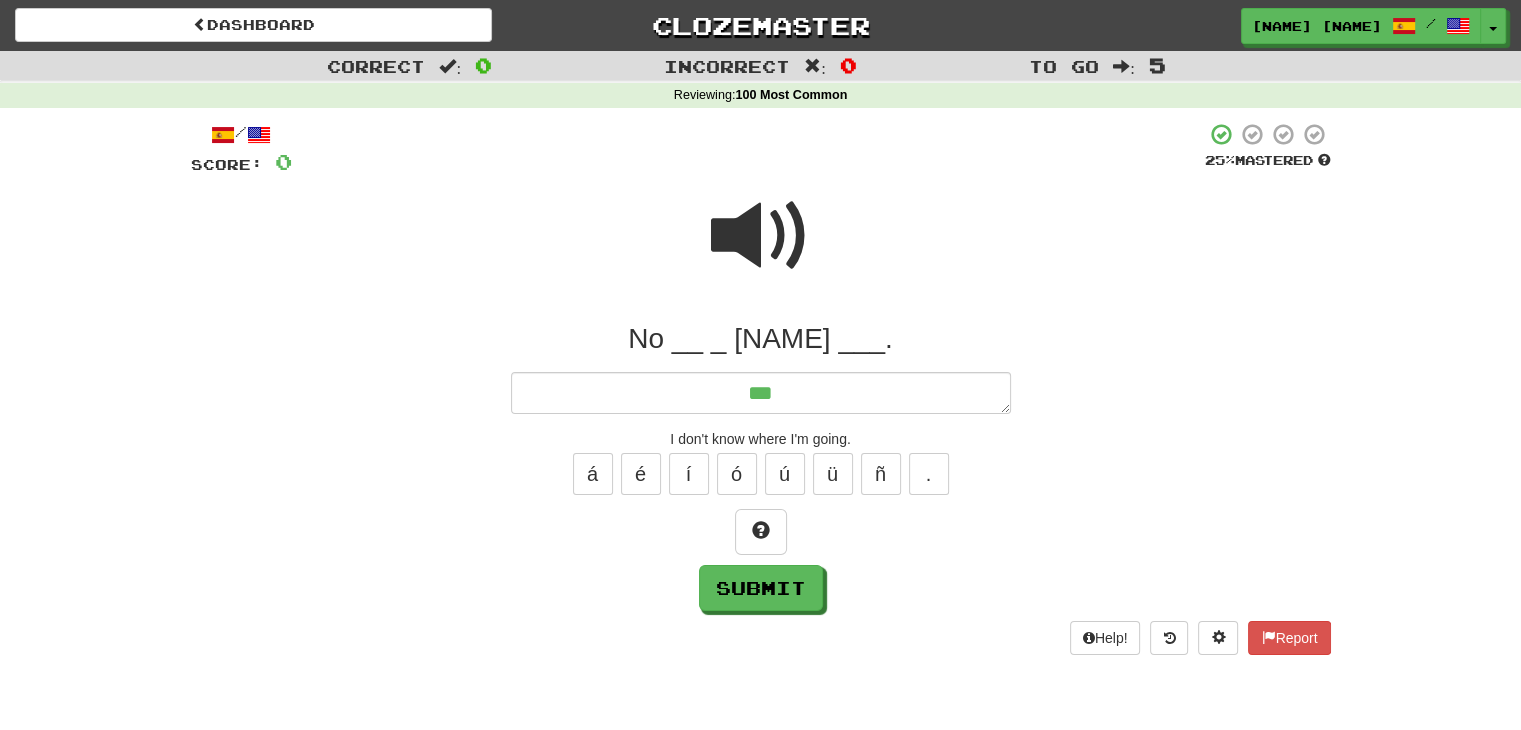 type on "*" 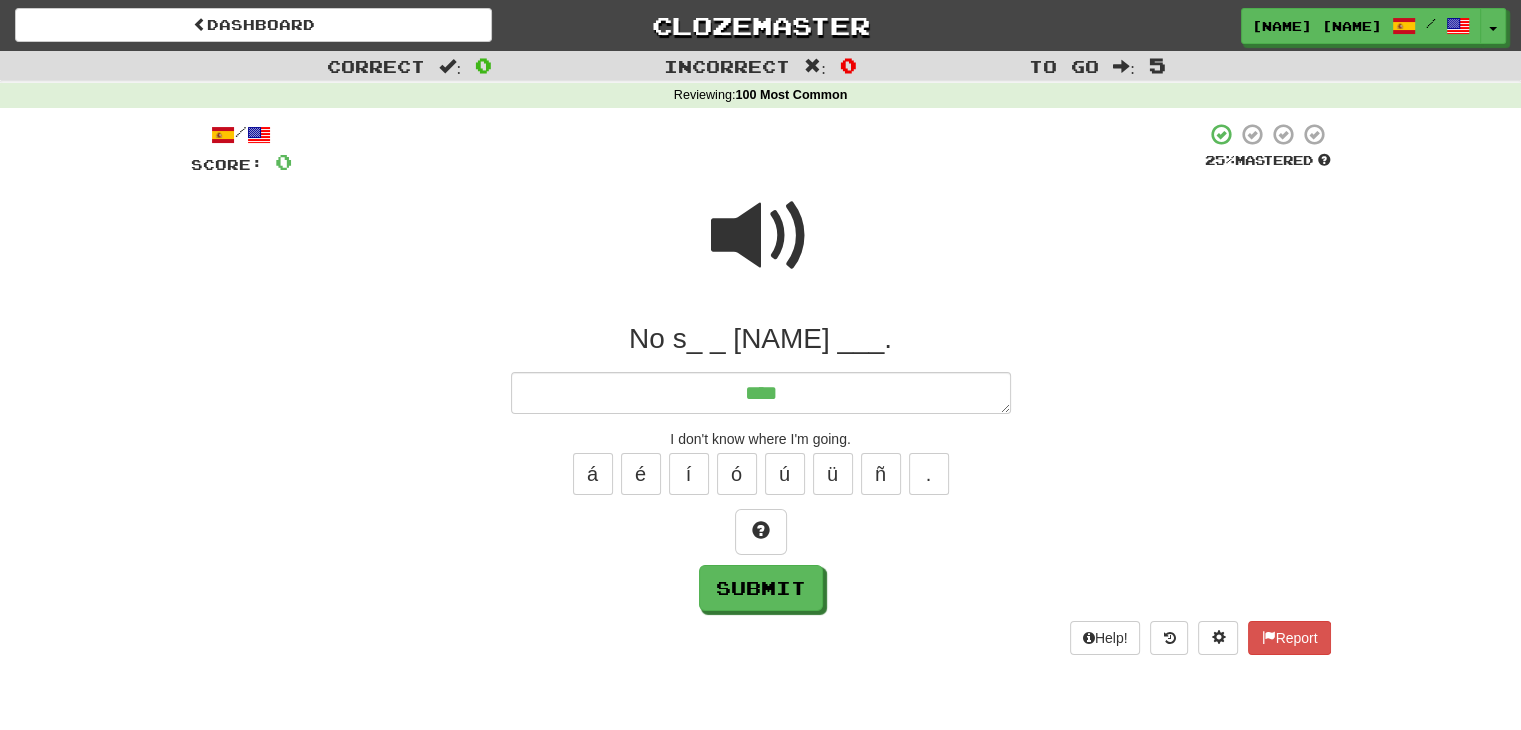 type on "*" 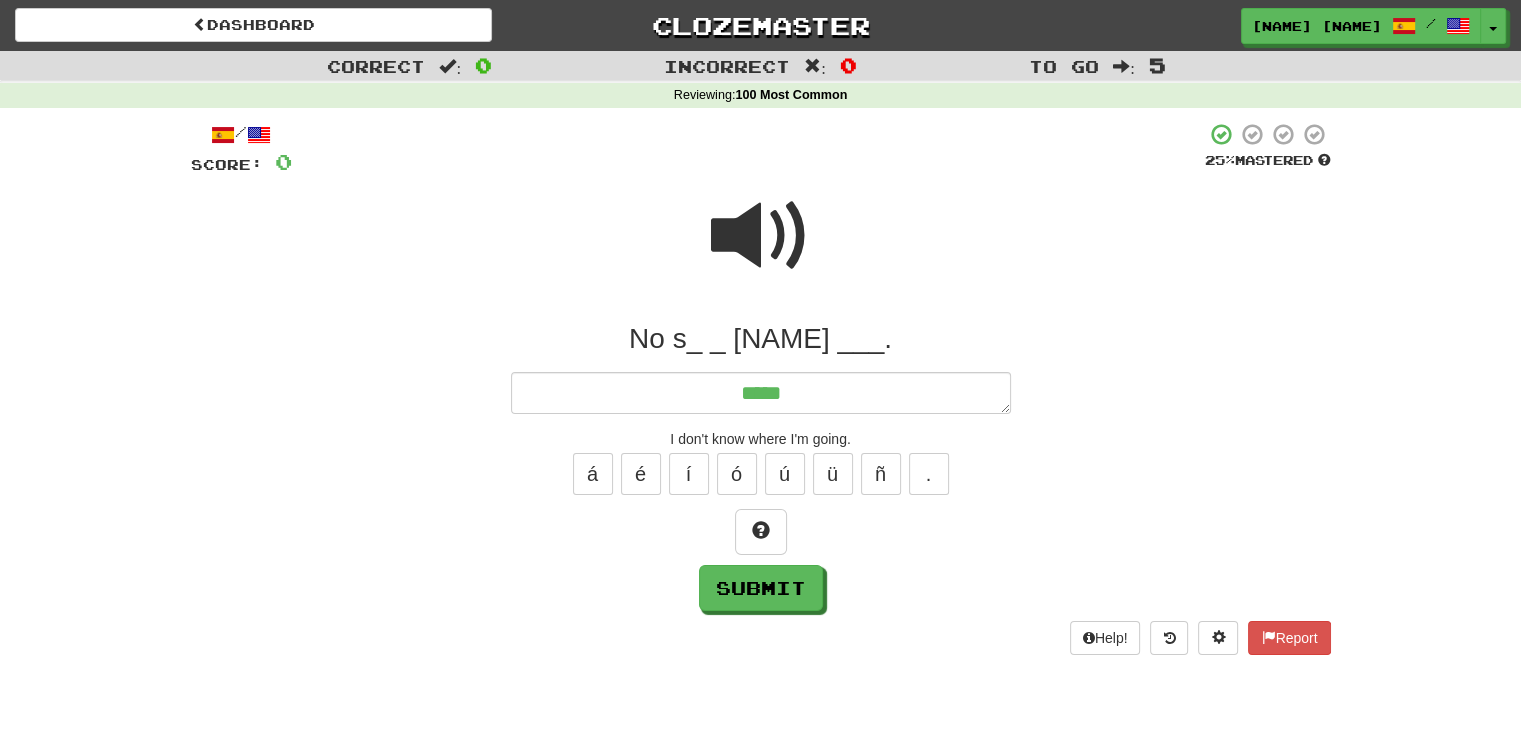 type on "*" 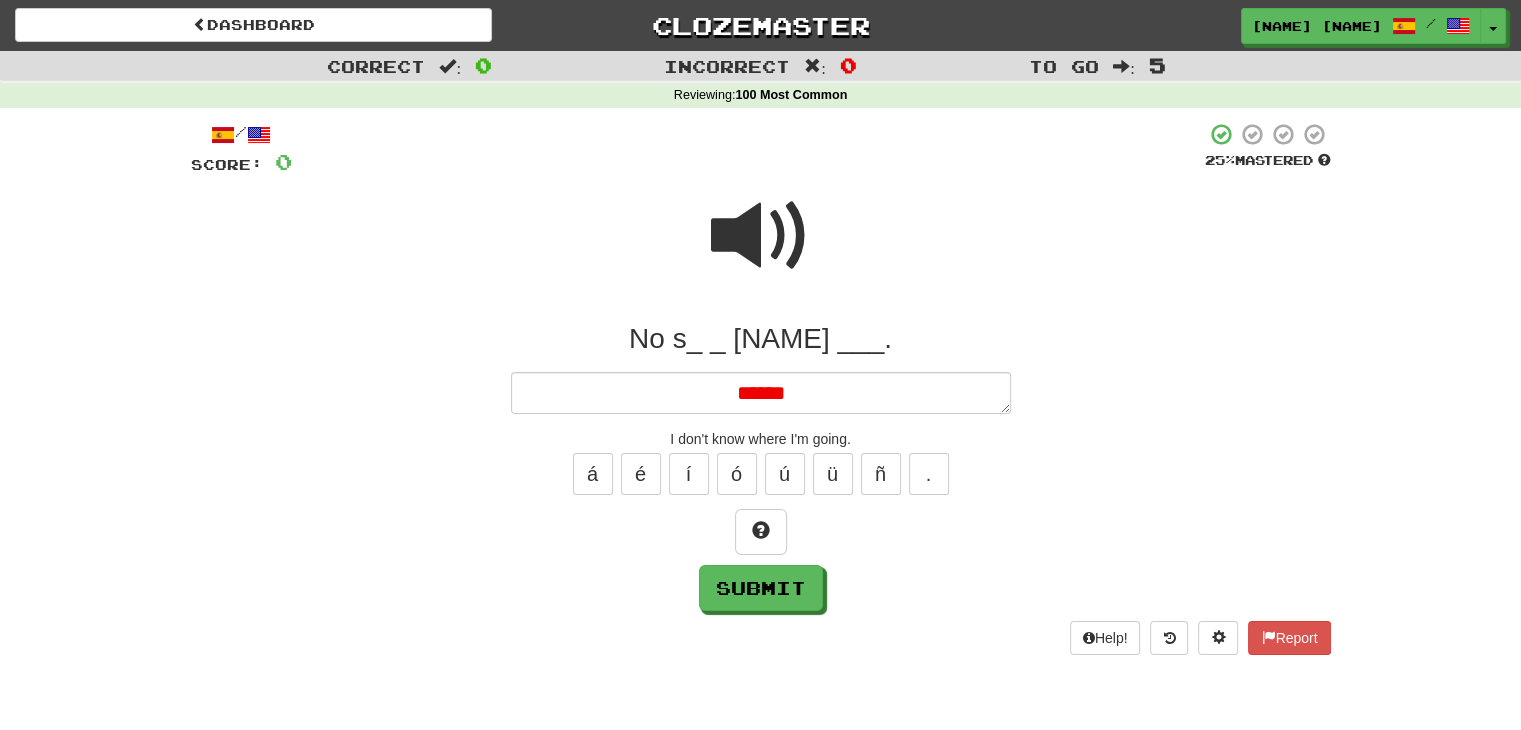 type on "*" 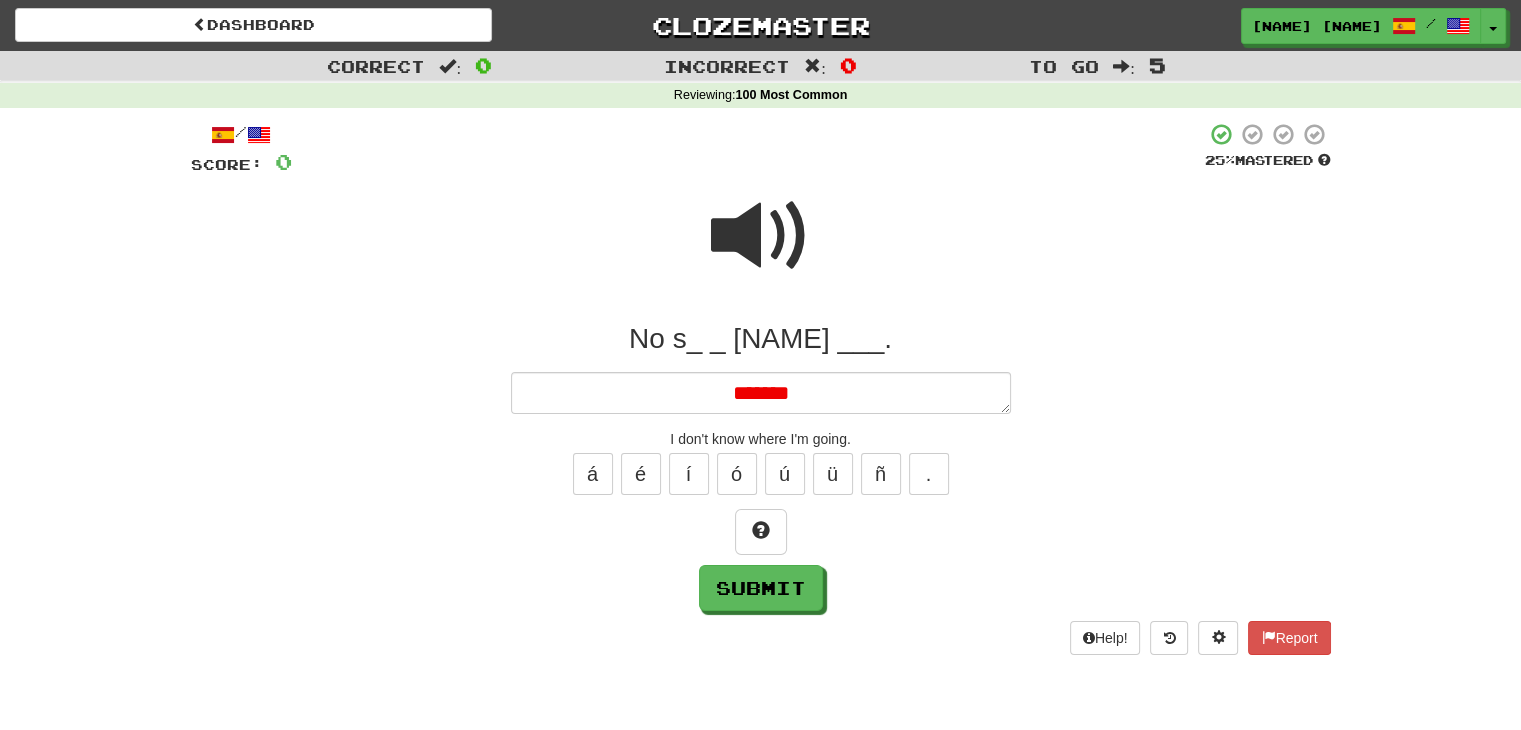 type on "*" 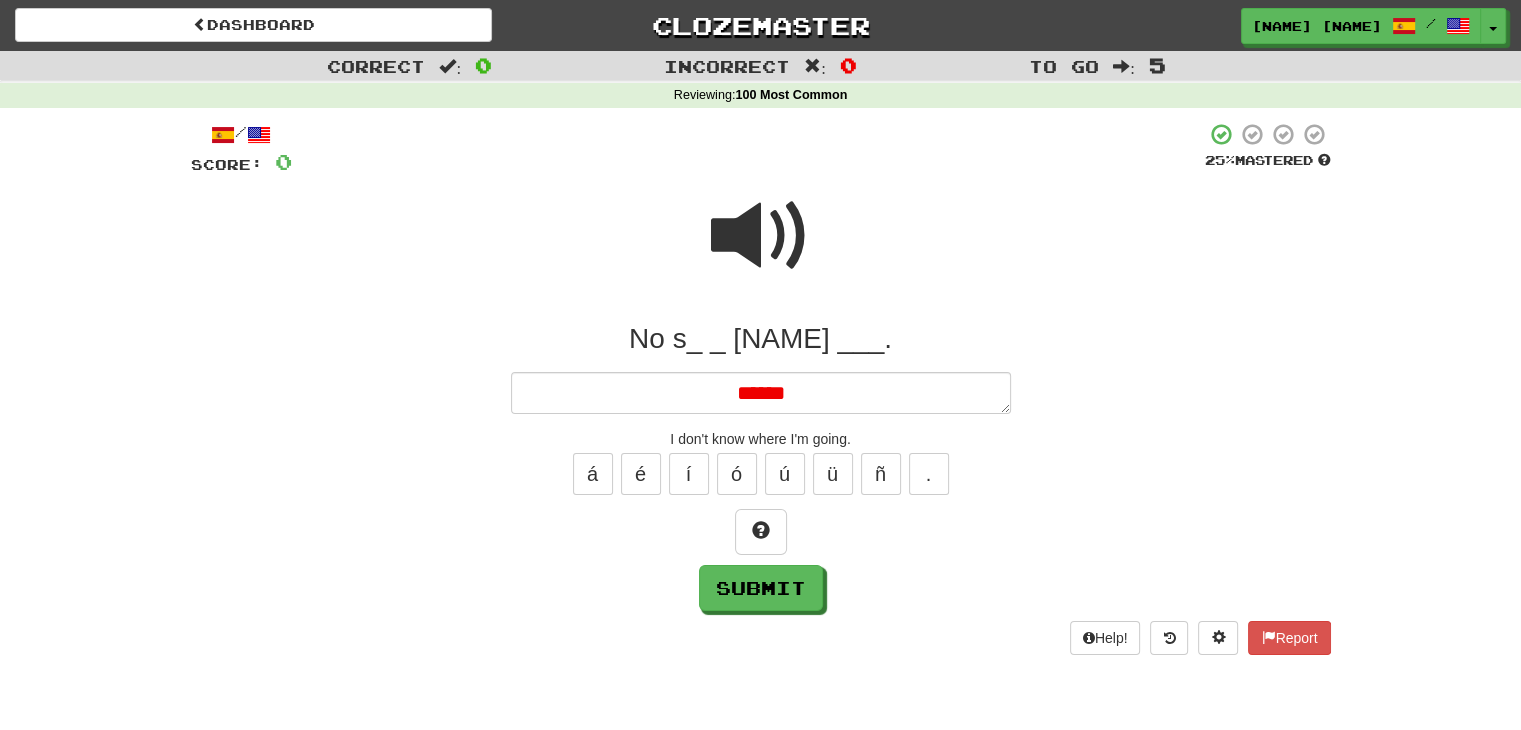 type on "*" 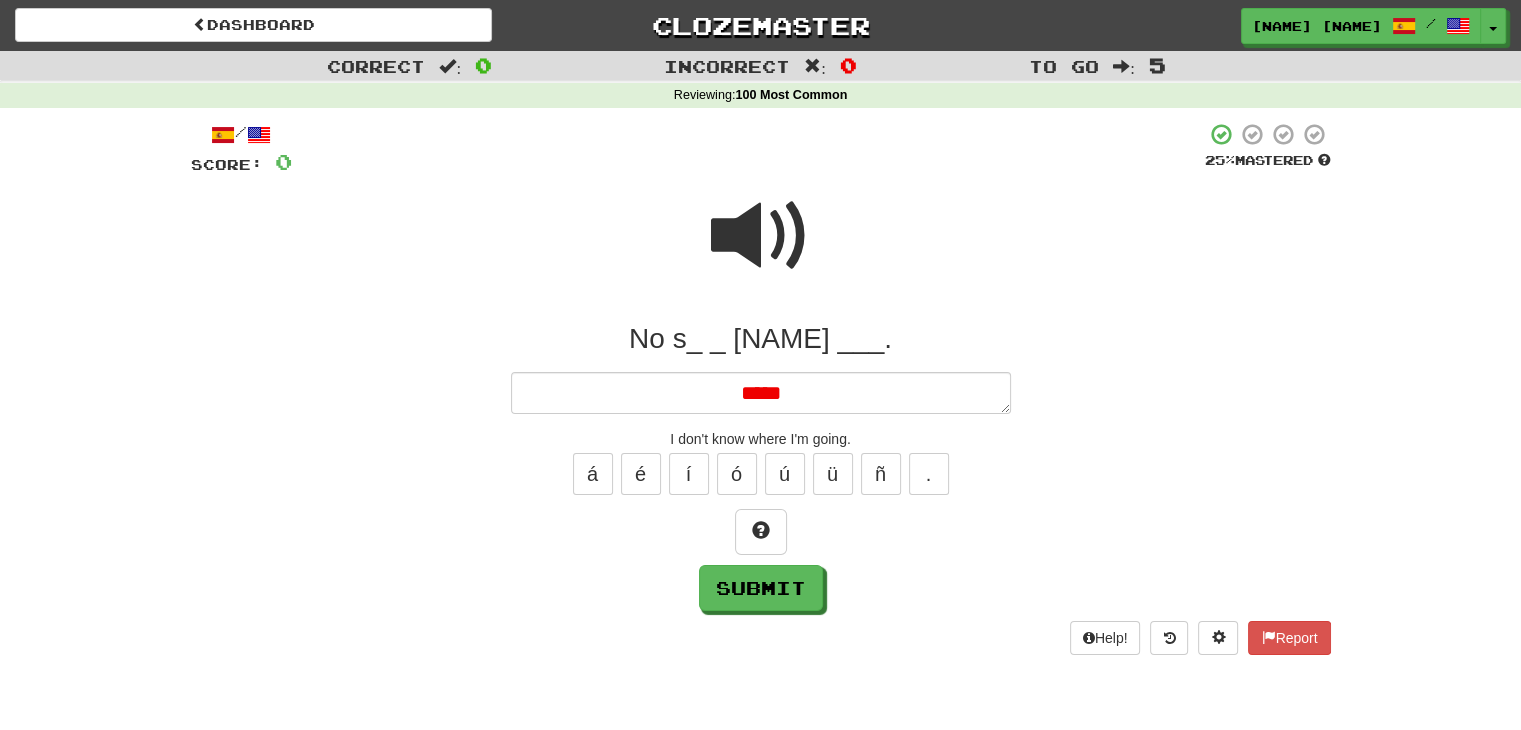 type on "*" 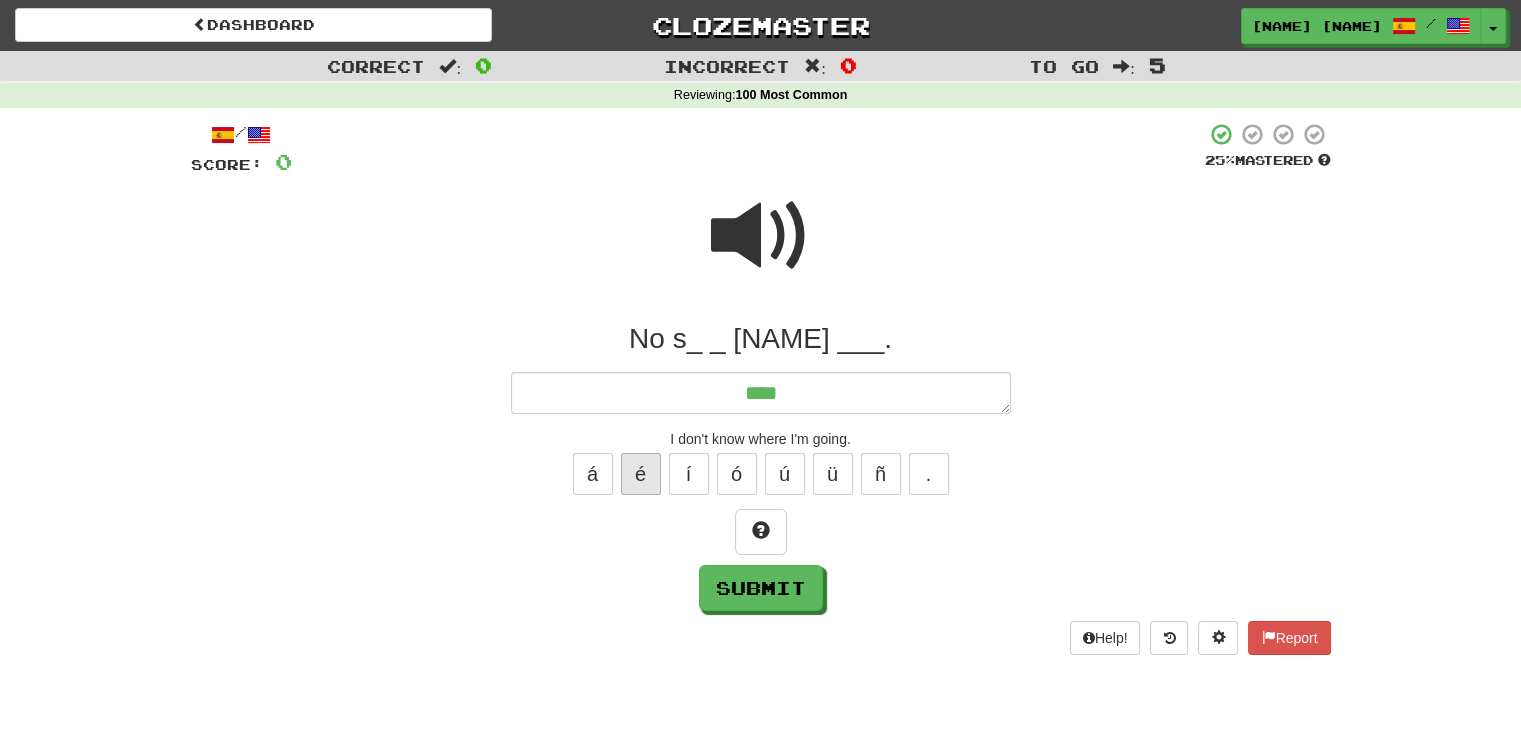 type on "****" 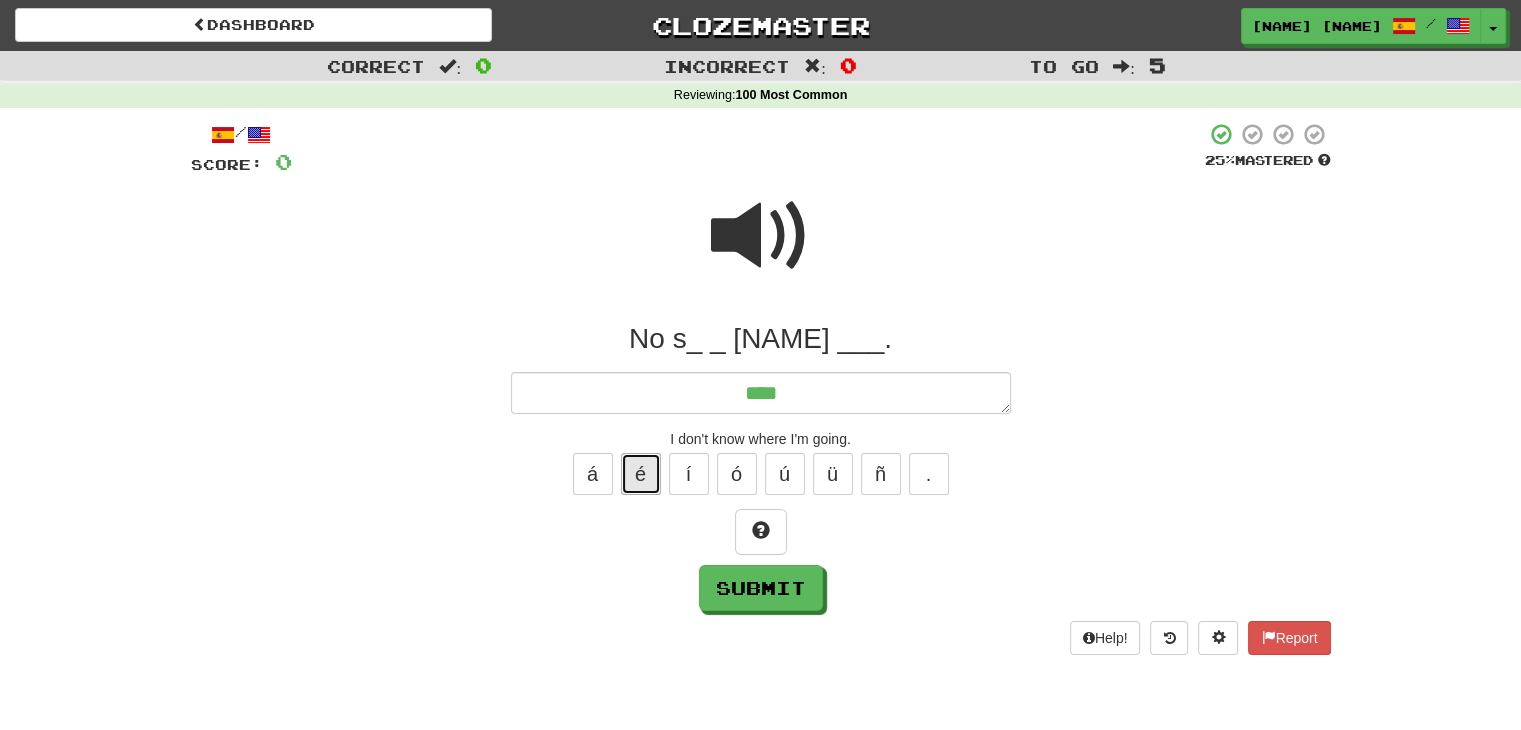 click on "é" at bounding box center (641, 474) 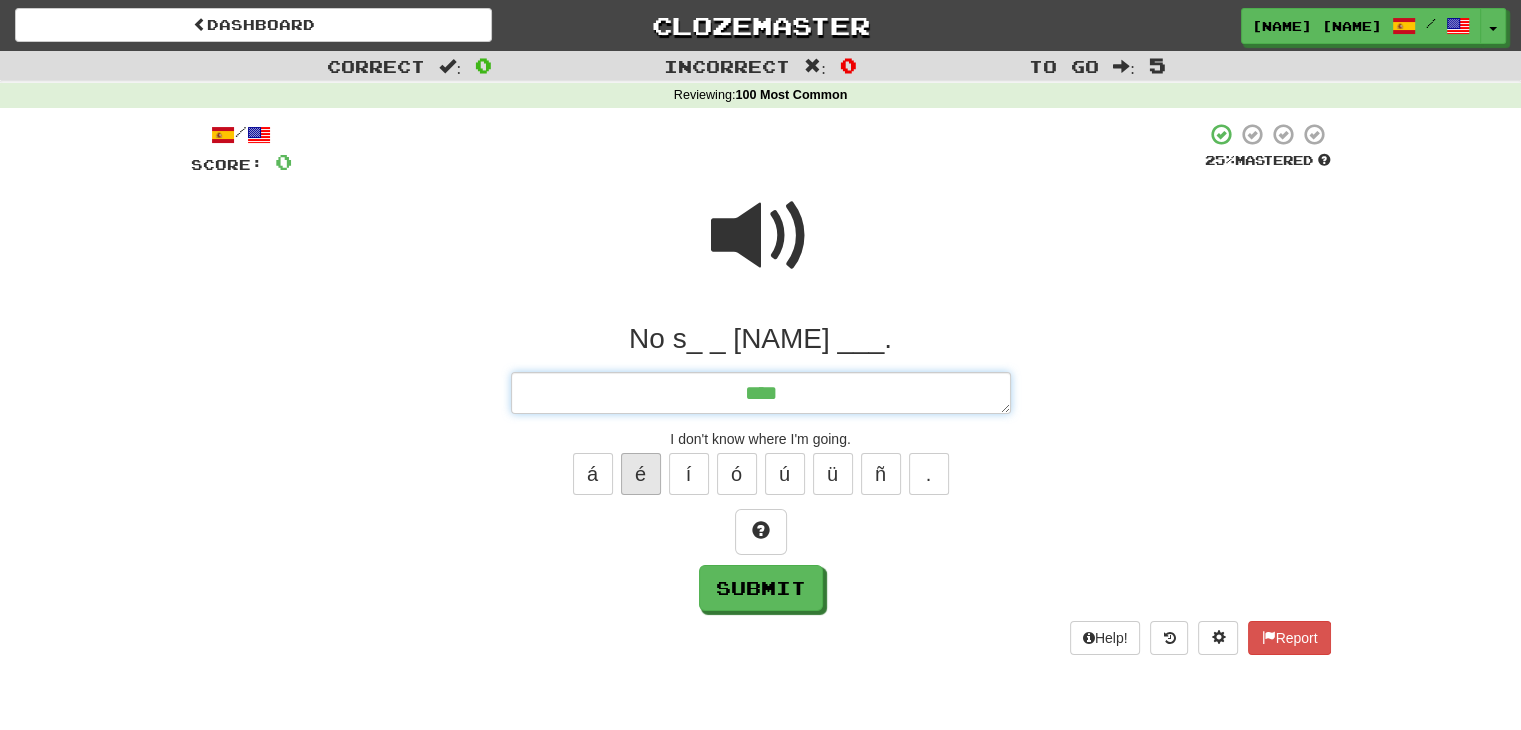 type on "*" 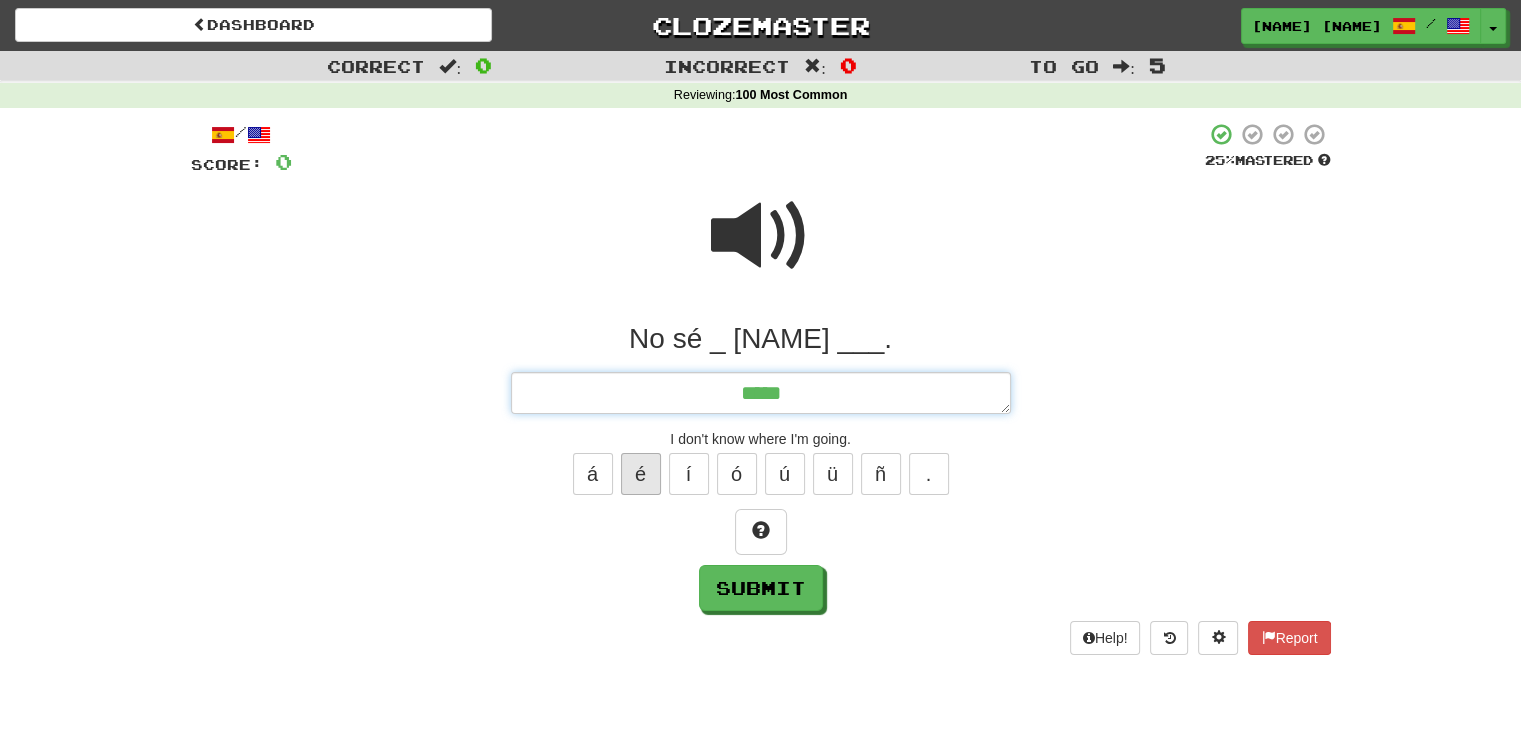 type on "*" 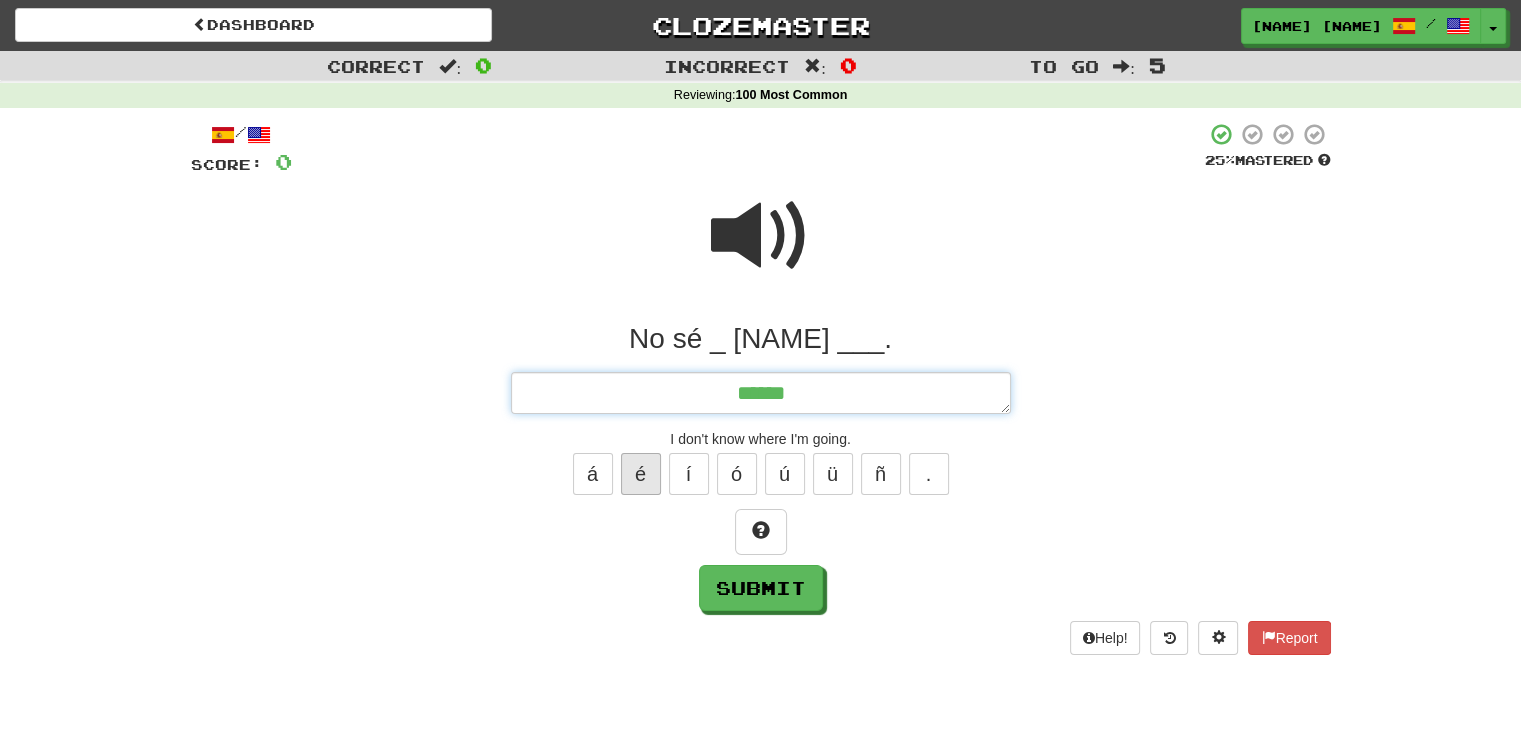 type on "*" 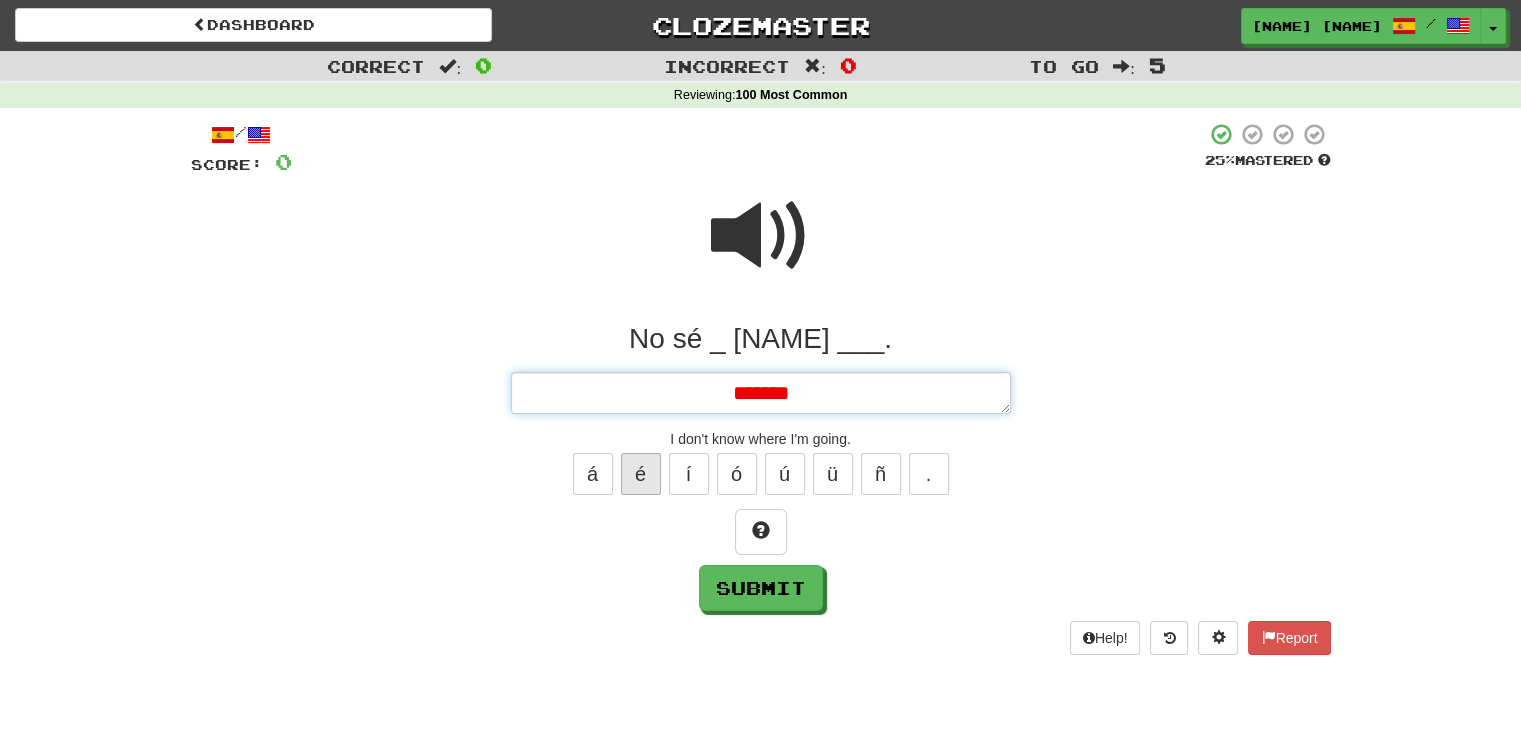 type on "*" 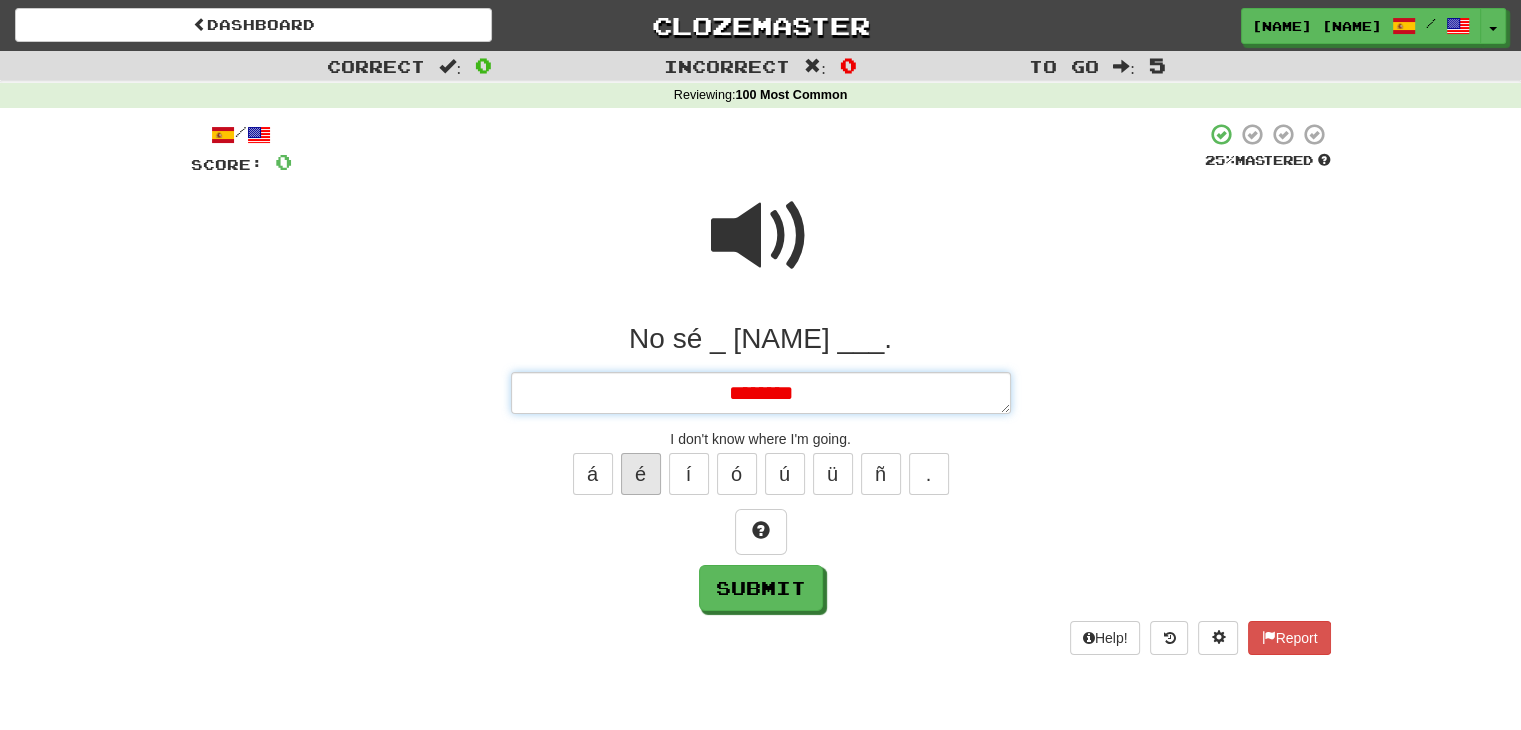 type on "*" 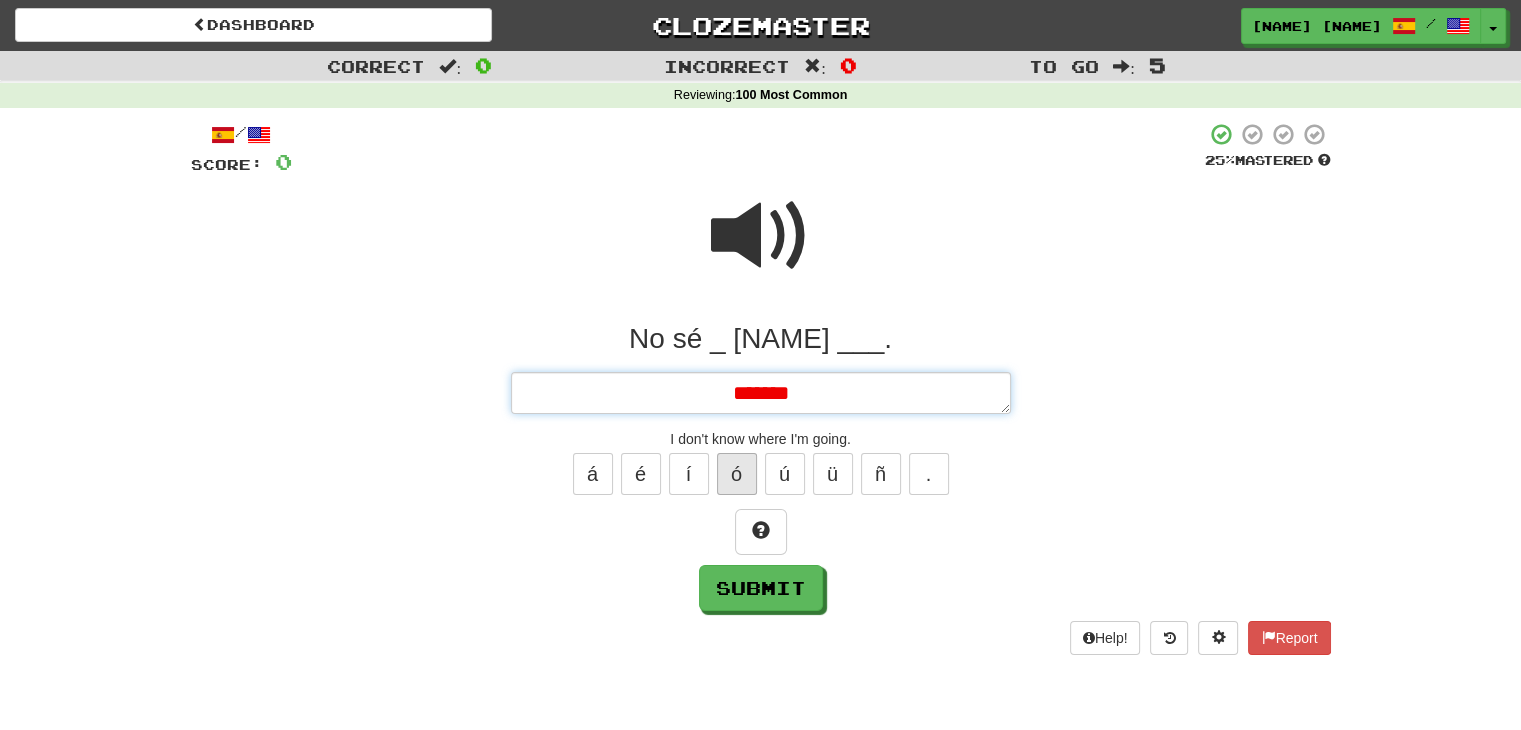 type on "*******" 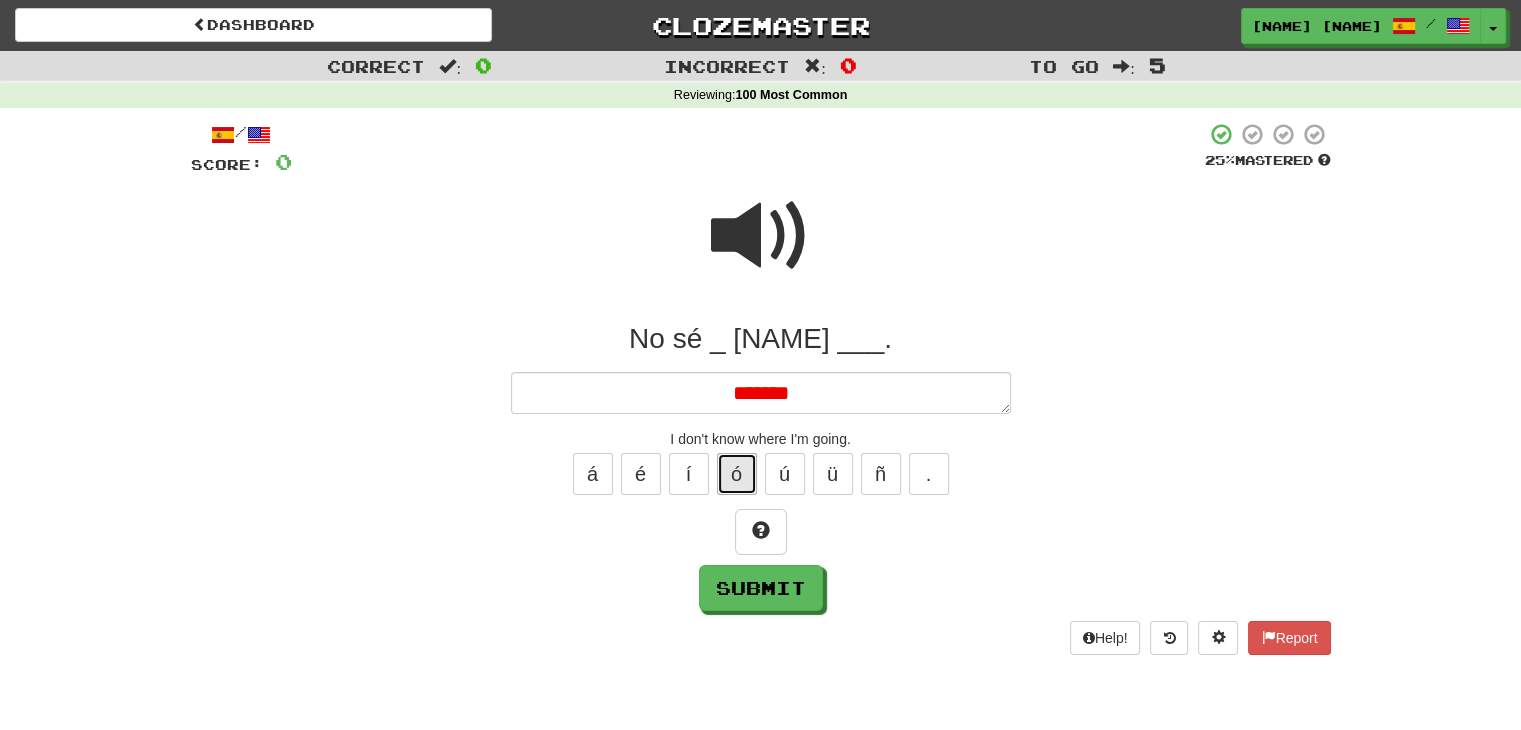 click on "ó" at bounding box center [737, 474] 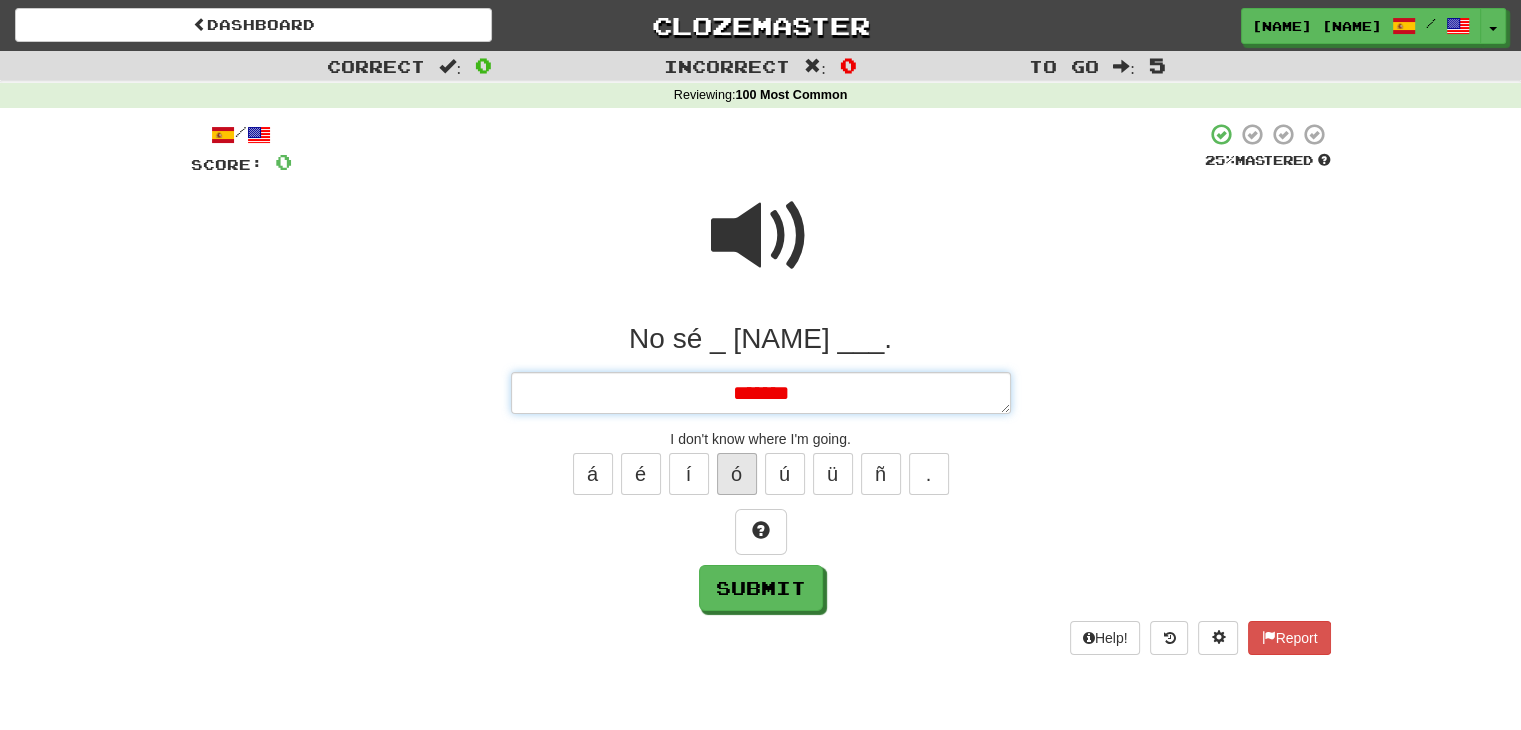 type on "*" 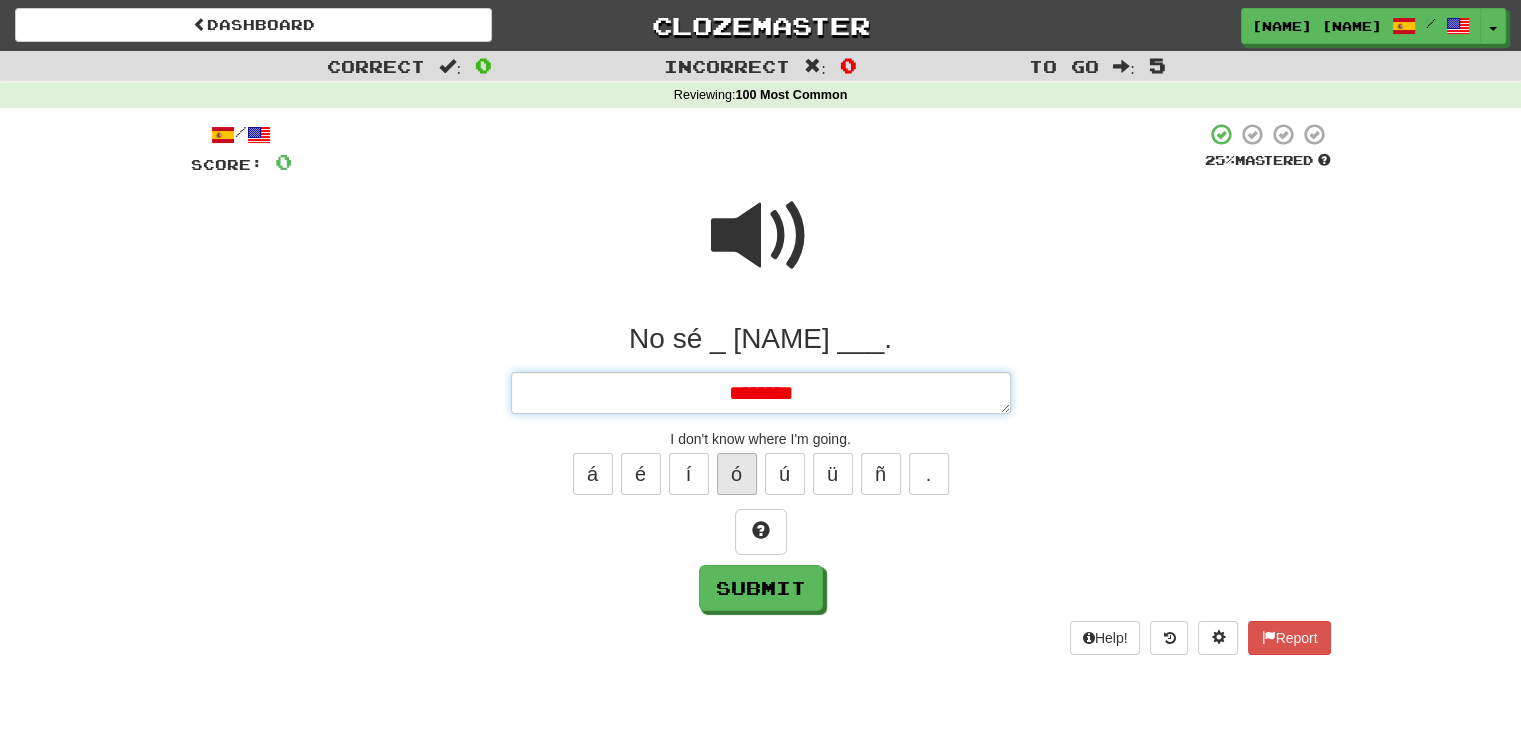 type on "*" 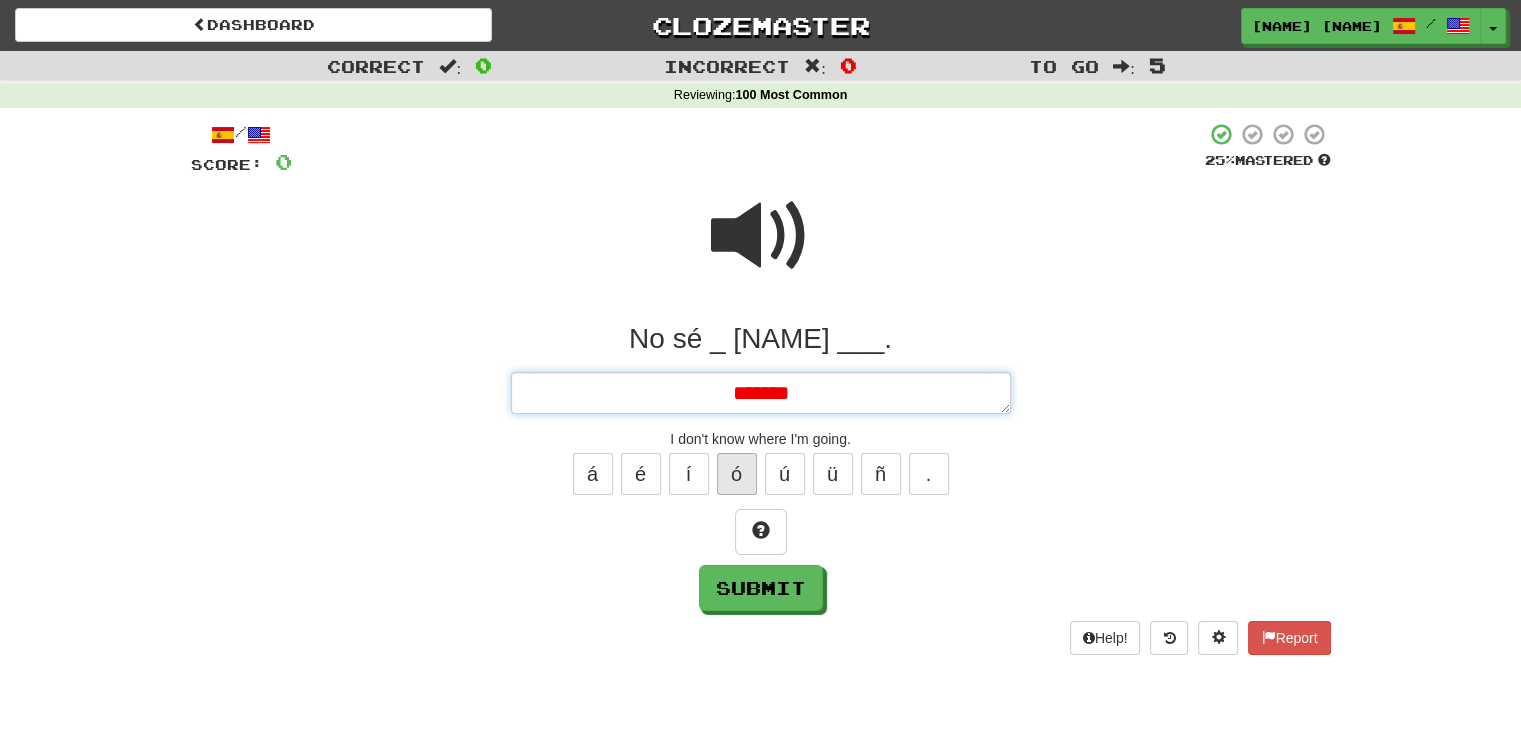 type on "*" 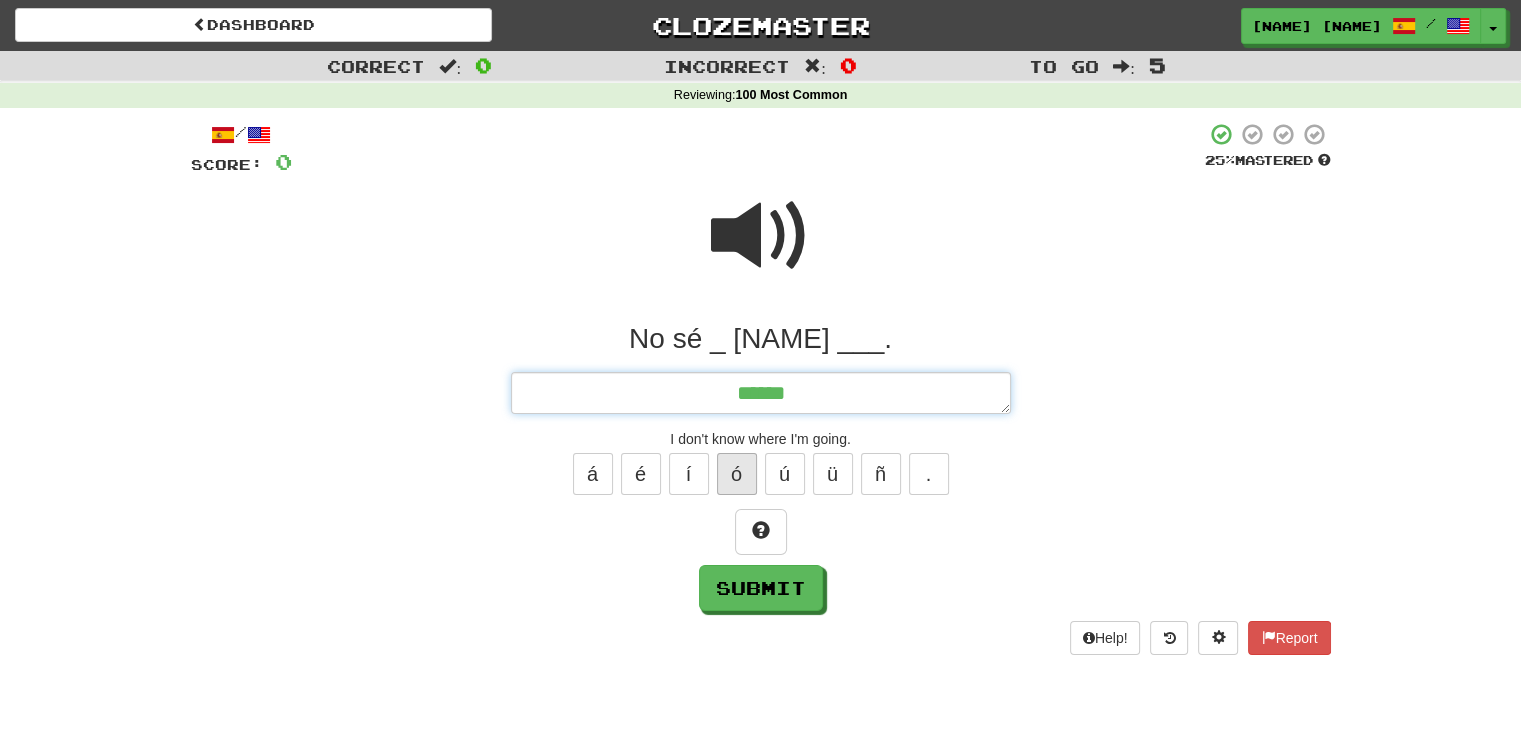 type on "*" 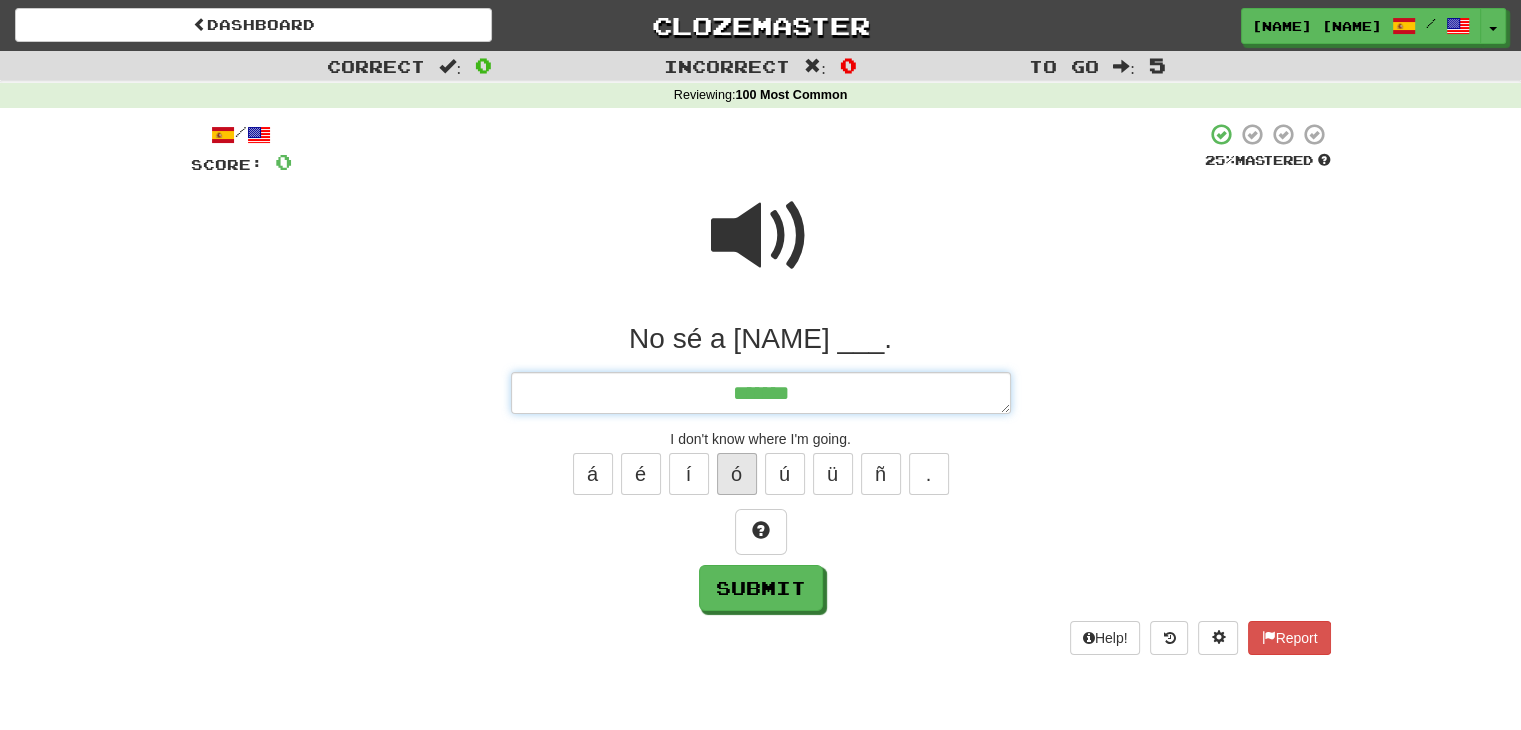 type on "*" 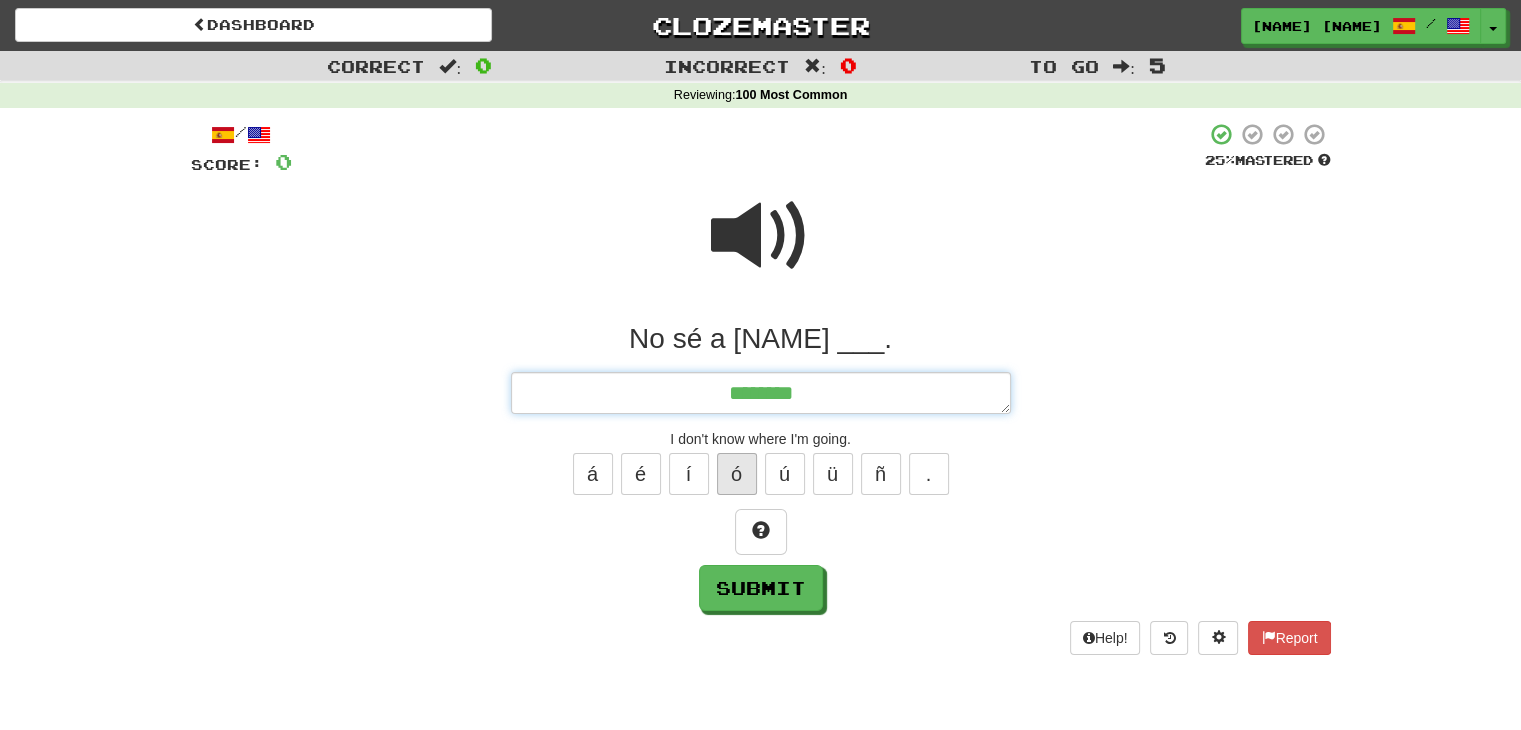 type on "*" 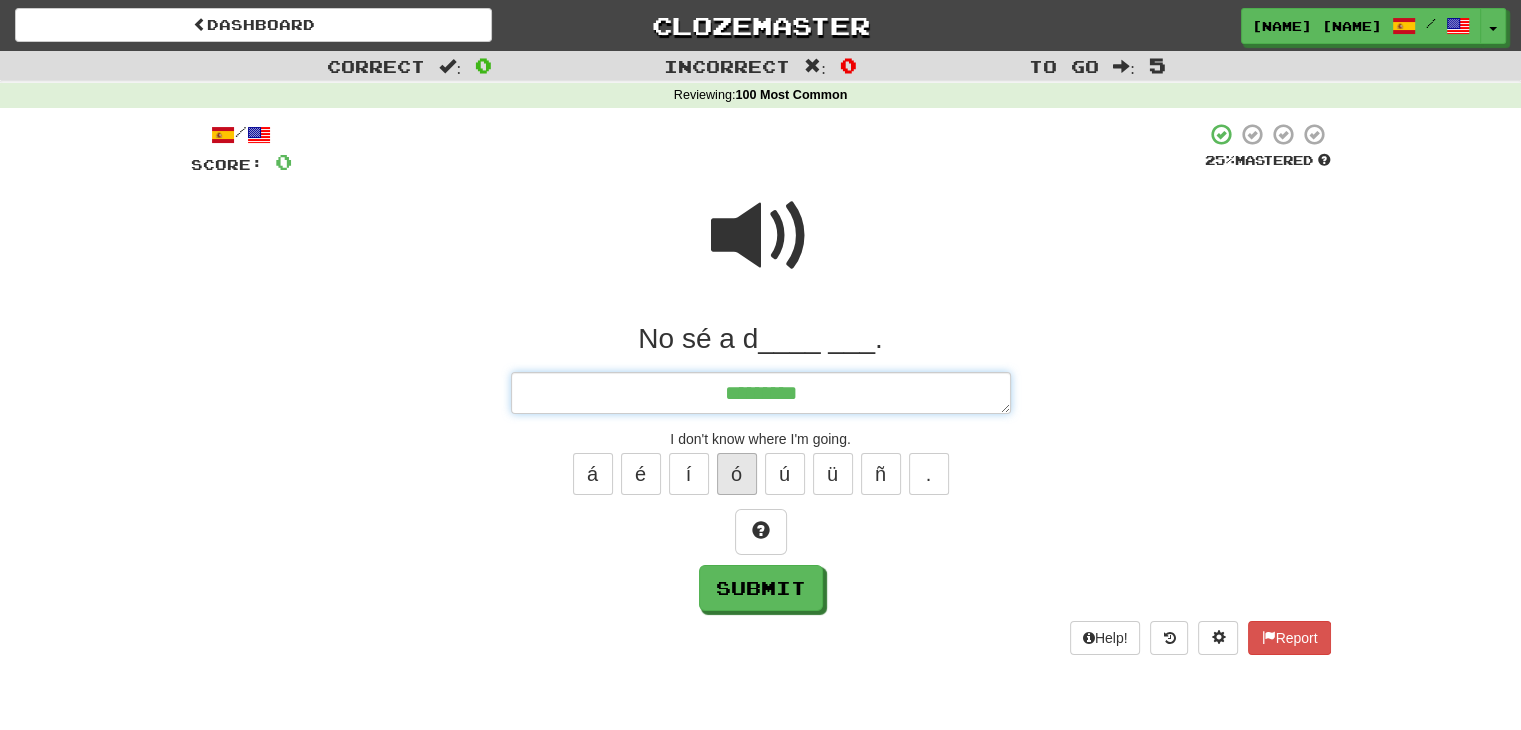 type on "*********" 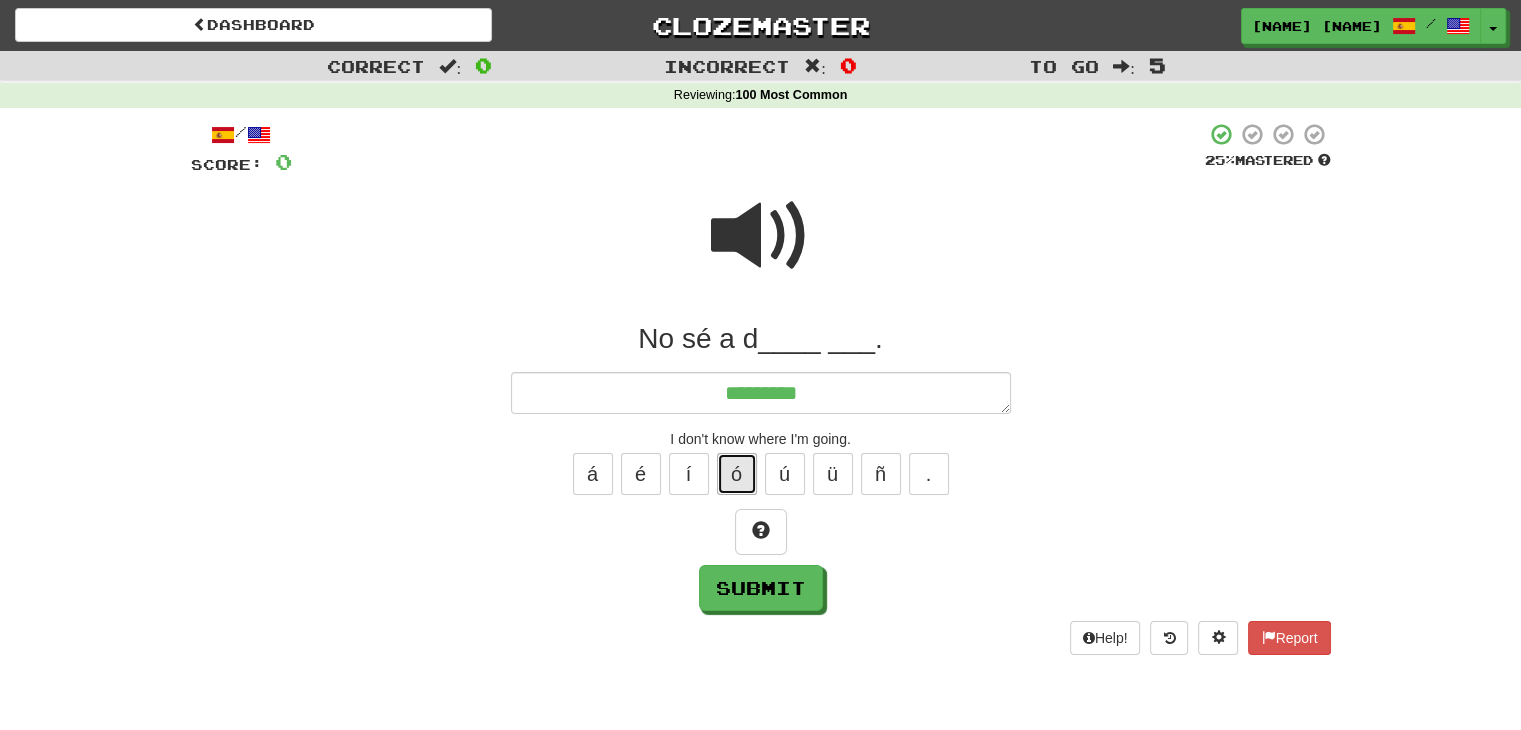 click on "ó" at bounding box center (737, 474) 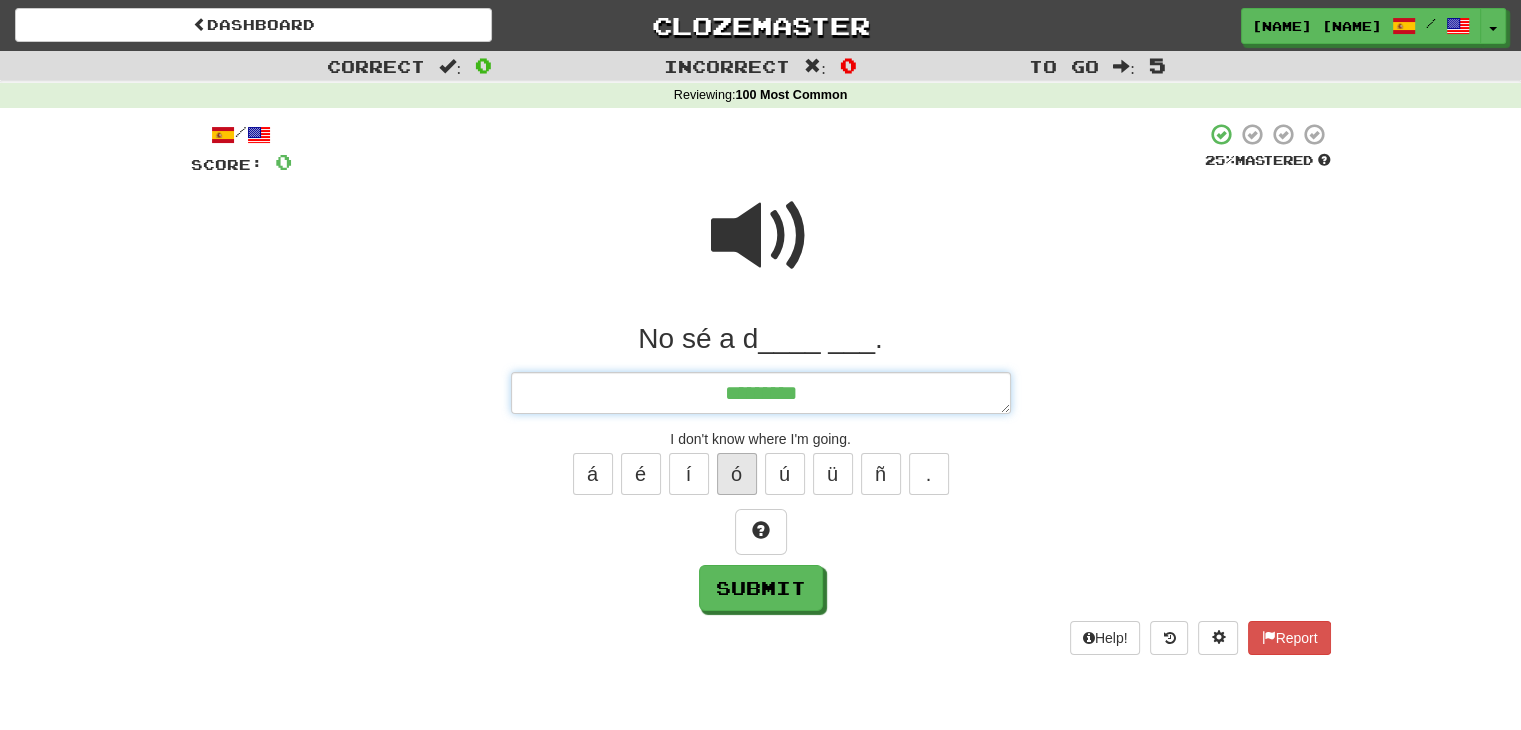 type on "*" 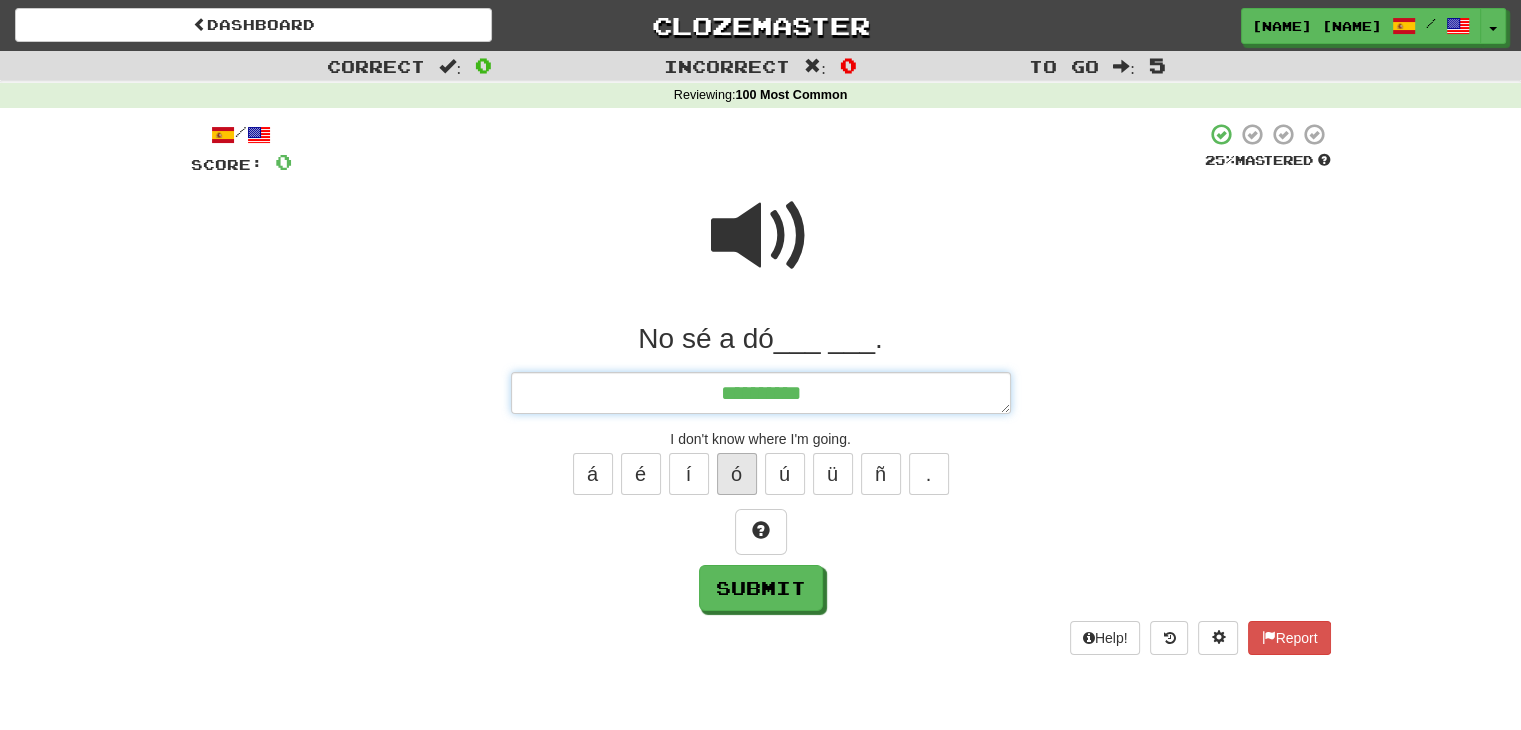 type on "*" 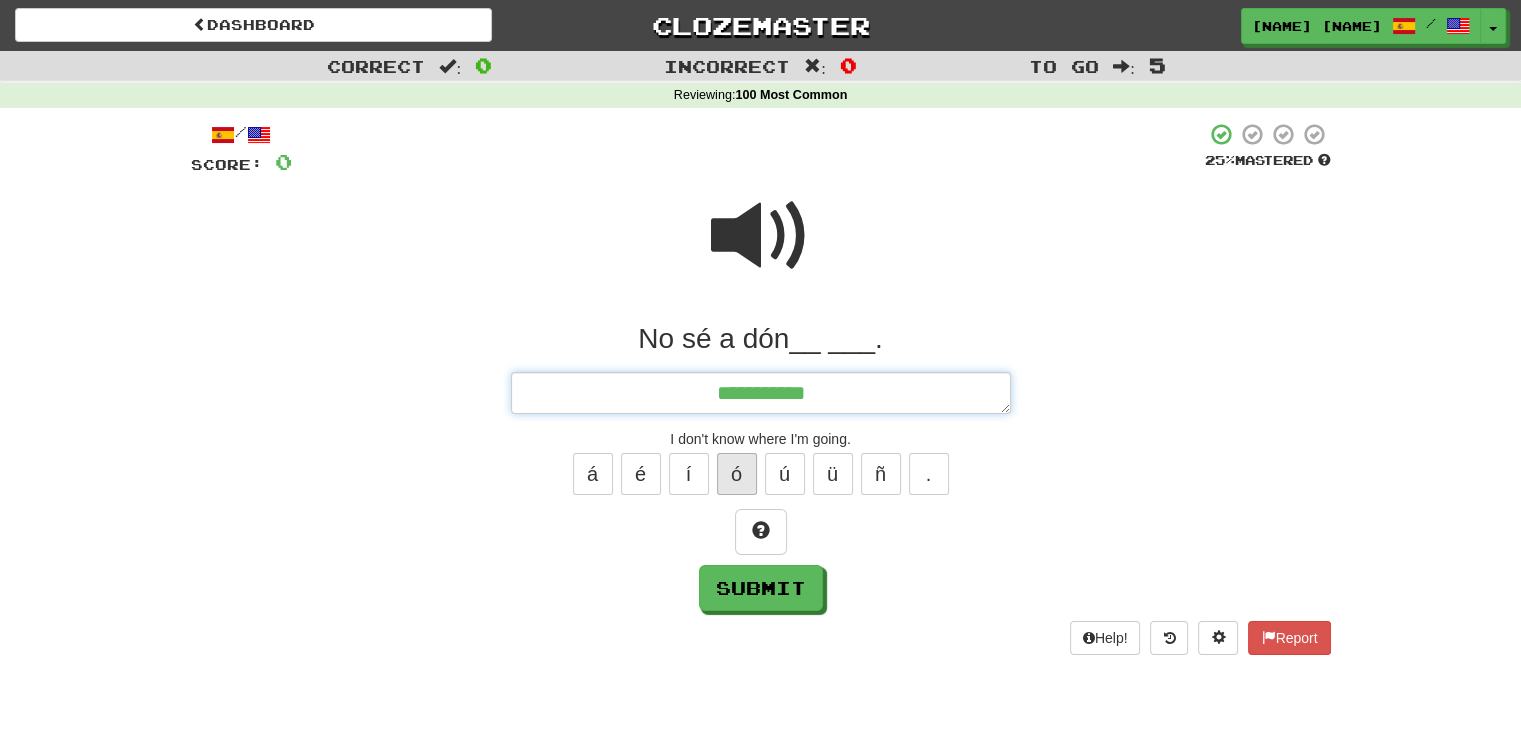 type on "*" 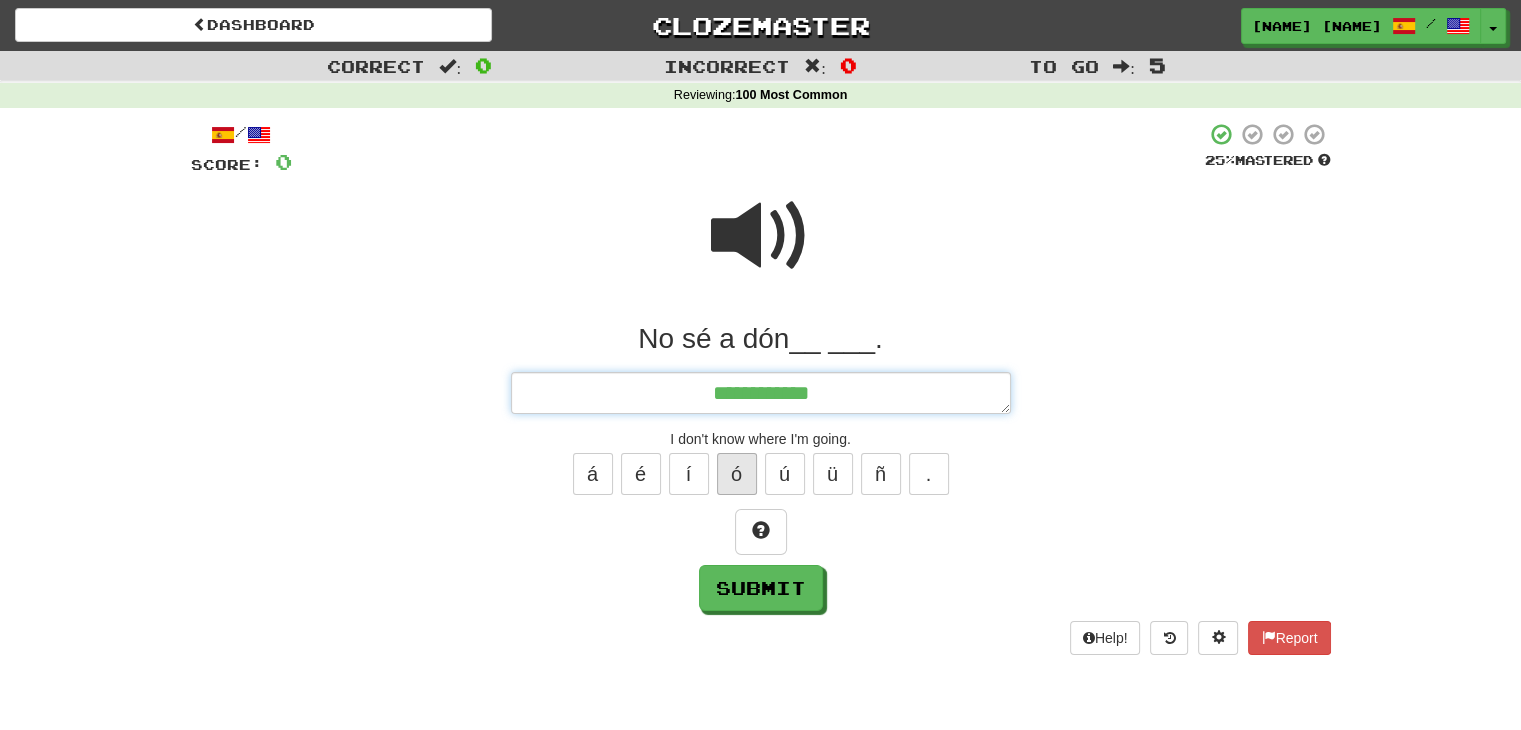 type on "*" 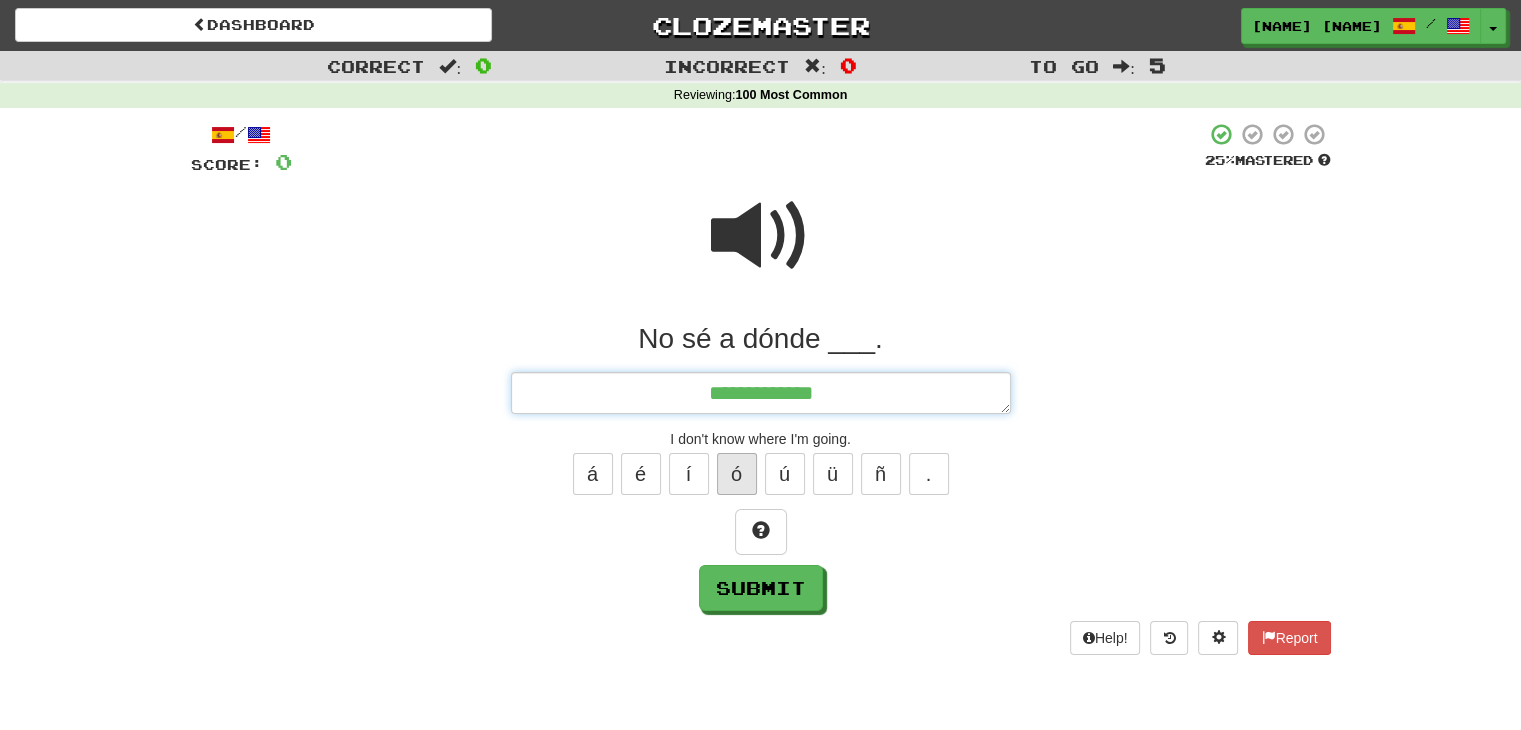 type on "*" 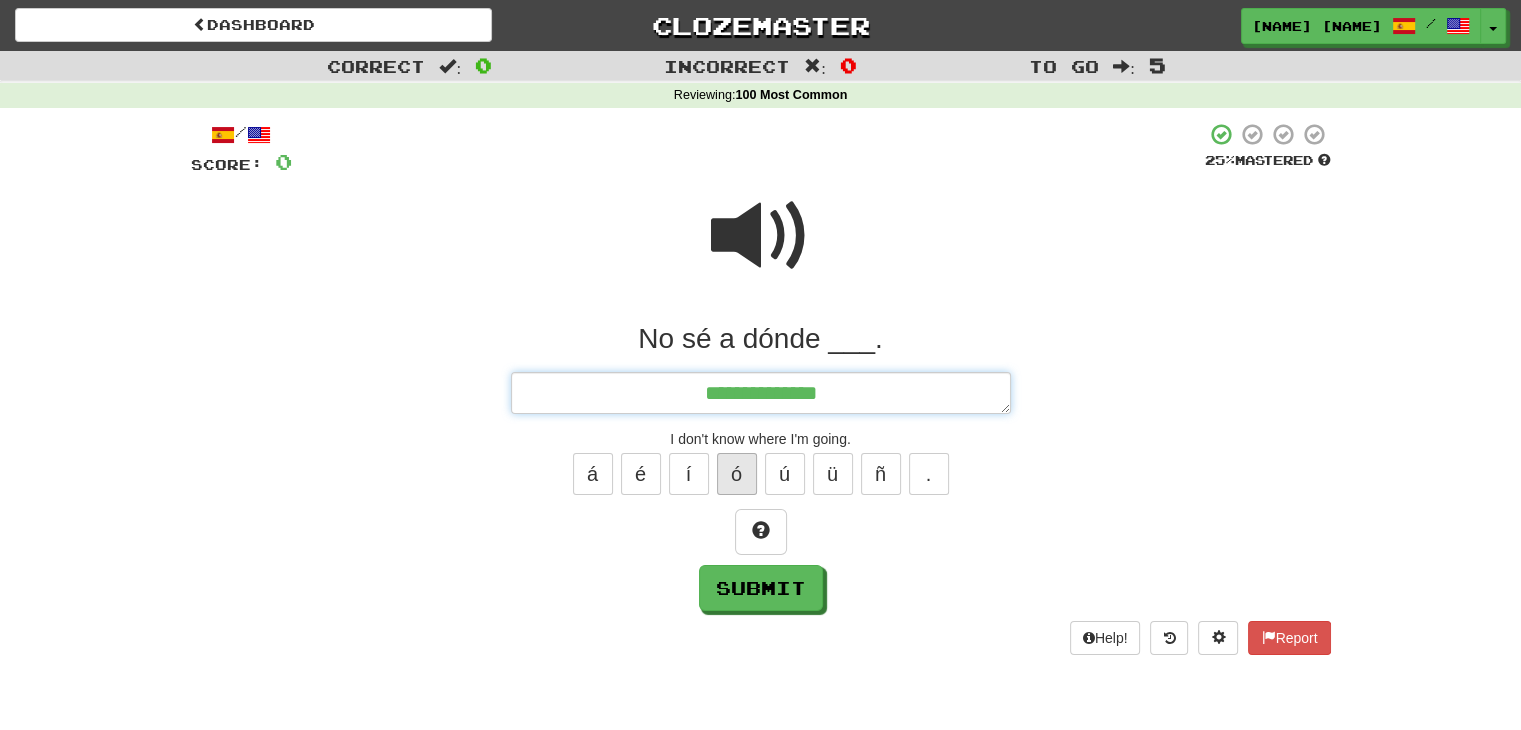 type on "*" 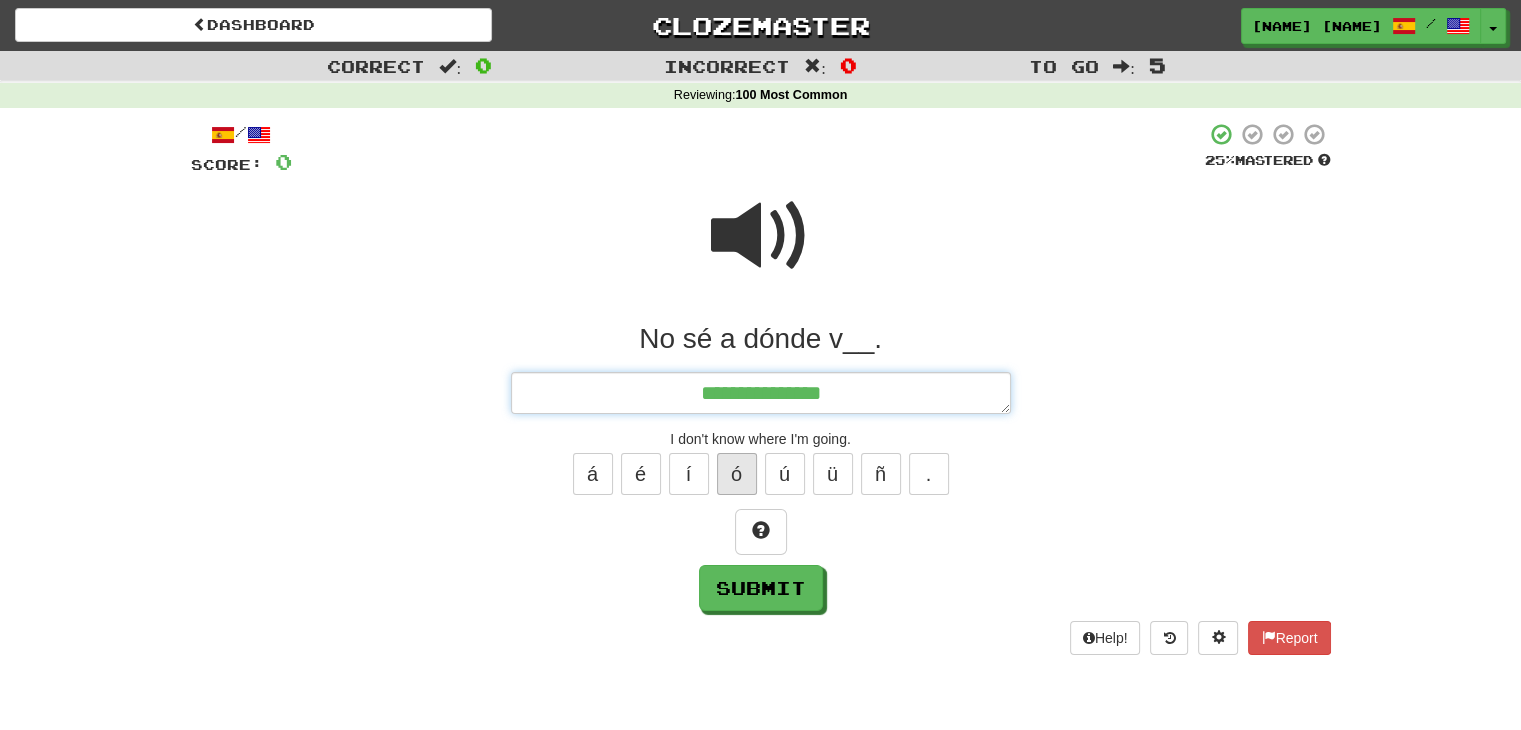 type on "*" 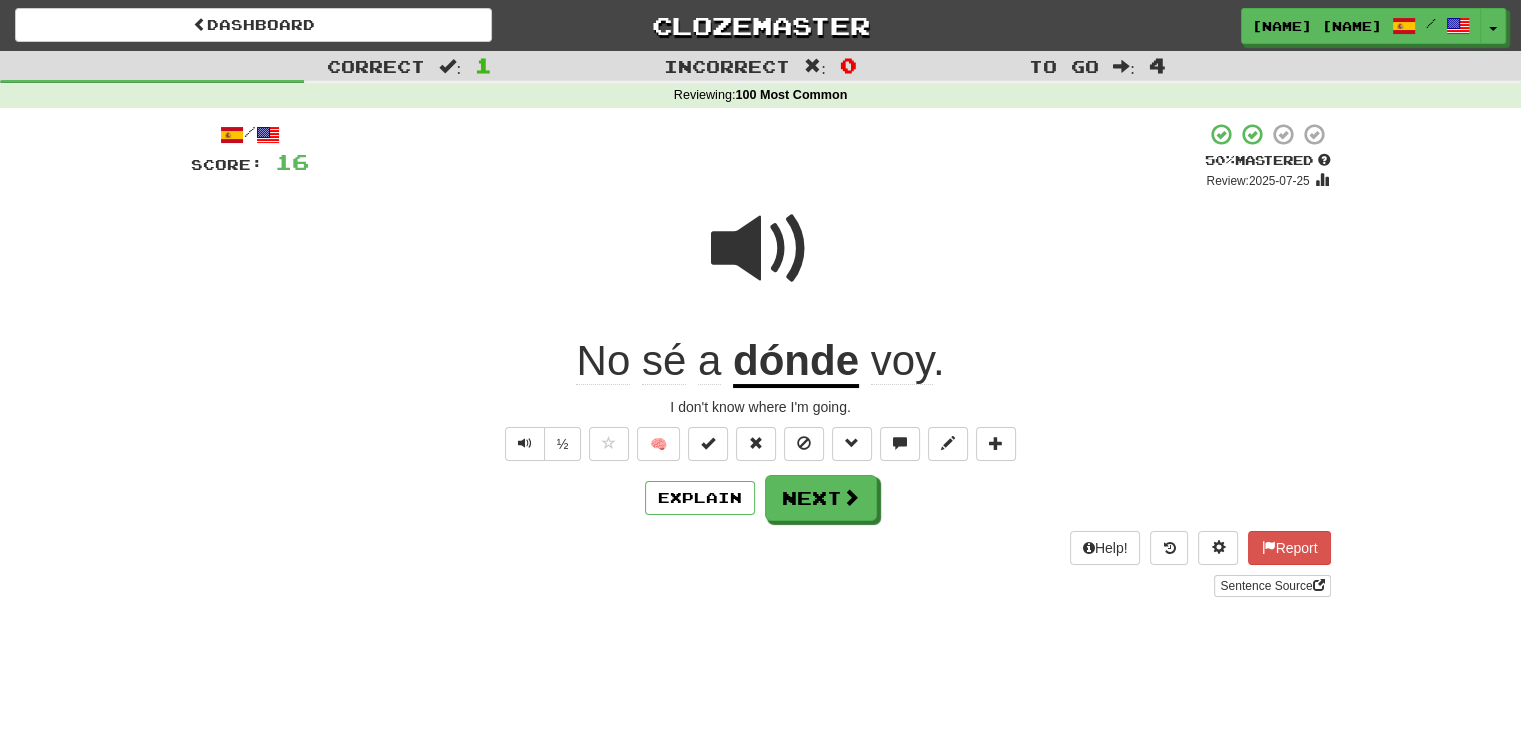 click on "½" at bounding box center [541, 444] 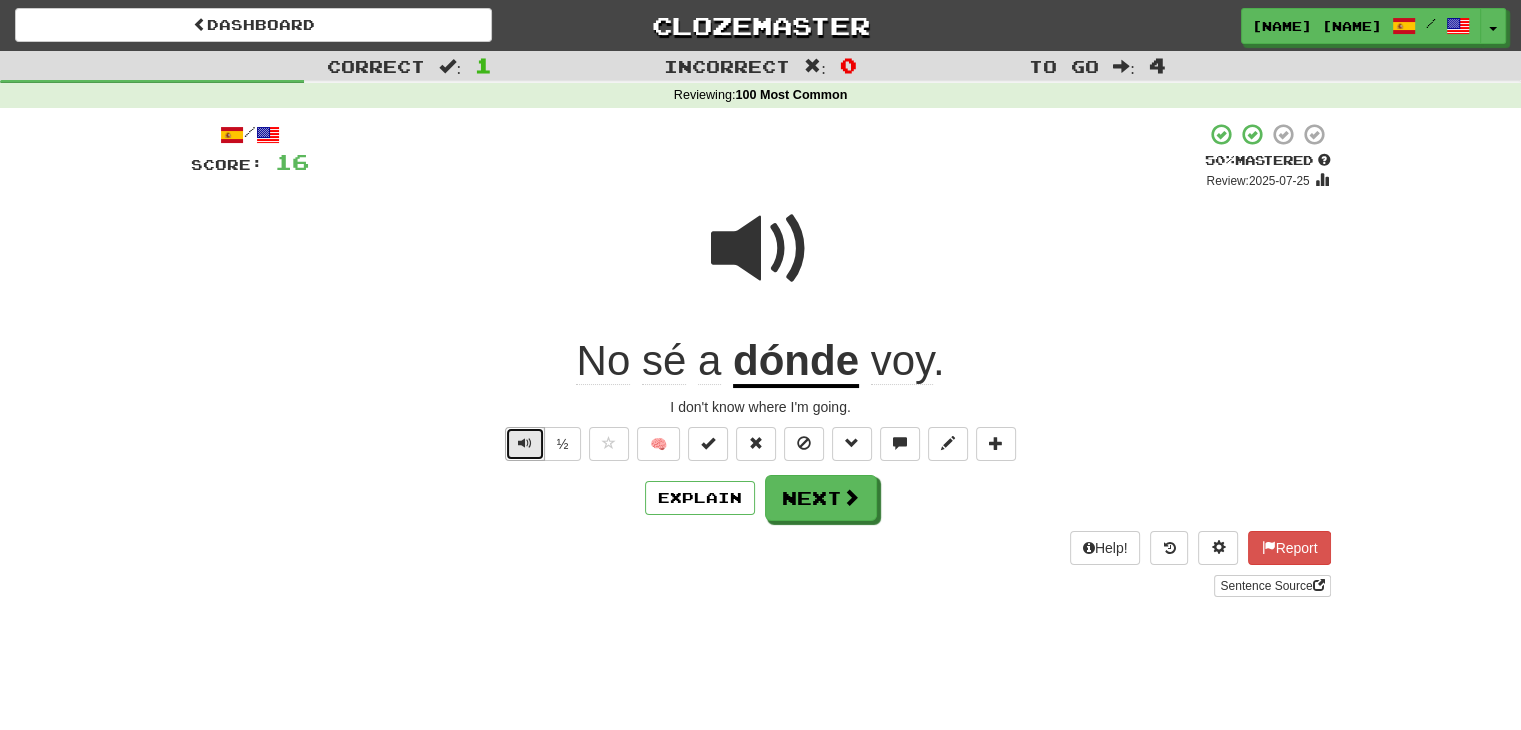 click at bounding box center (525, 444) 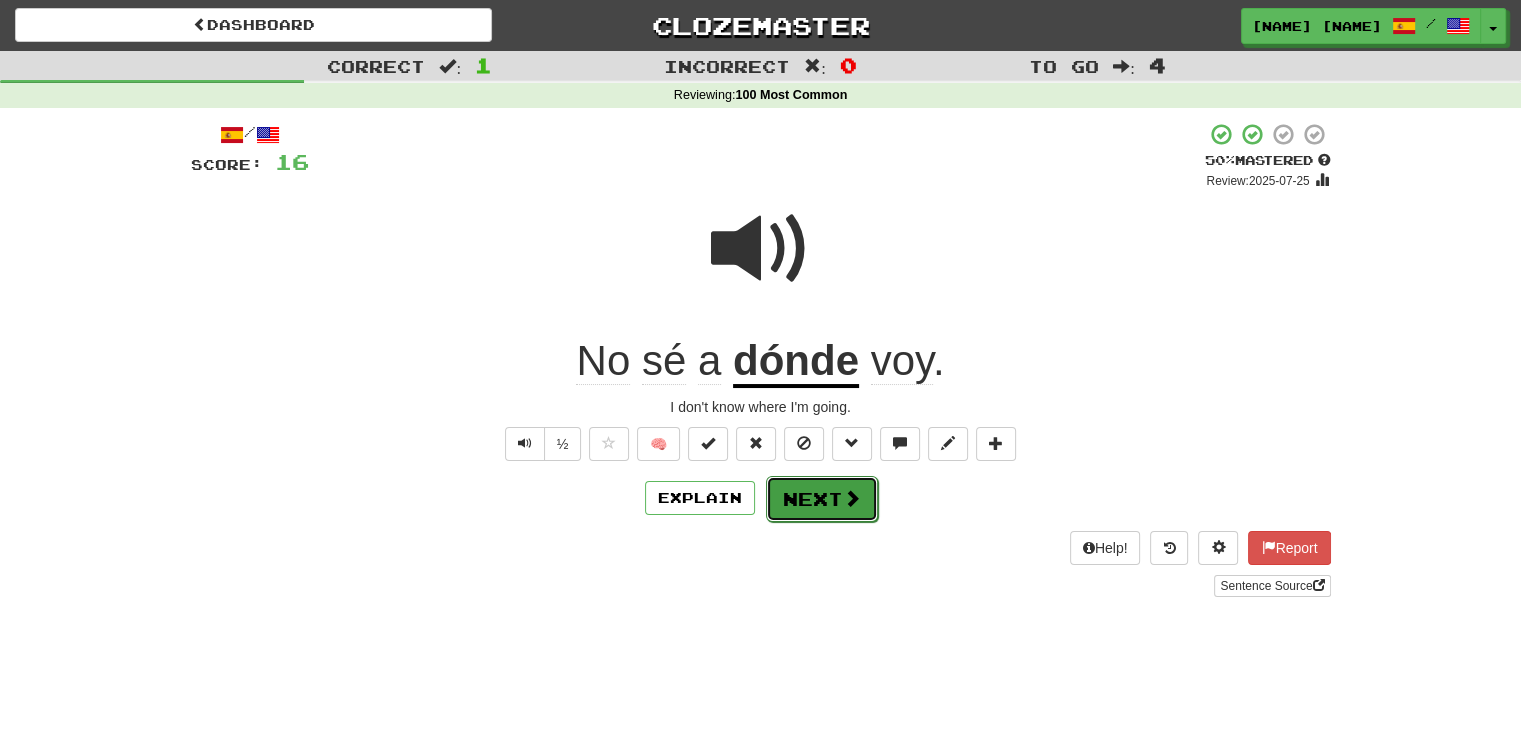 click on "Next" at bounding box center (822, 499) 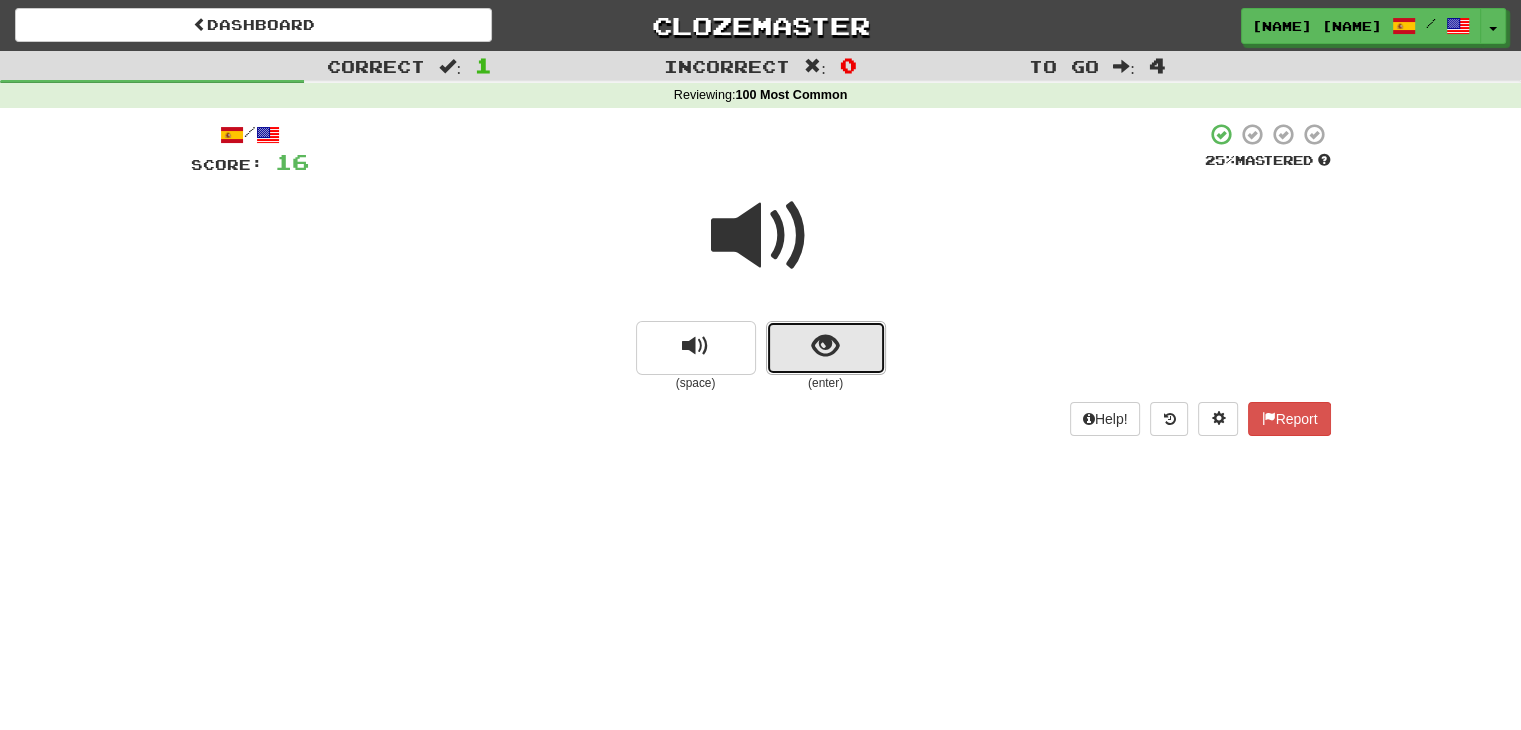 click at bounding box center (826, 348) 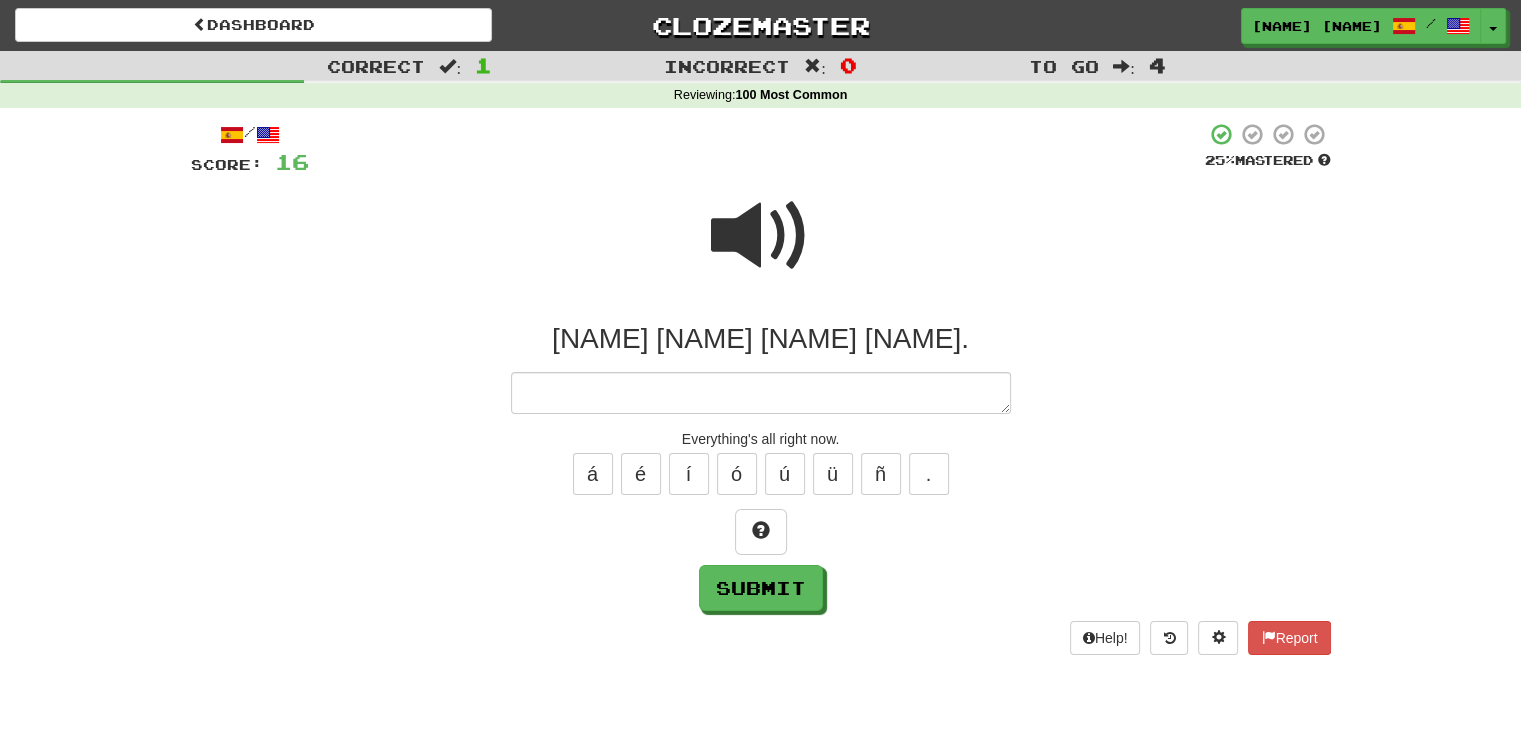 type on "*" 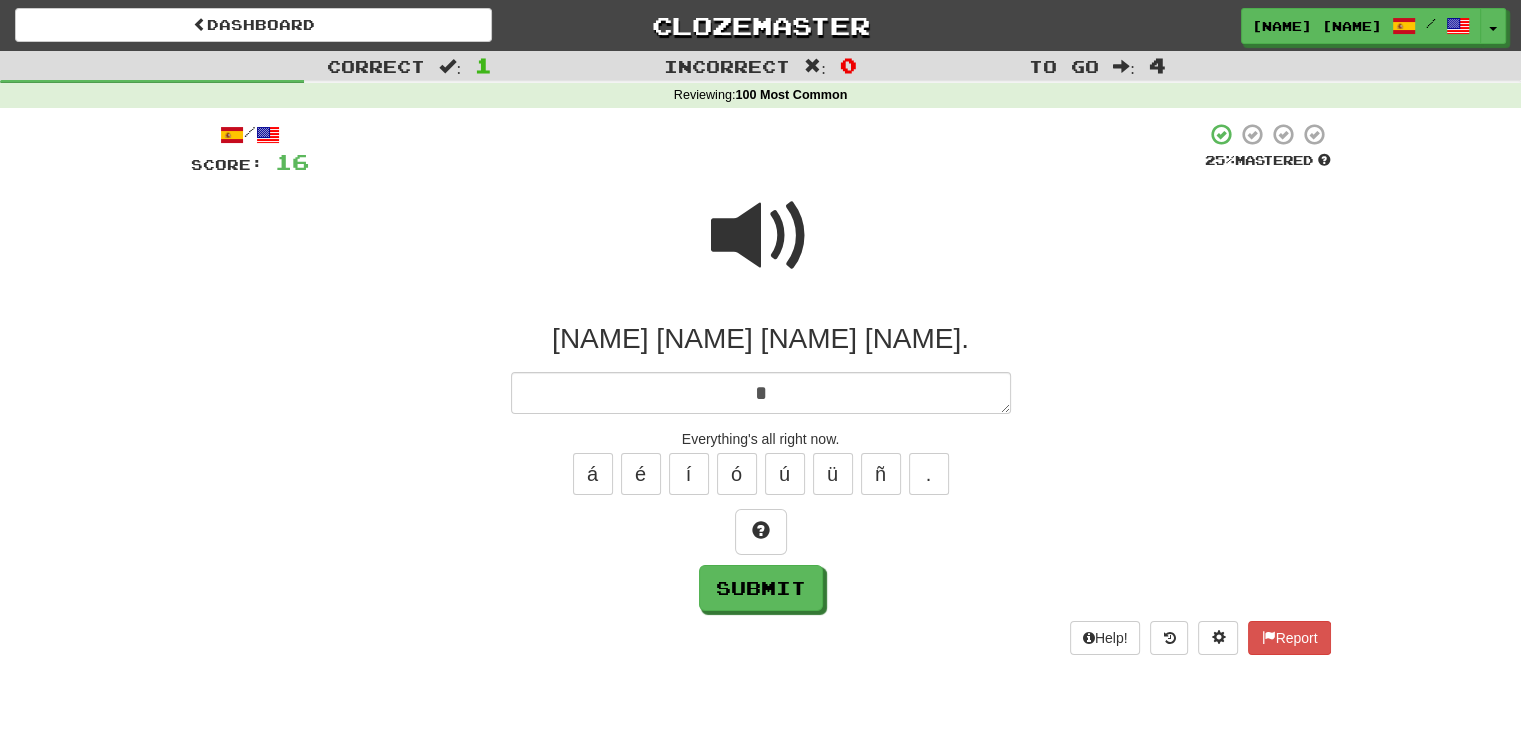 type on "*" 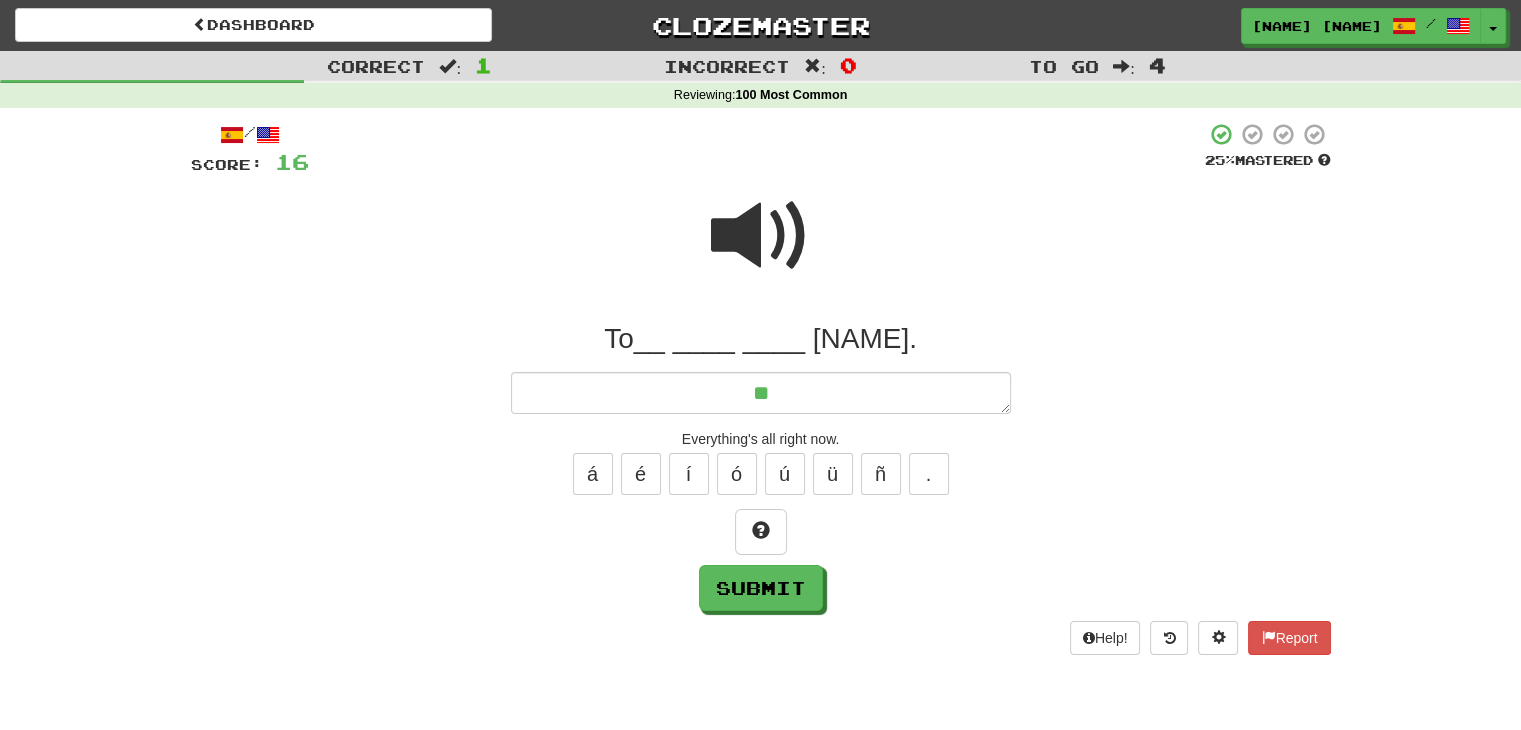 type on "*" 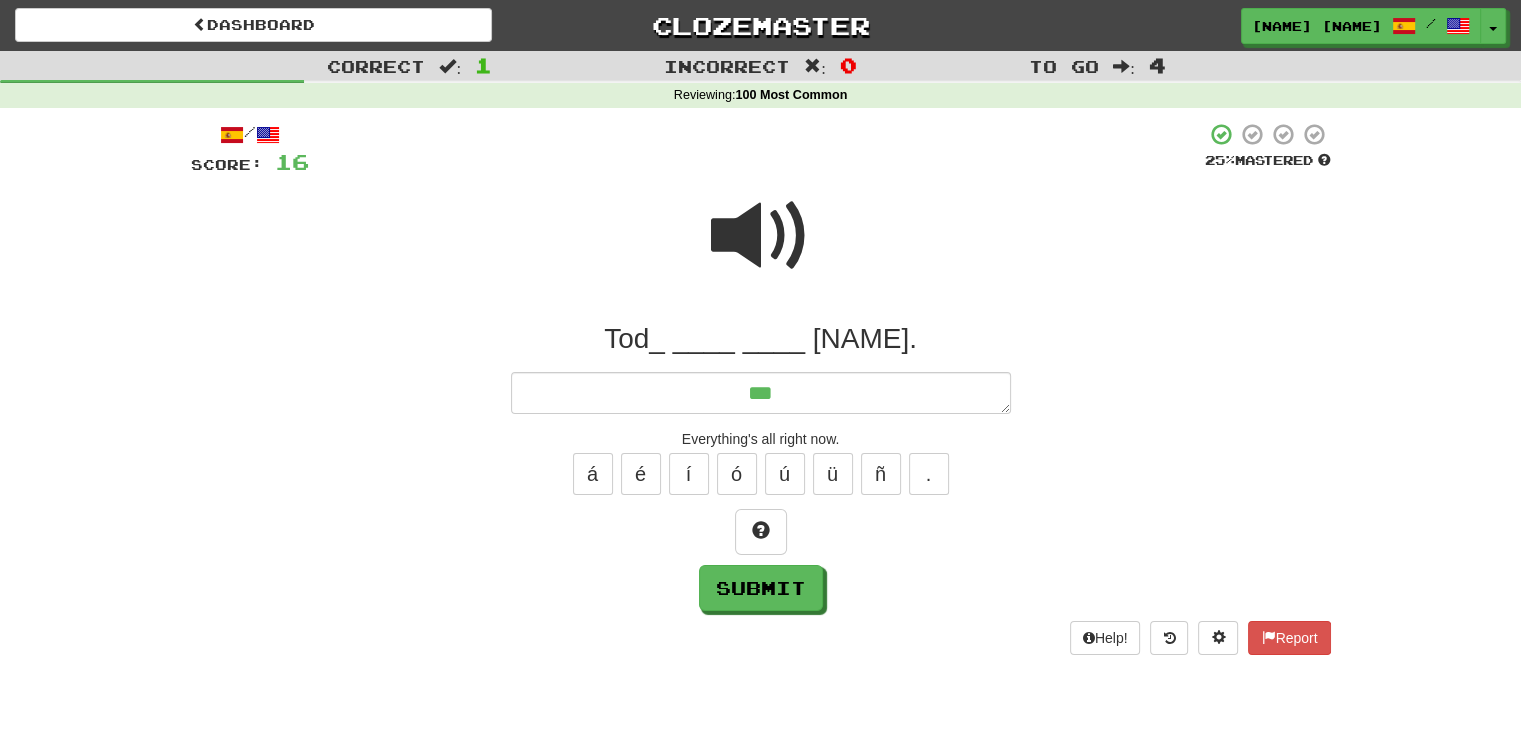 type on "*" 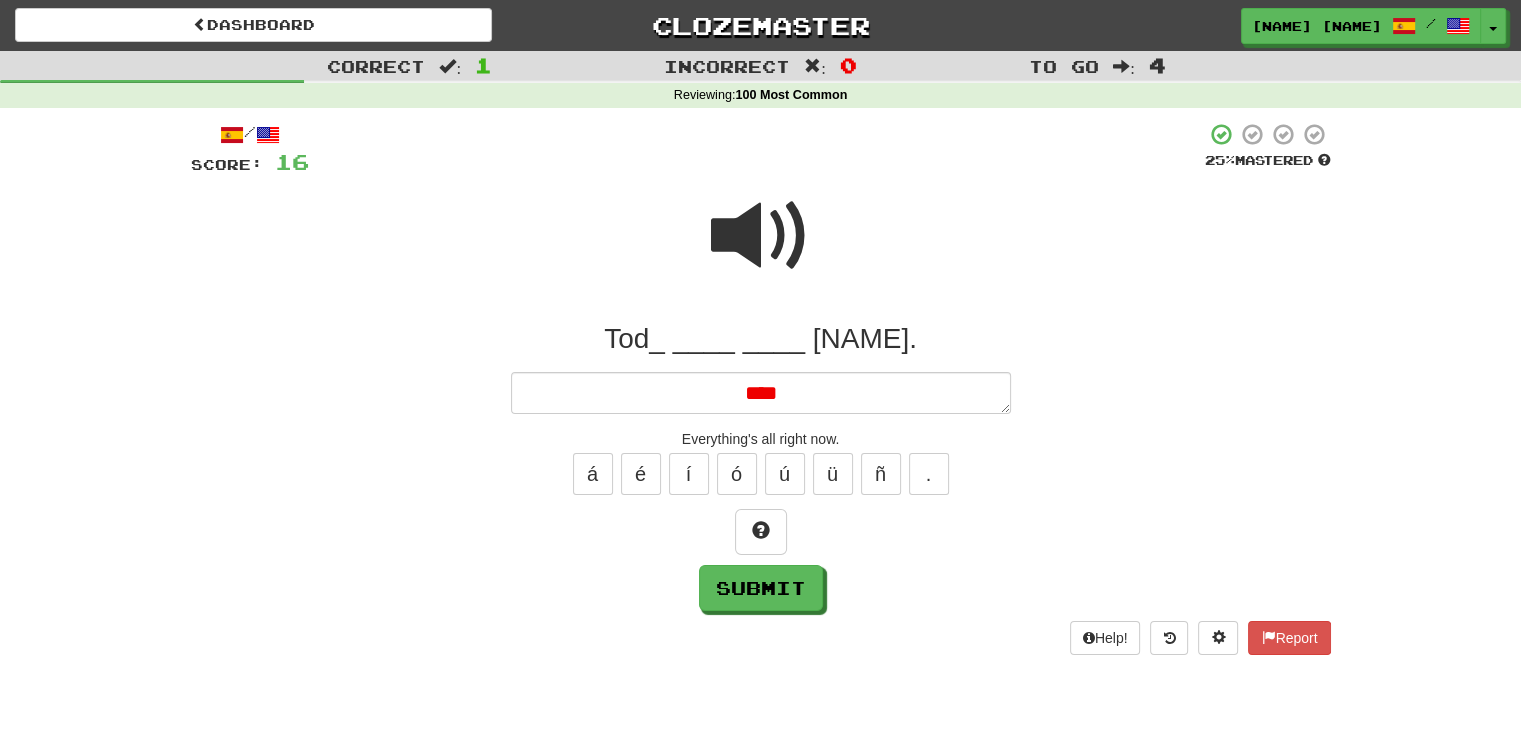type on "*" 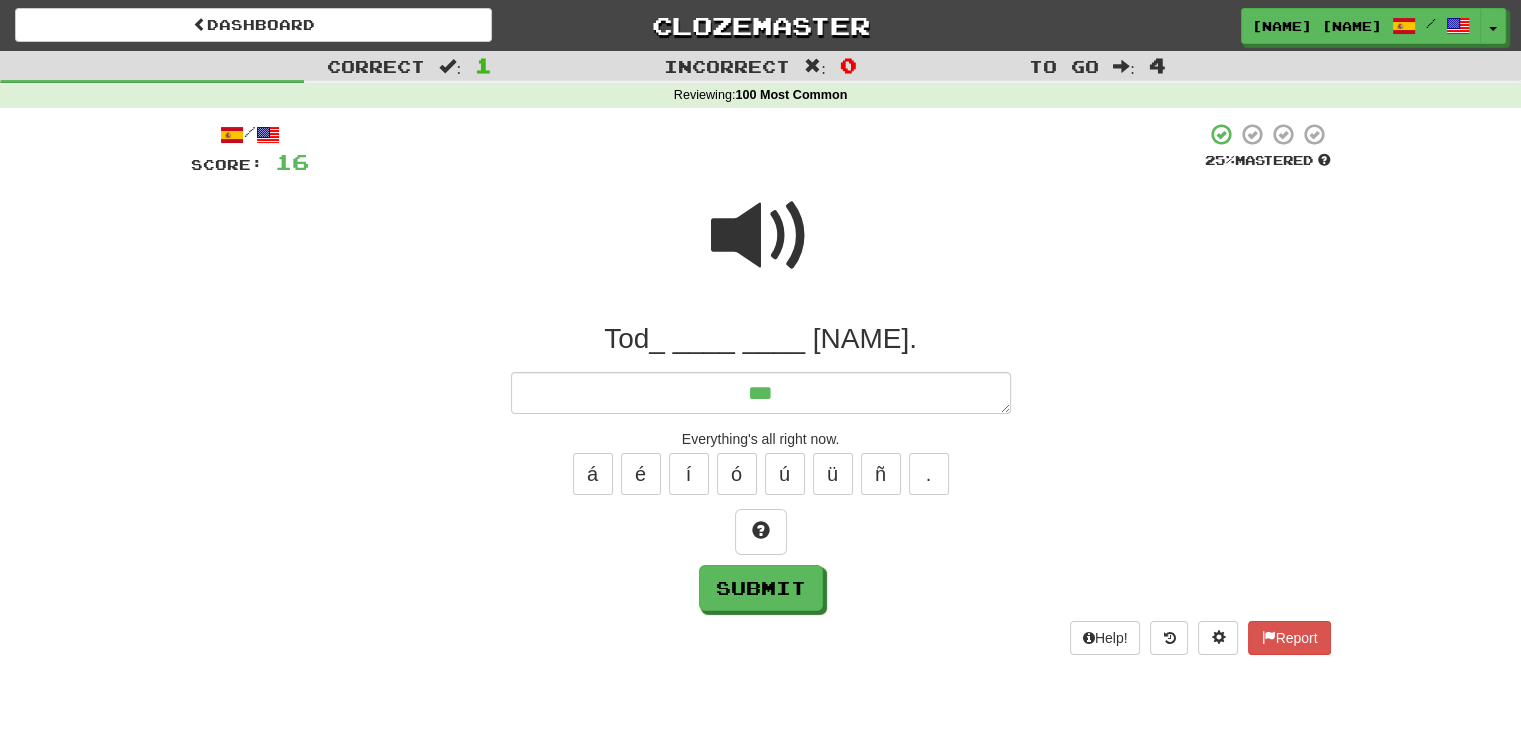 type on "*" 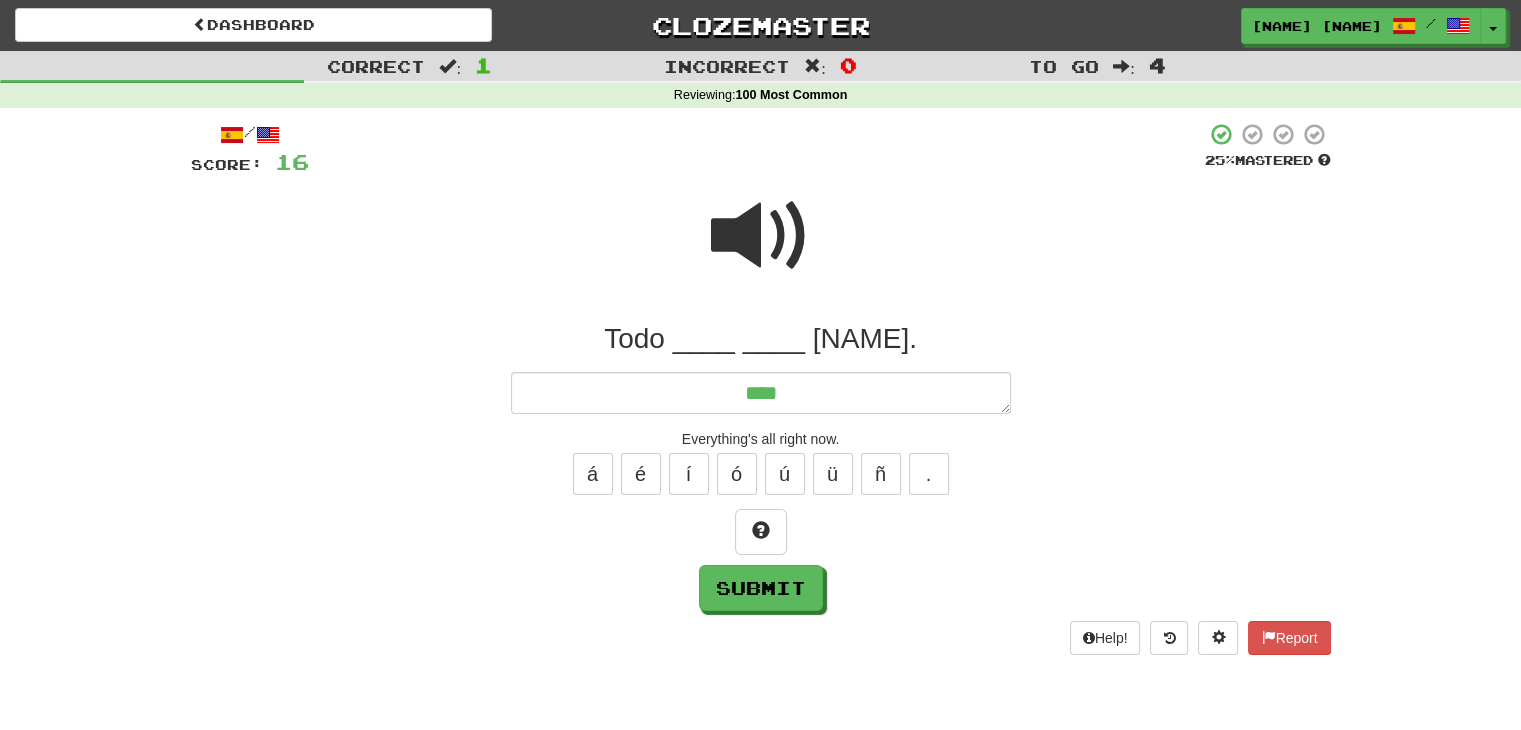 type on "*" 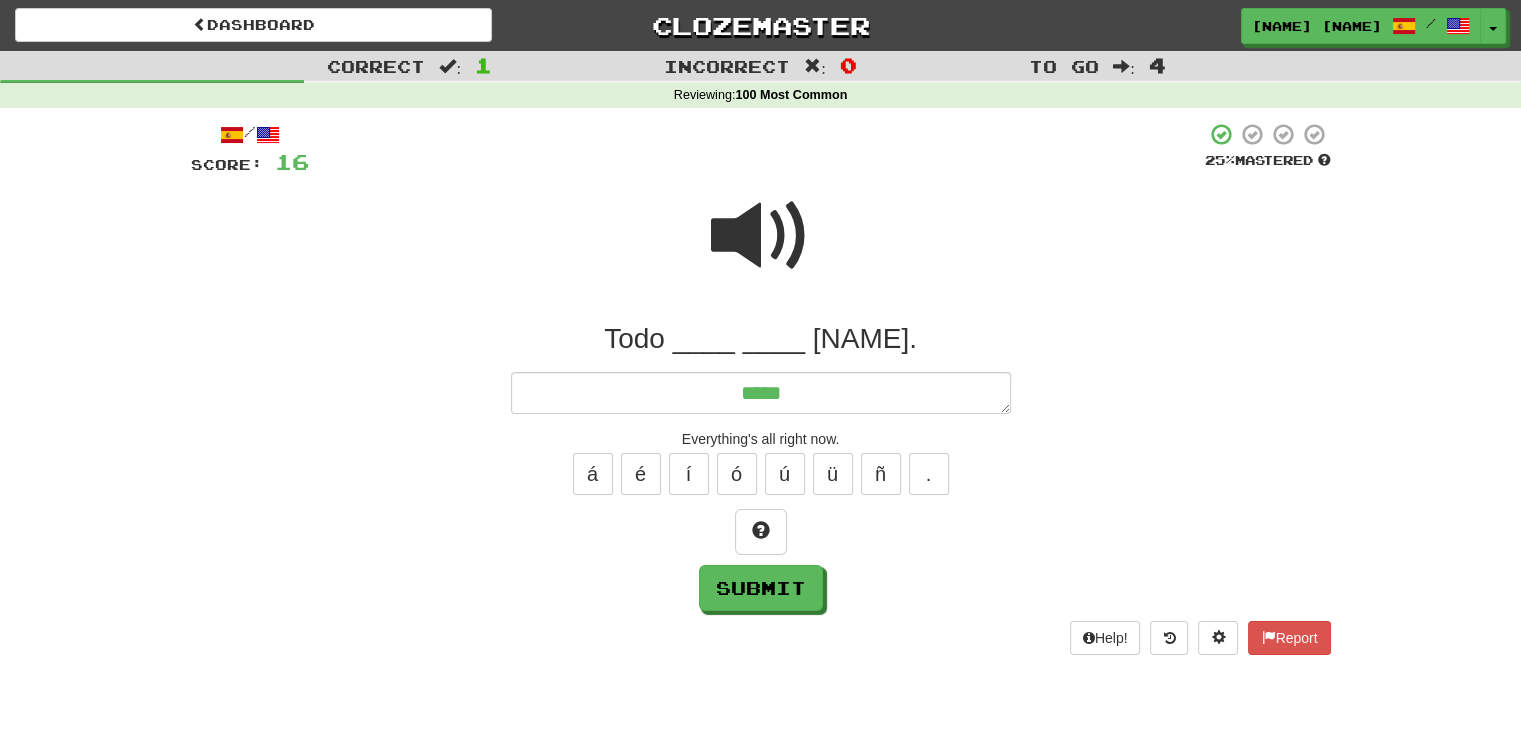 type on "*" 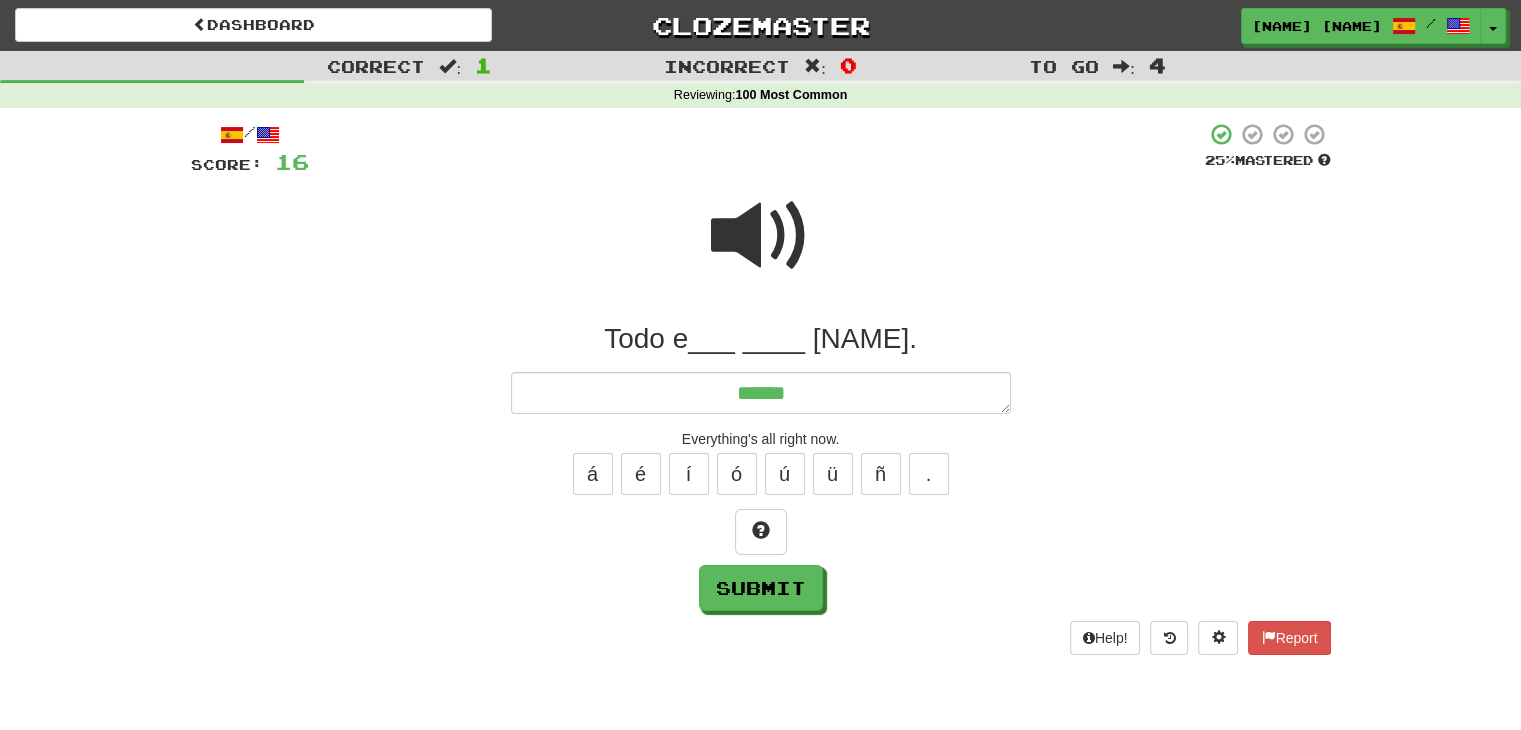 type on "*" 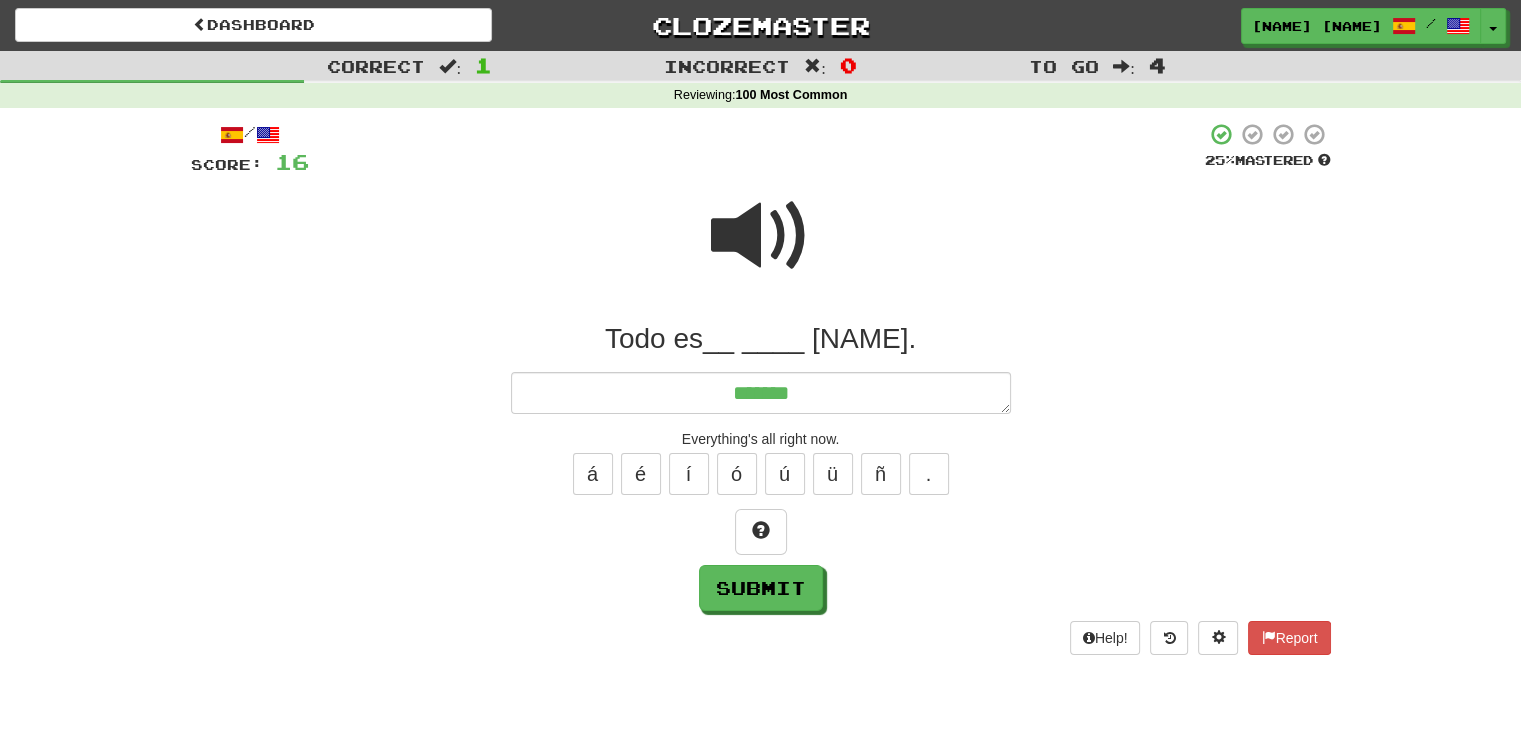 type on "*" 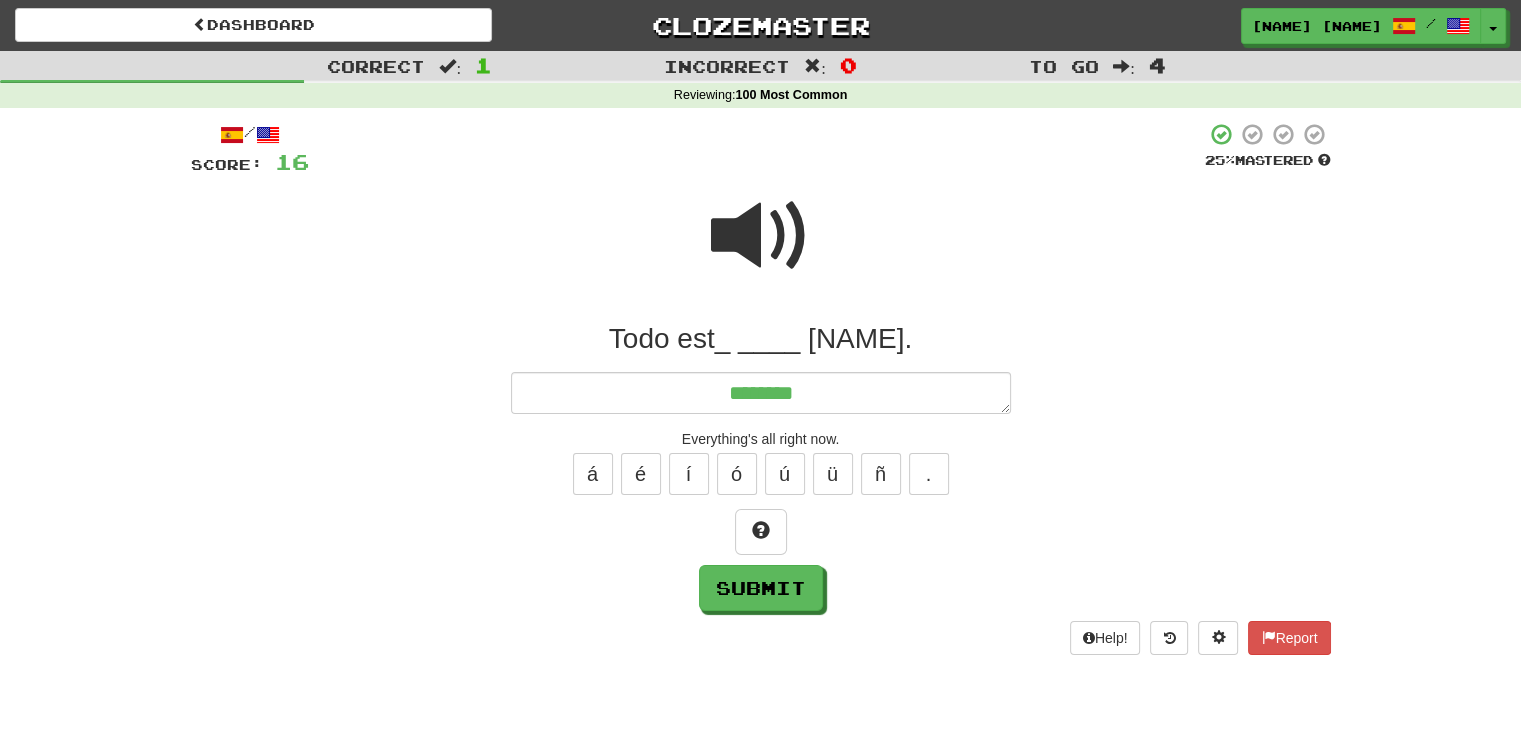 type on "*" 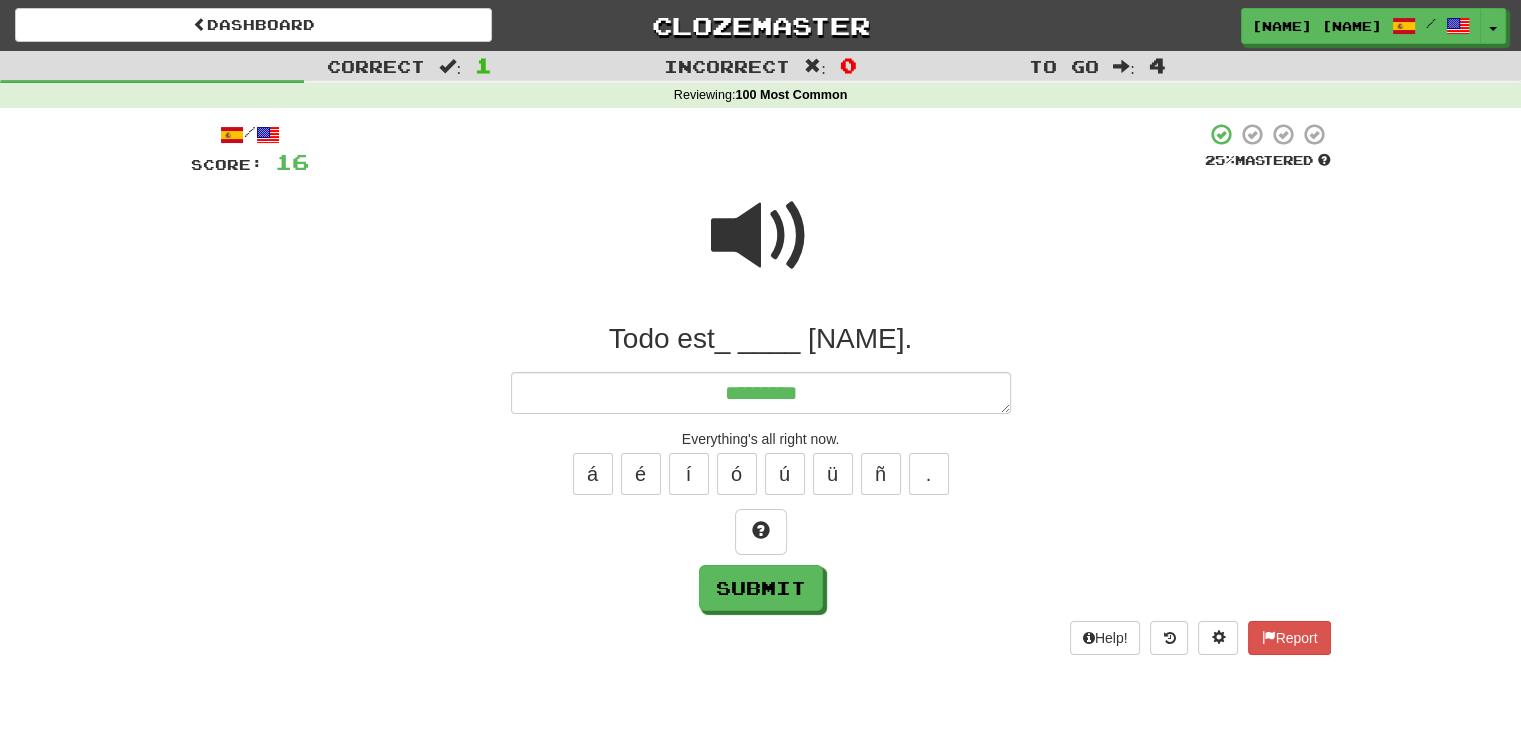 type on "*" 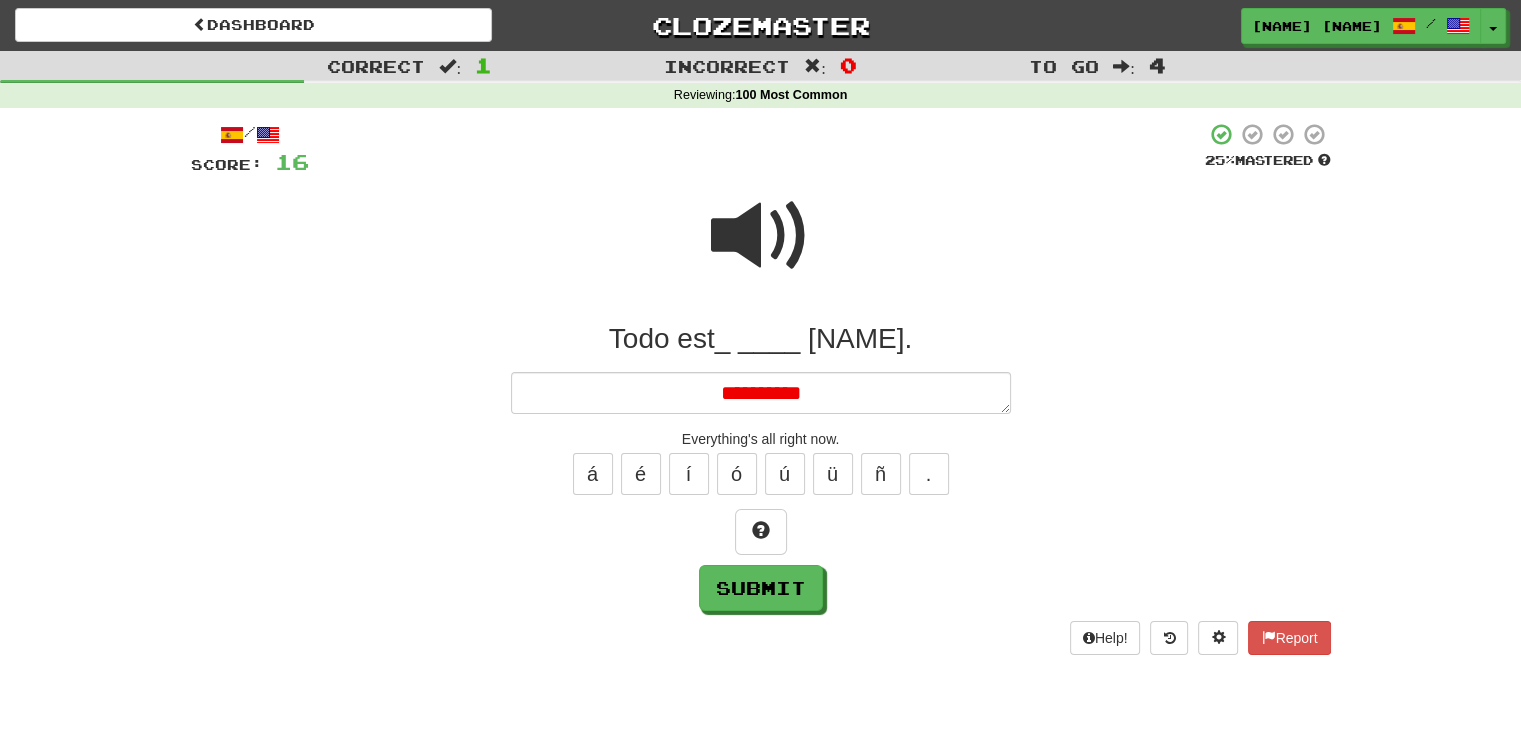 type on "*" 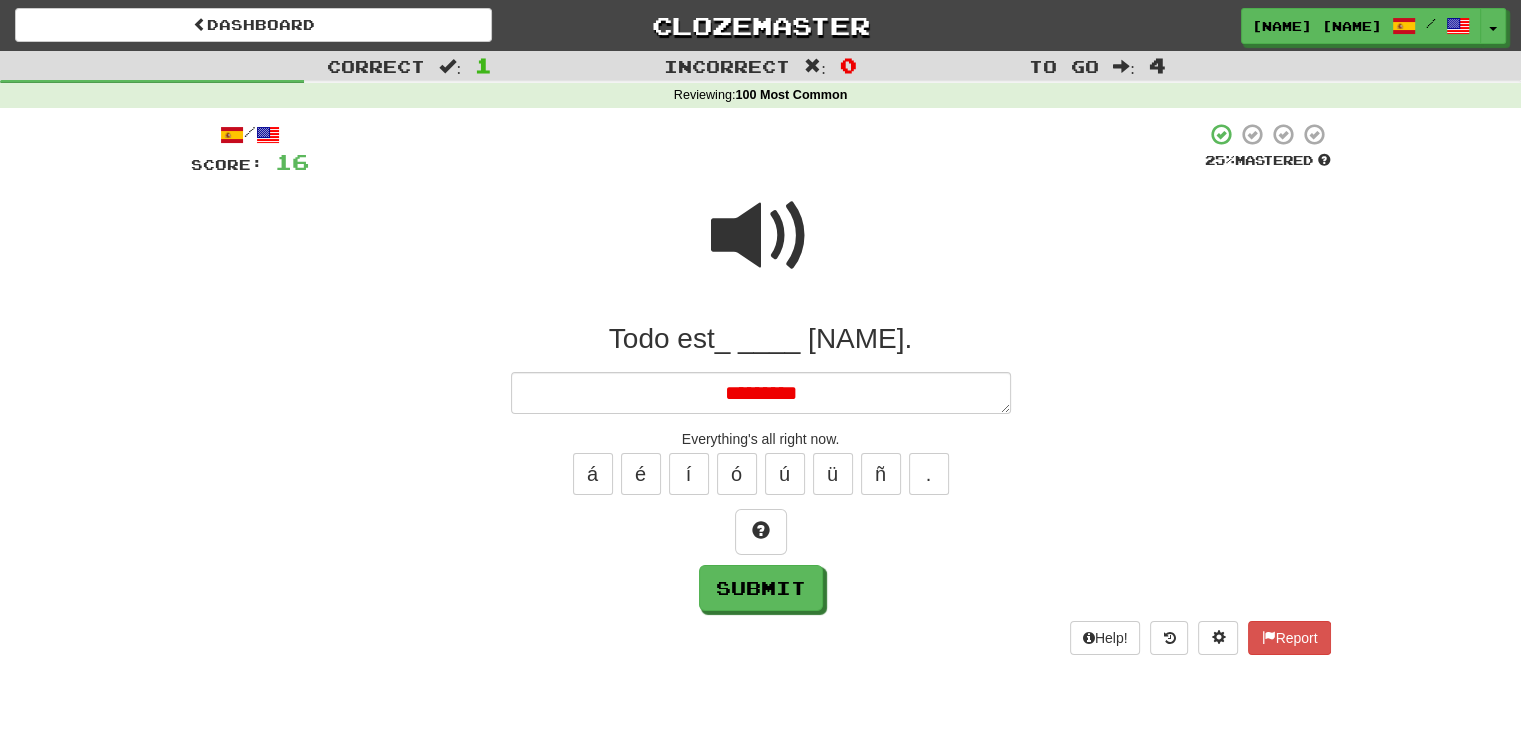 type on "*" 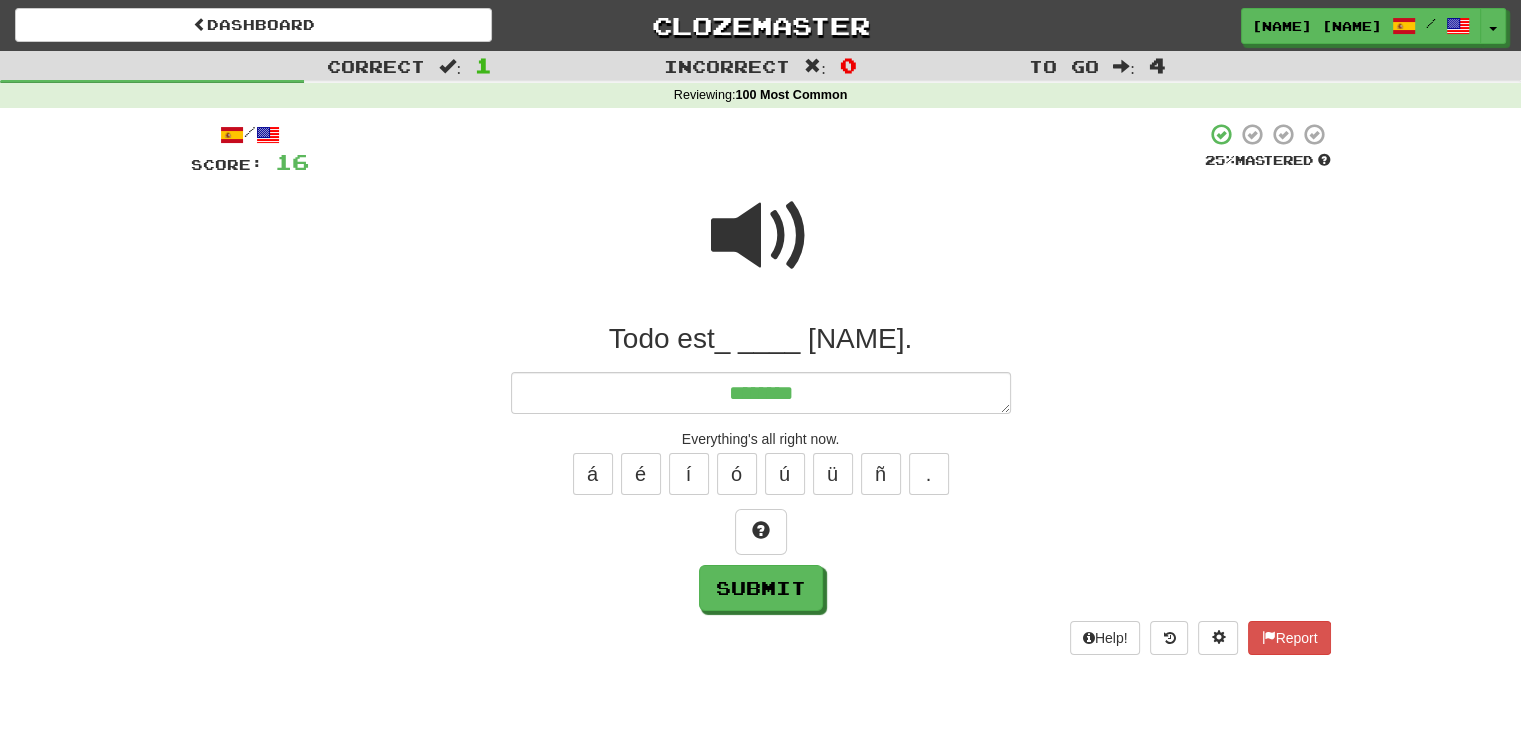 type on "********" 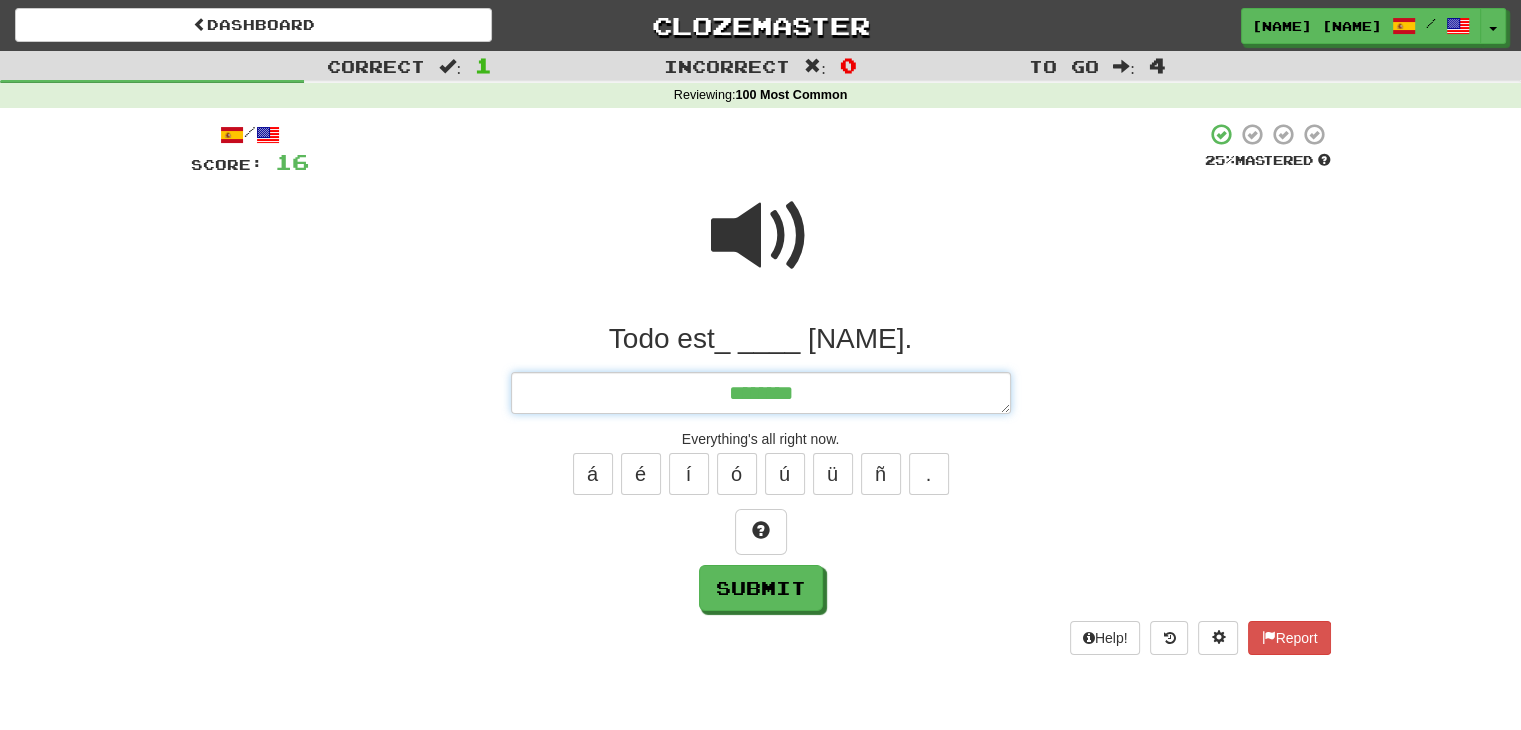click on "********" at bounding box center (761, 393) 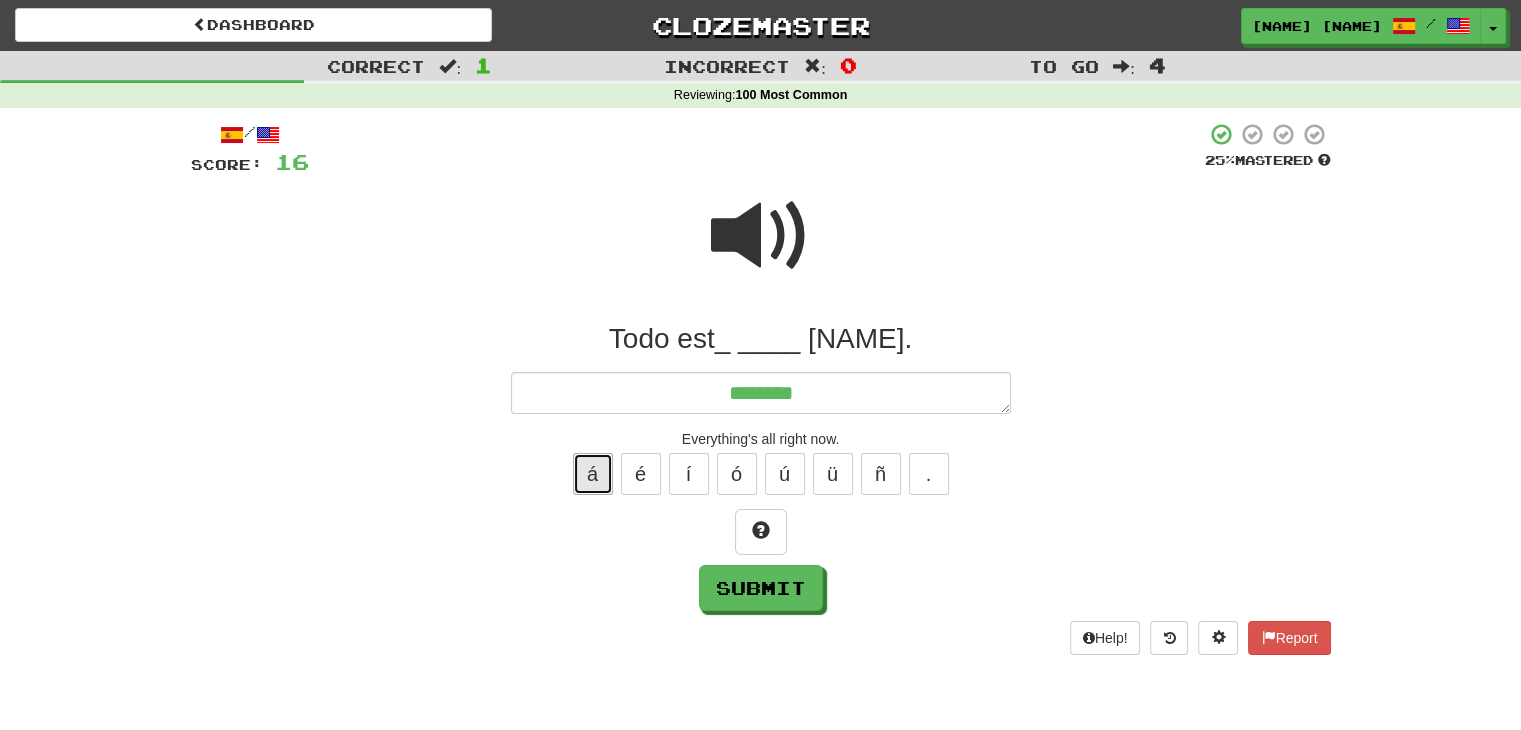 click on "á" at bounding box center [593, 474] 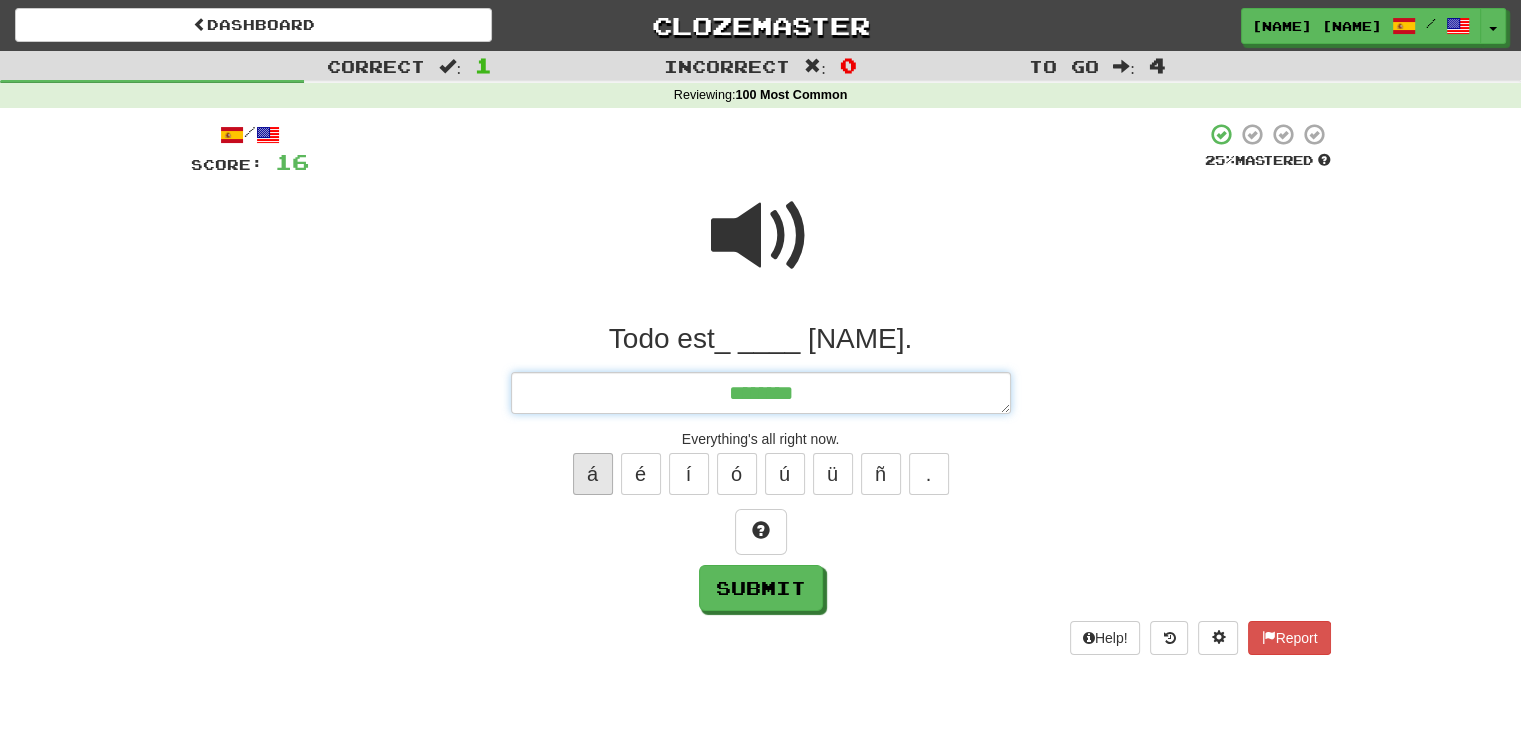 type on "*" 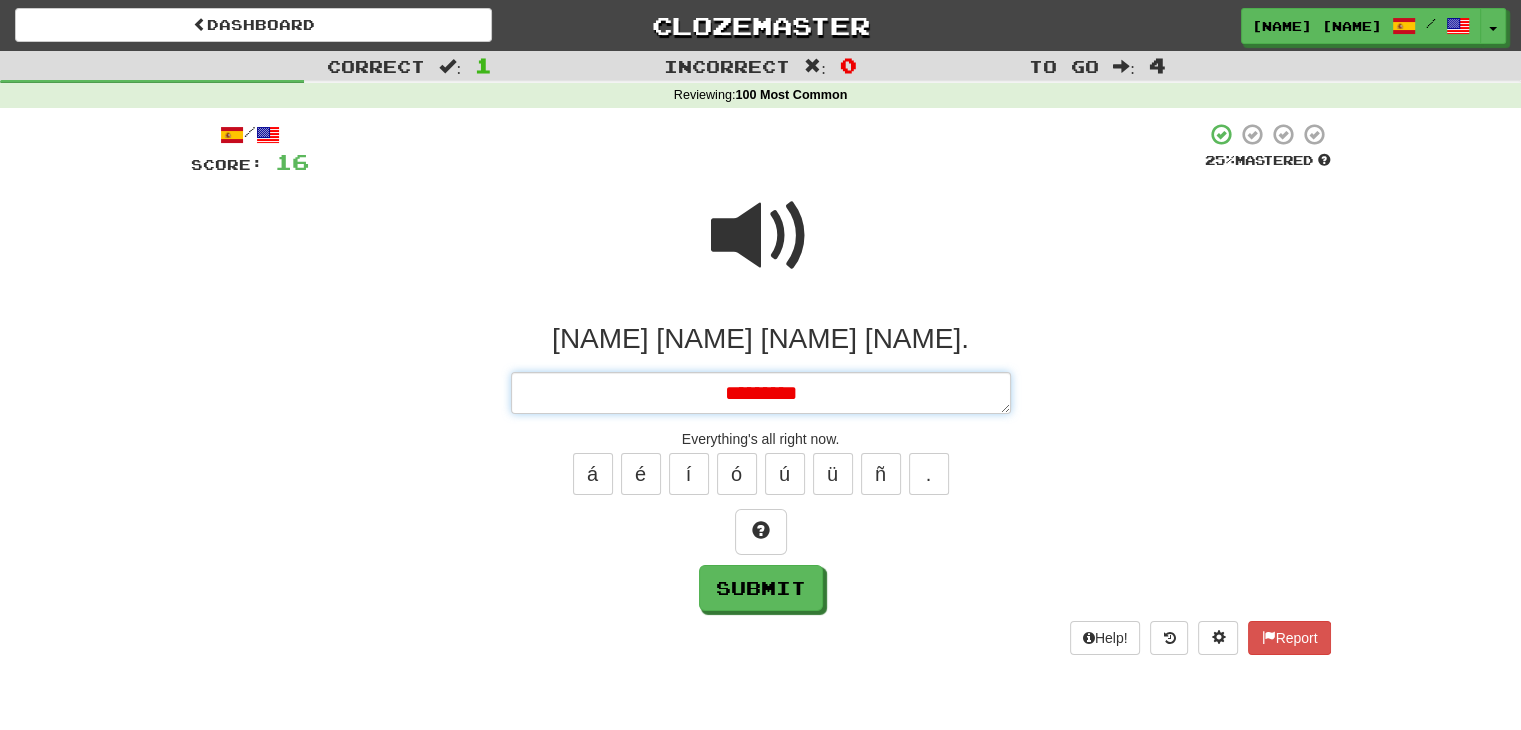 type on "********" 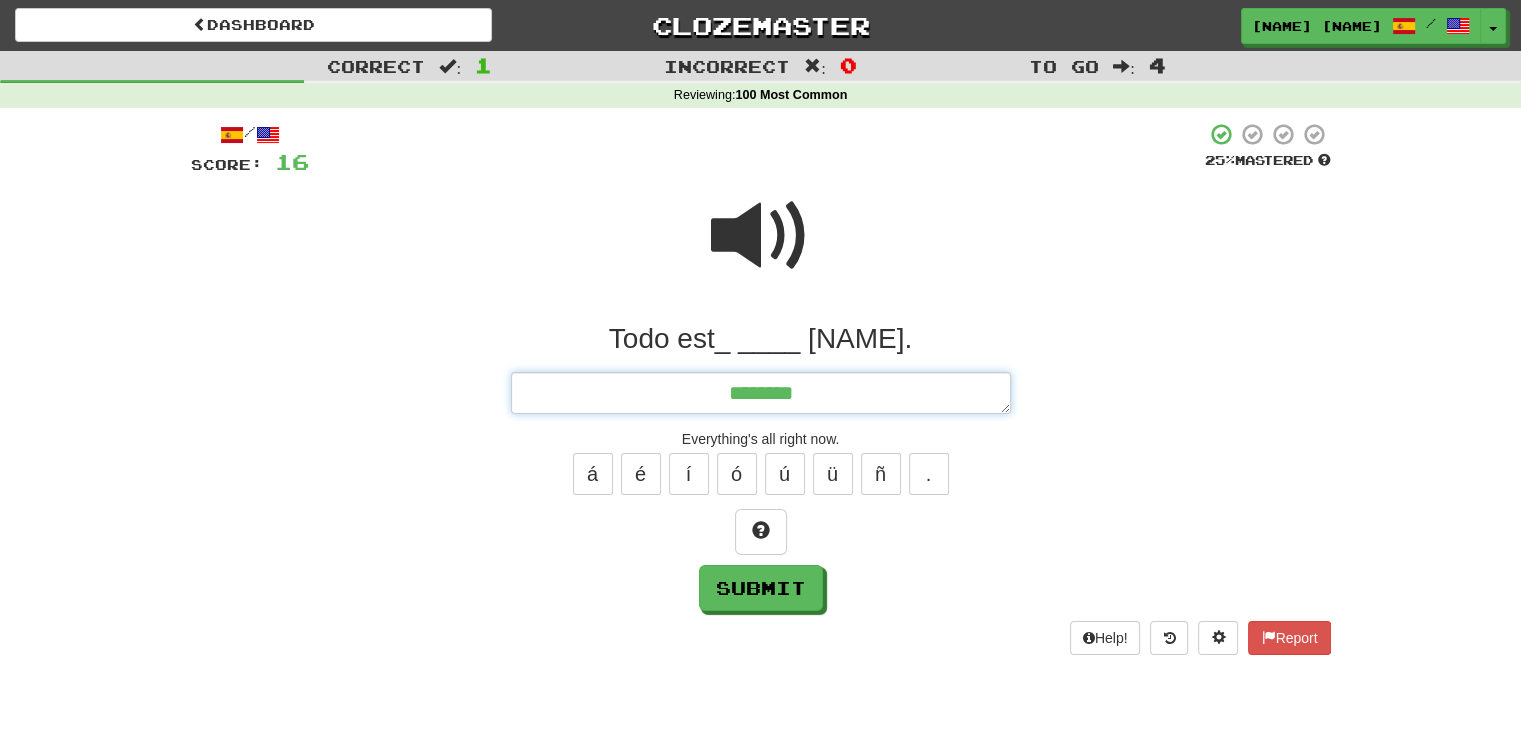 click on "********" at bounding box center [761, 393] 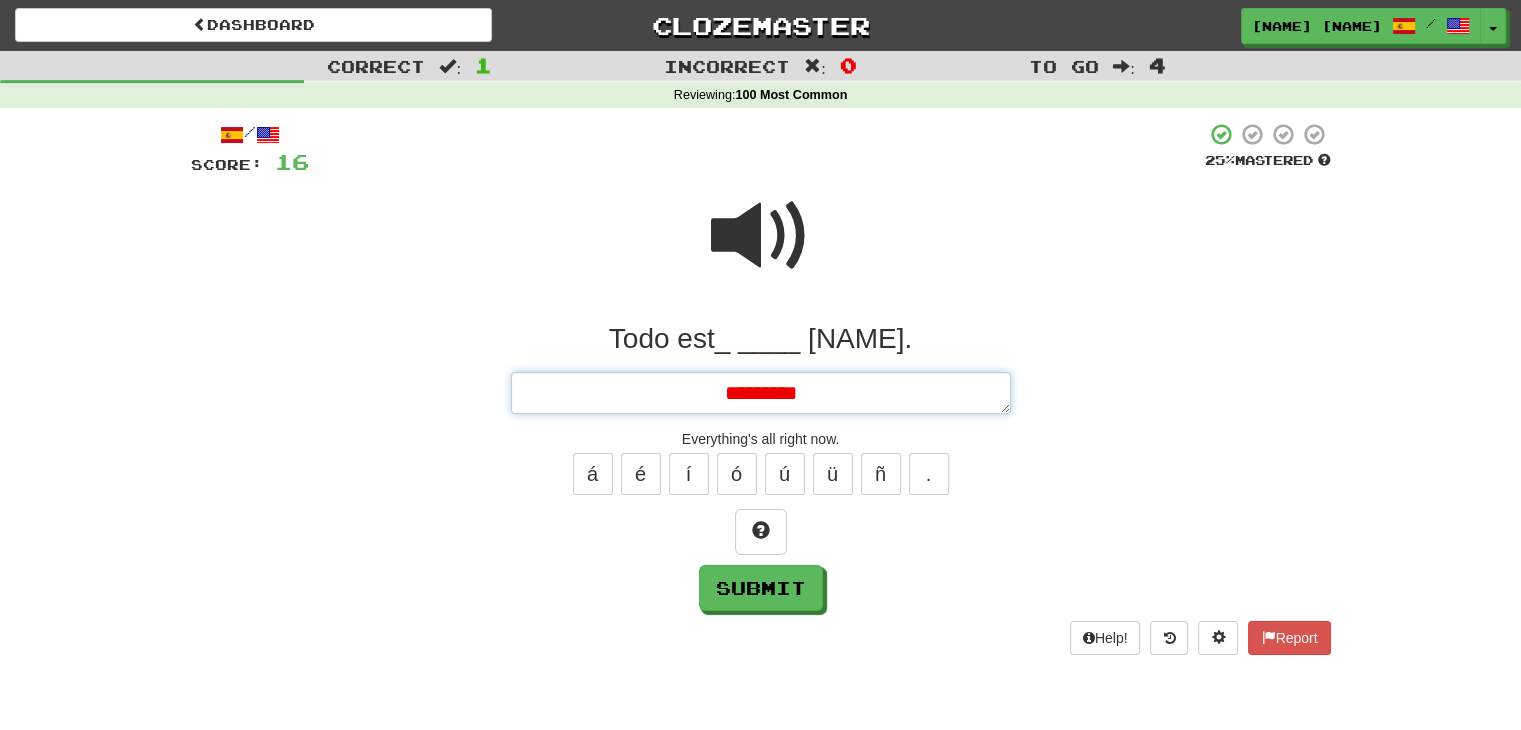 type on "*" 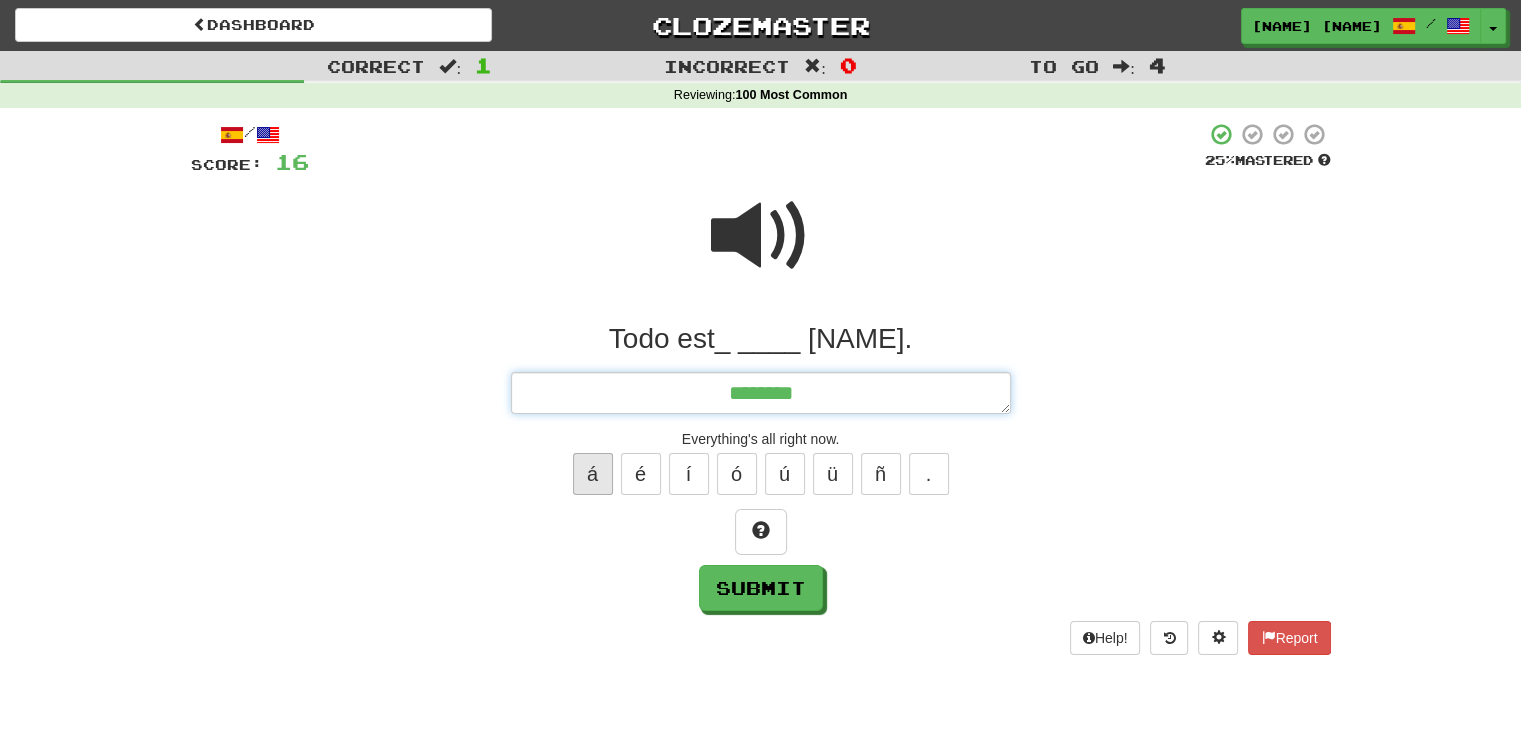 type on "********" 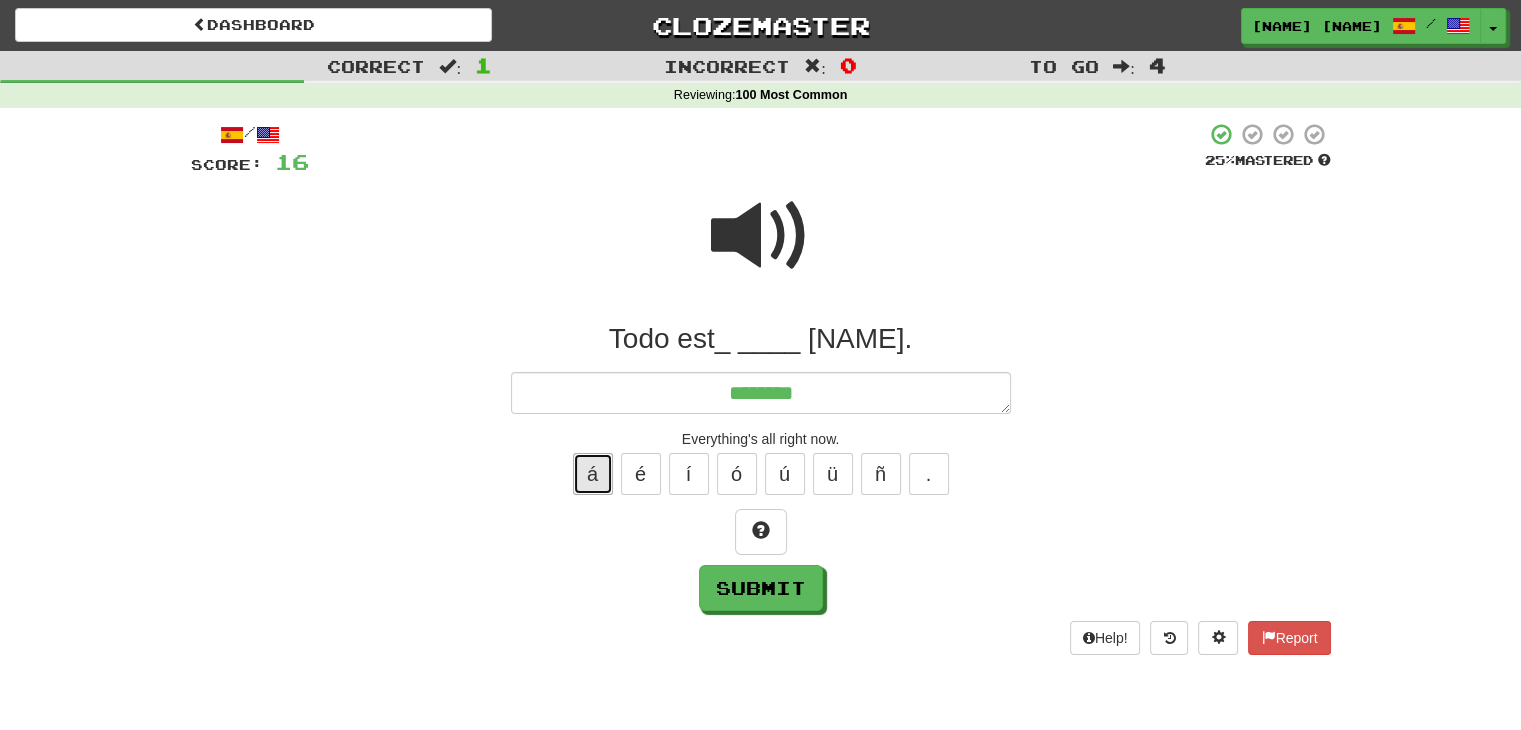 click on "á" at bounding box center [593, 474] 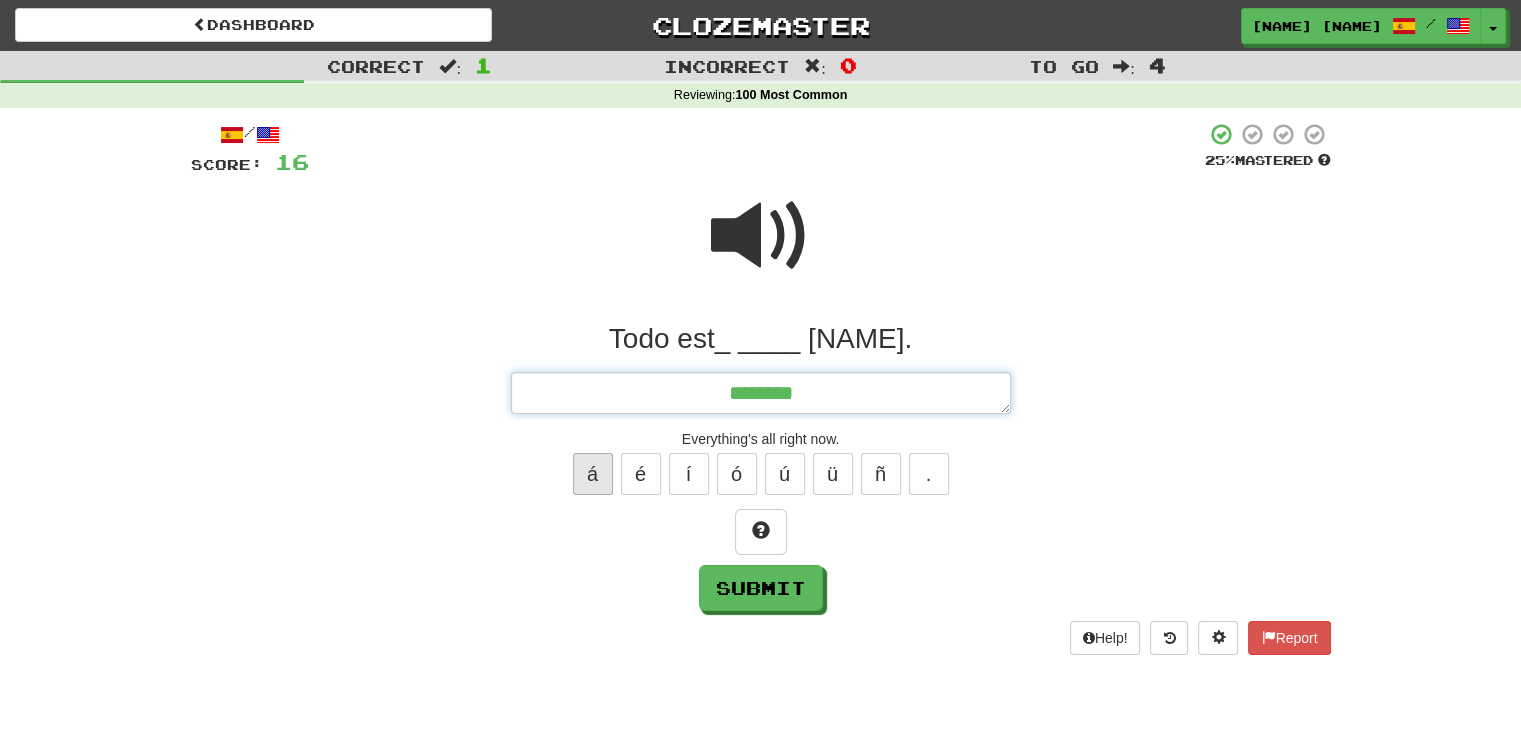 type on "*" 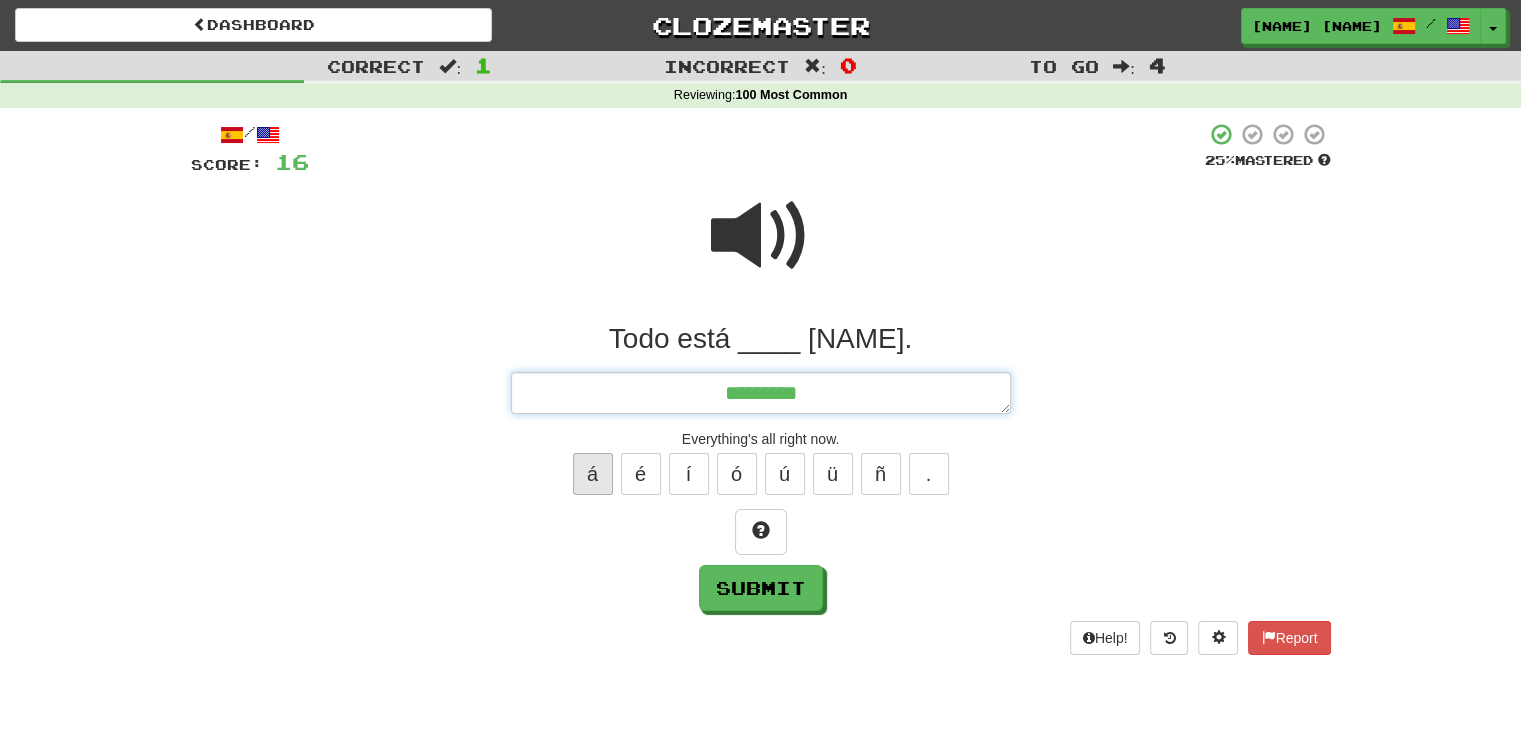 type on "*" 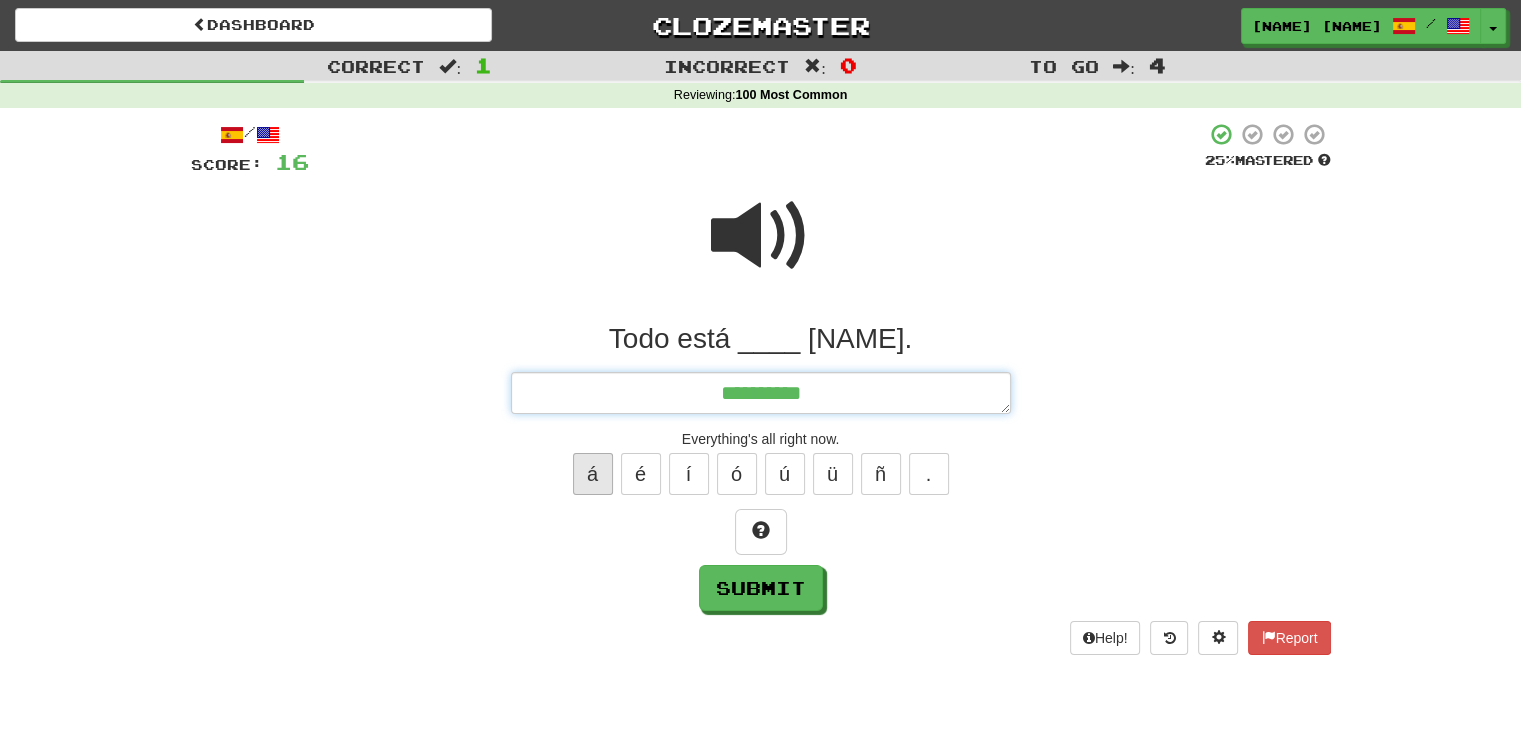 type on "*" 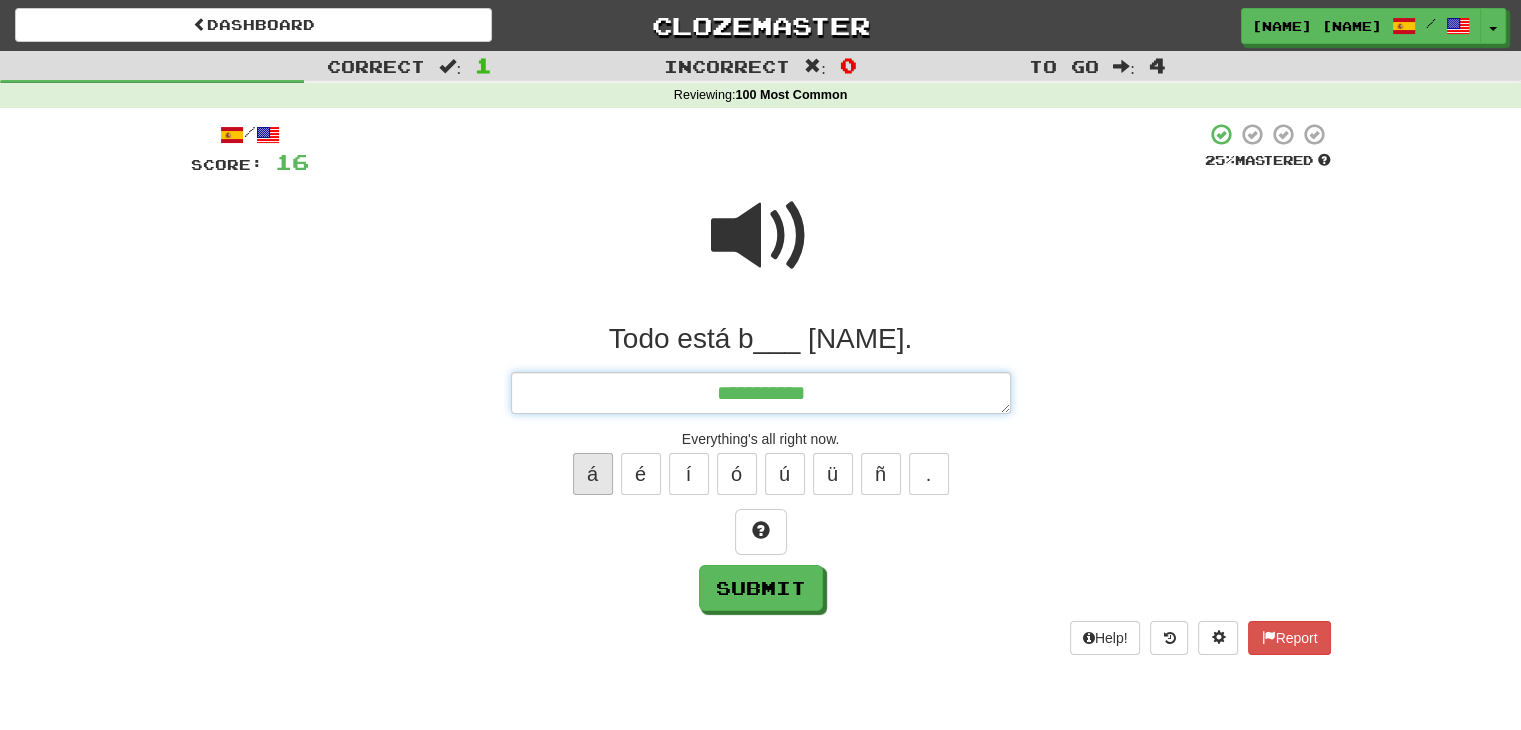 type on "*" 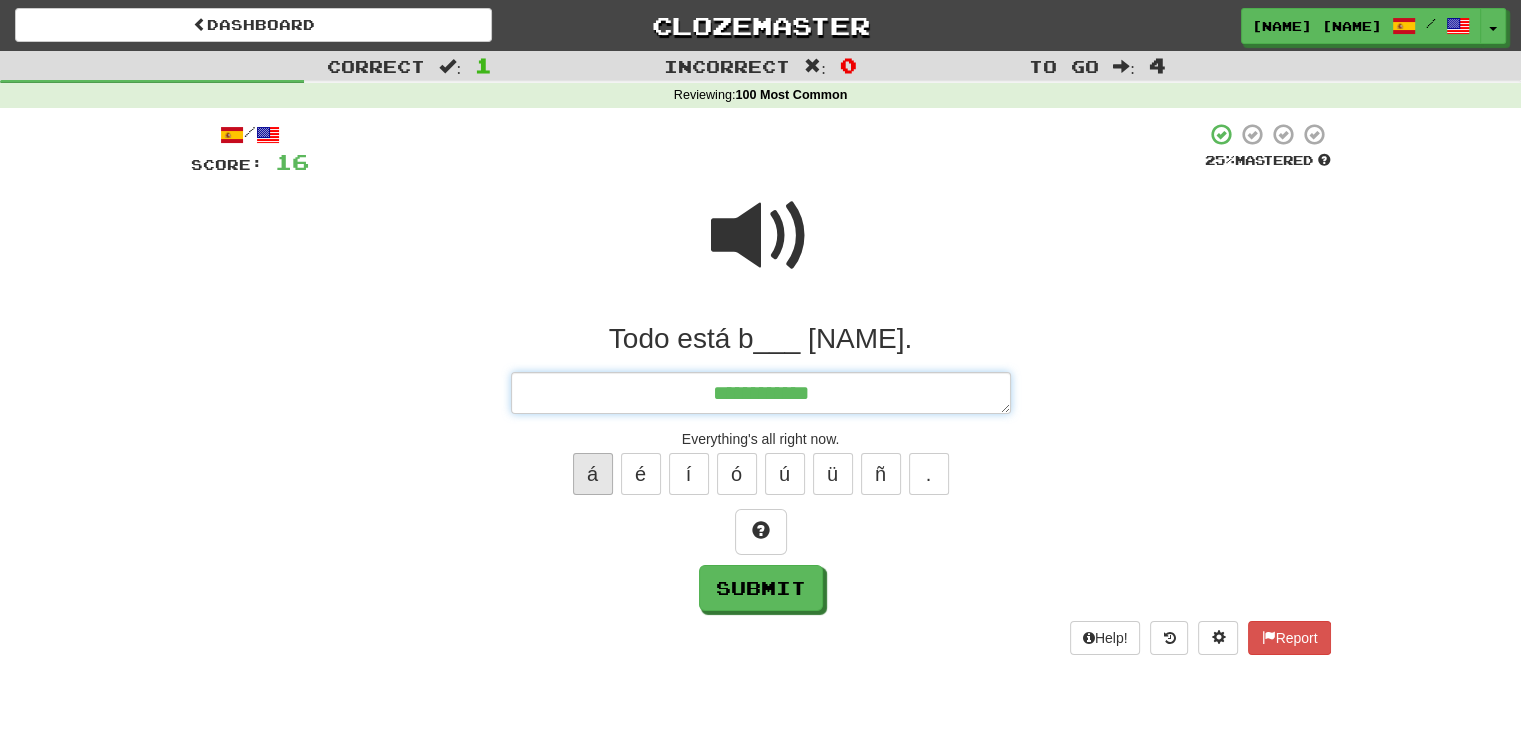 type on "*" 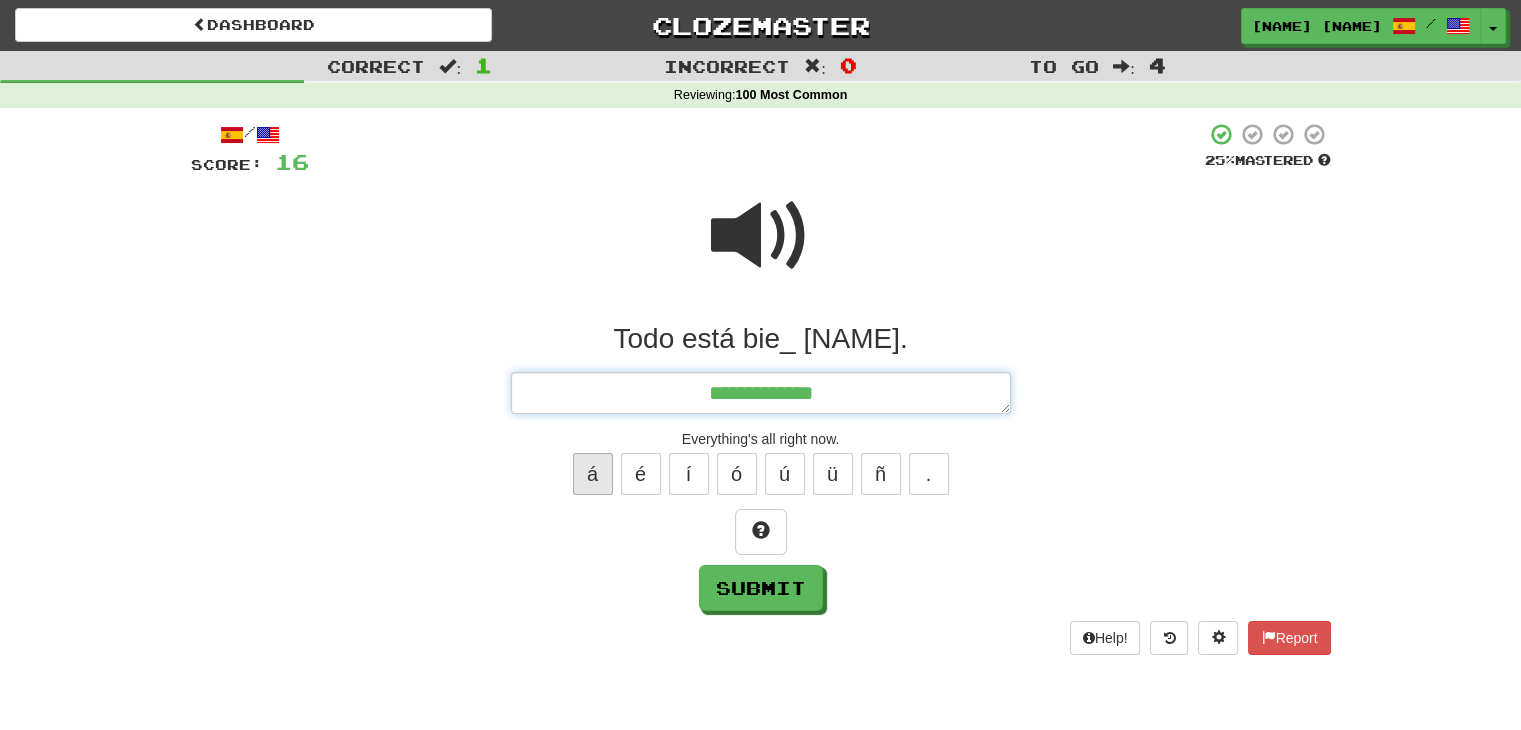 type on "*" 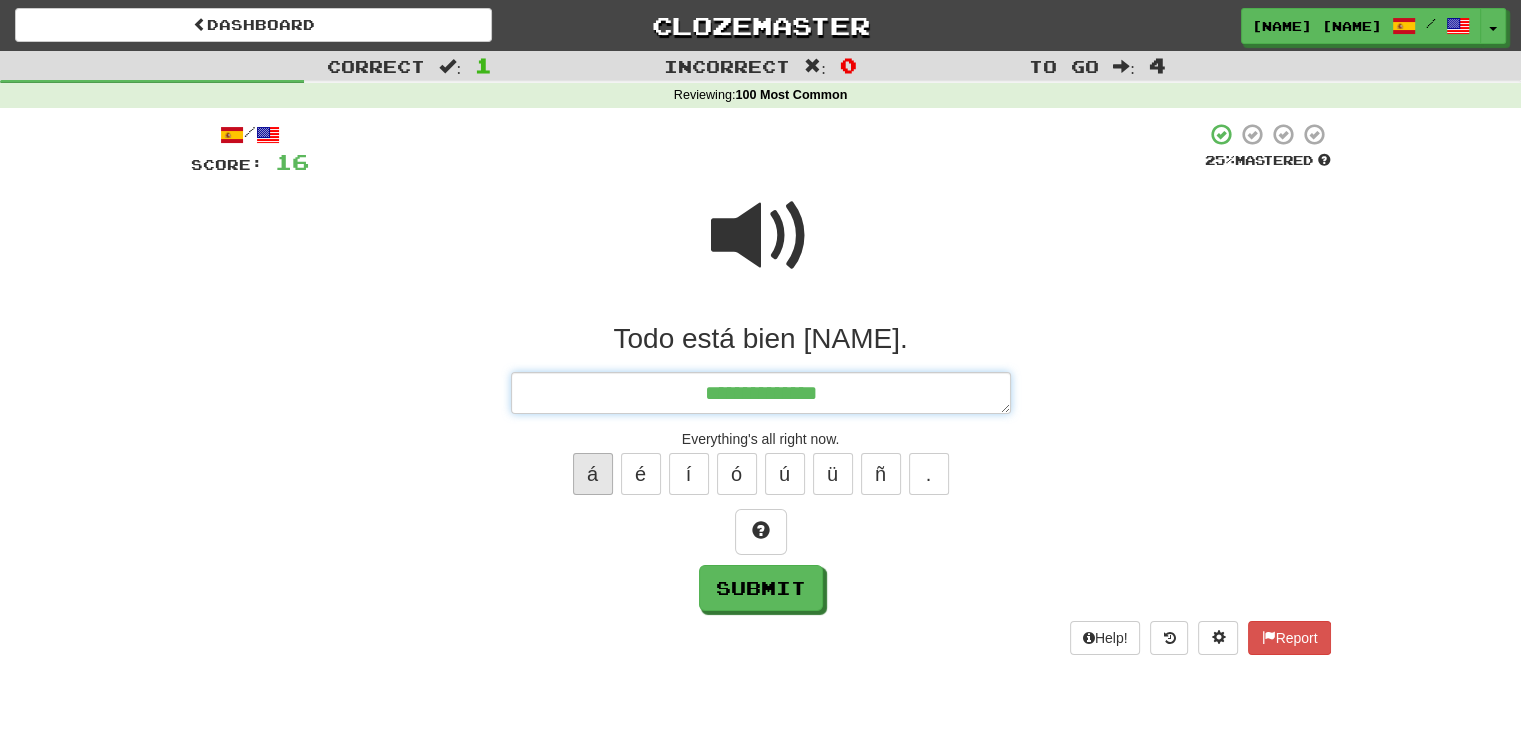 type on "*" 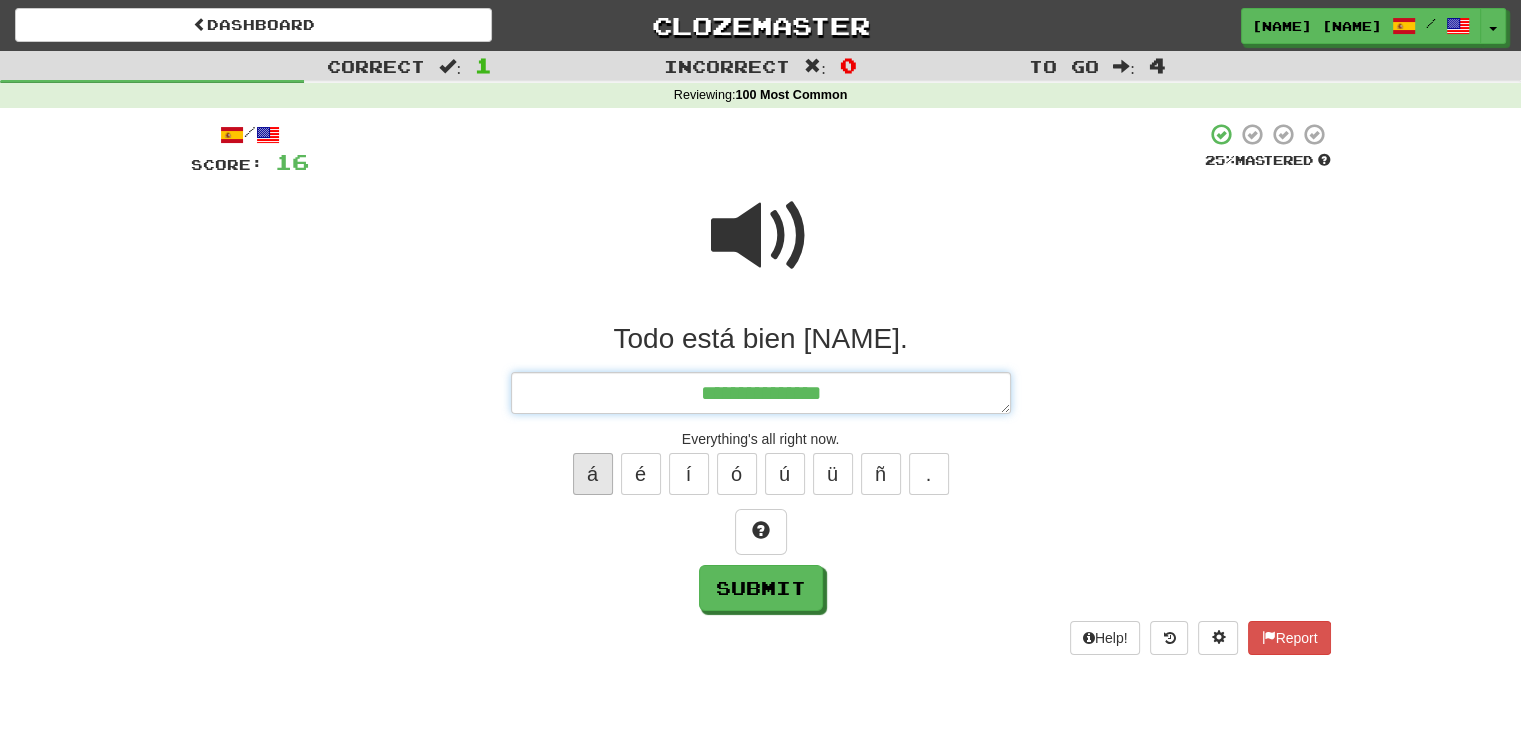 type on "*" 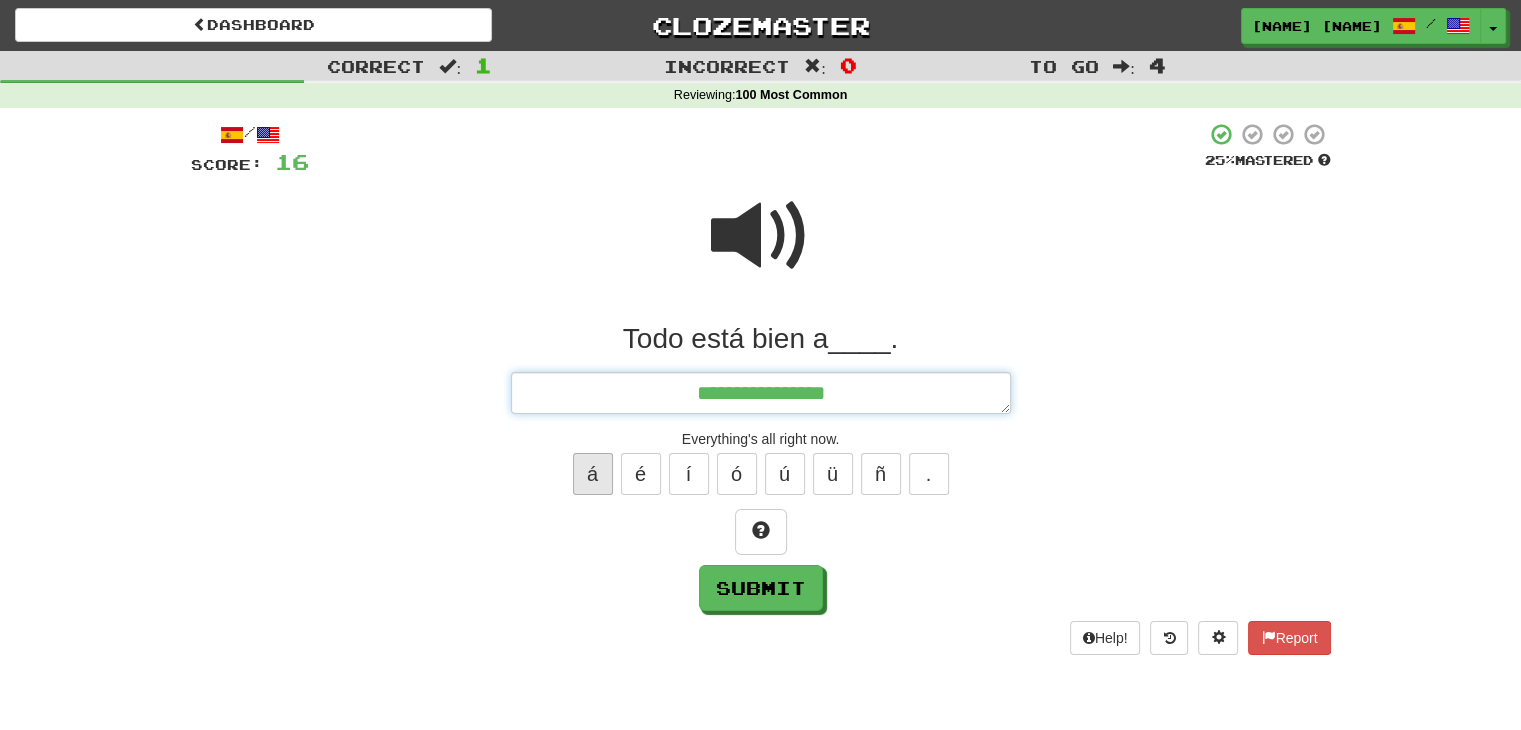 type on "**********" 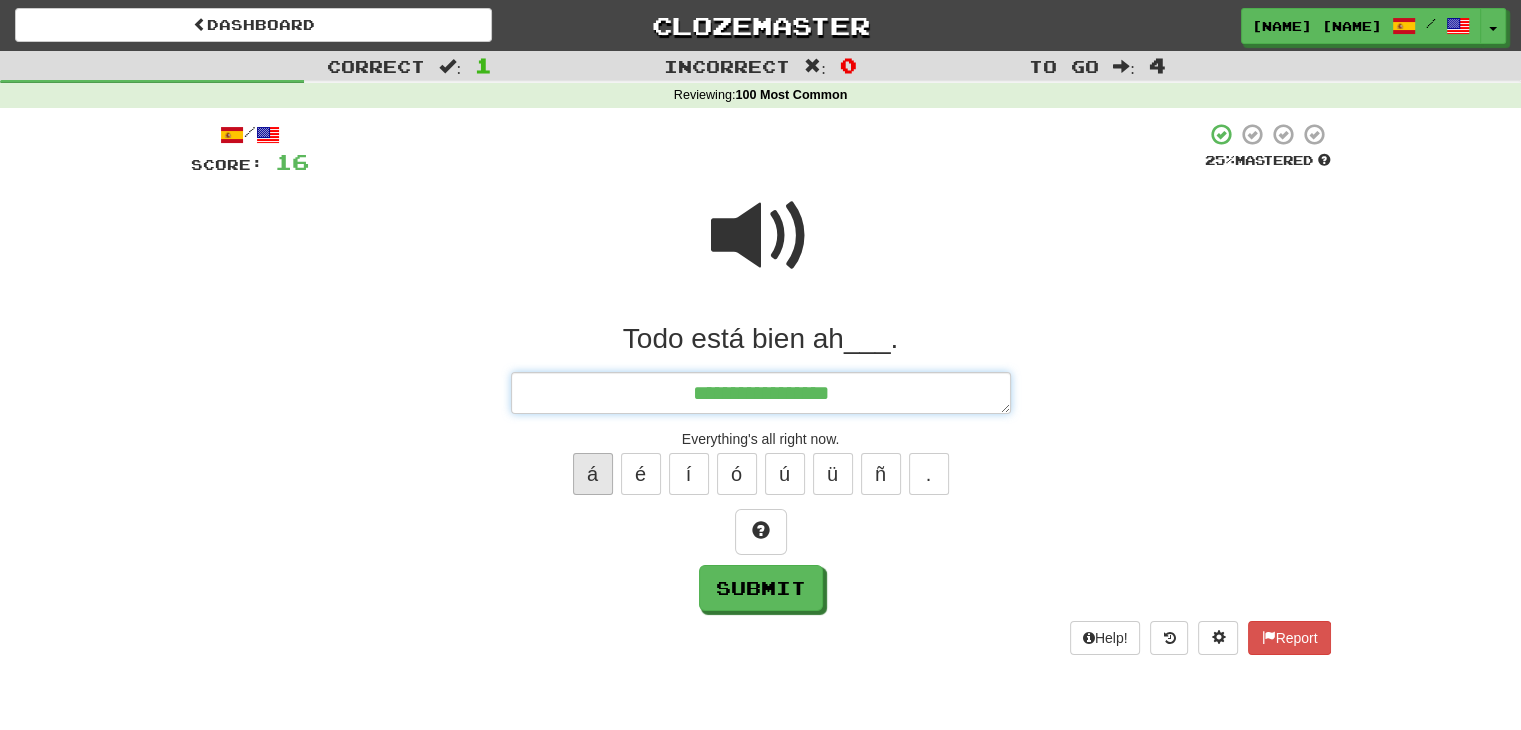 type on "*" 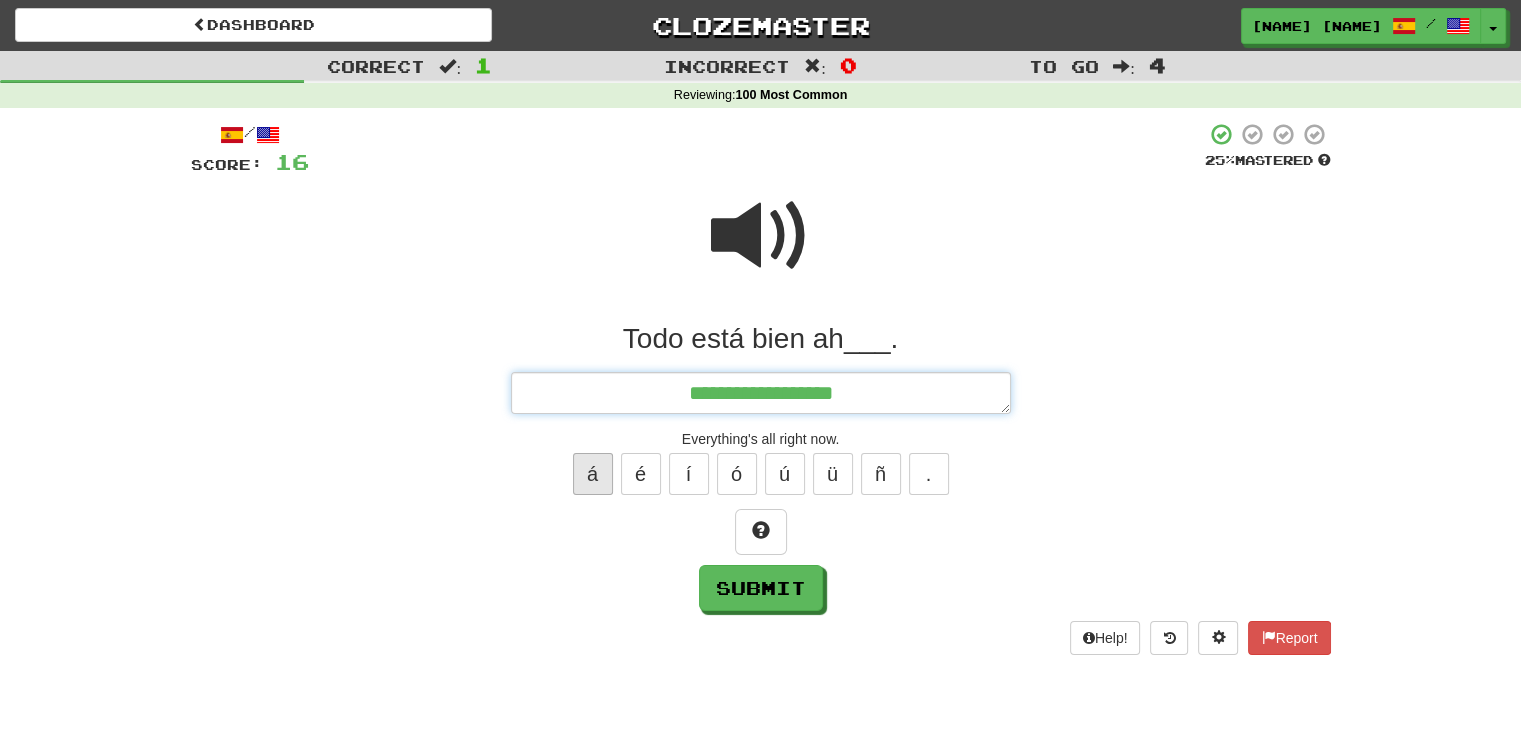 type on "*" 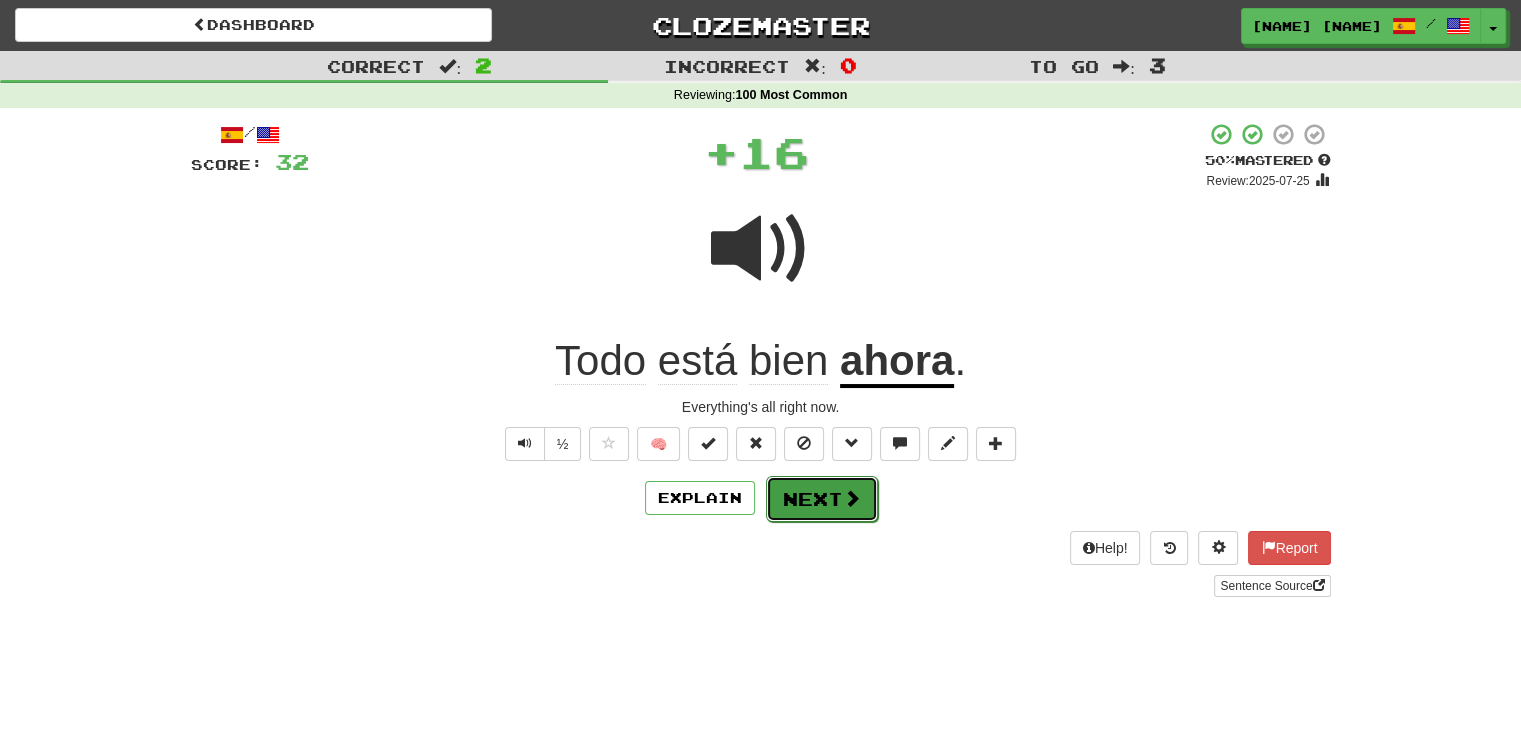 click on "Next" at bounding box center [822, 499] 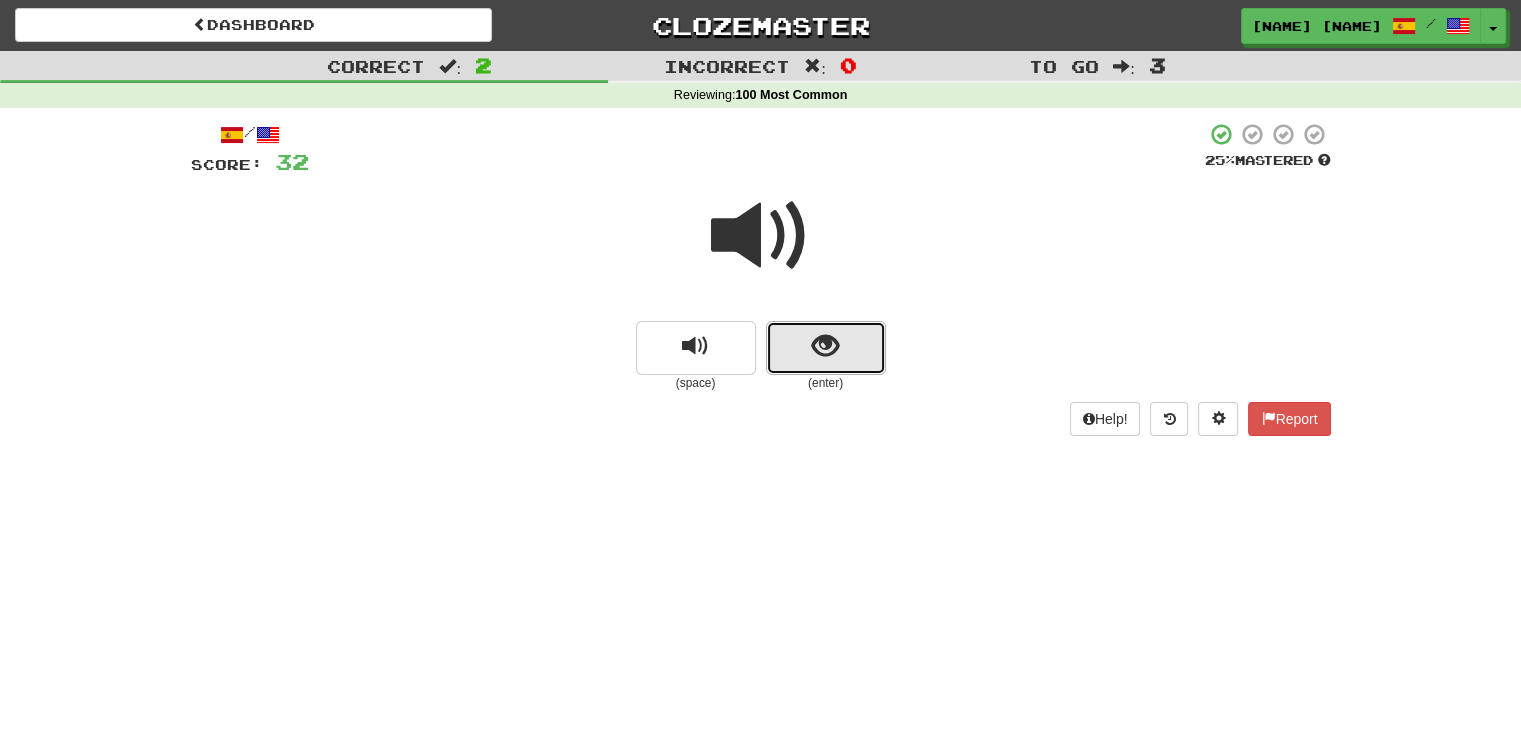 click at bounding box center (826, 348) 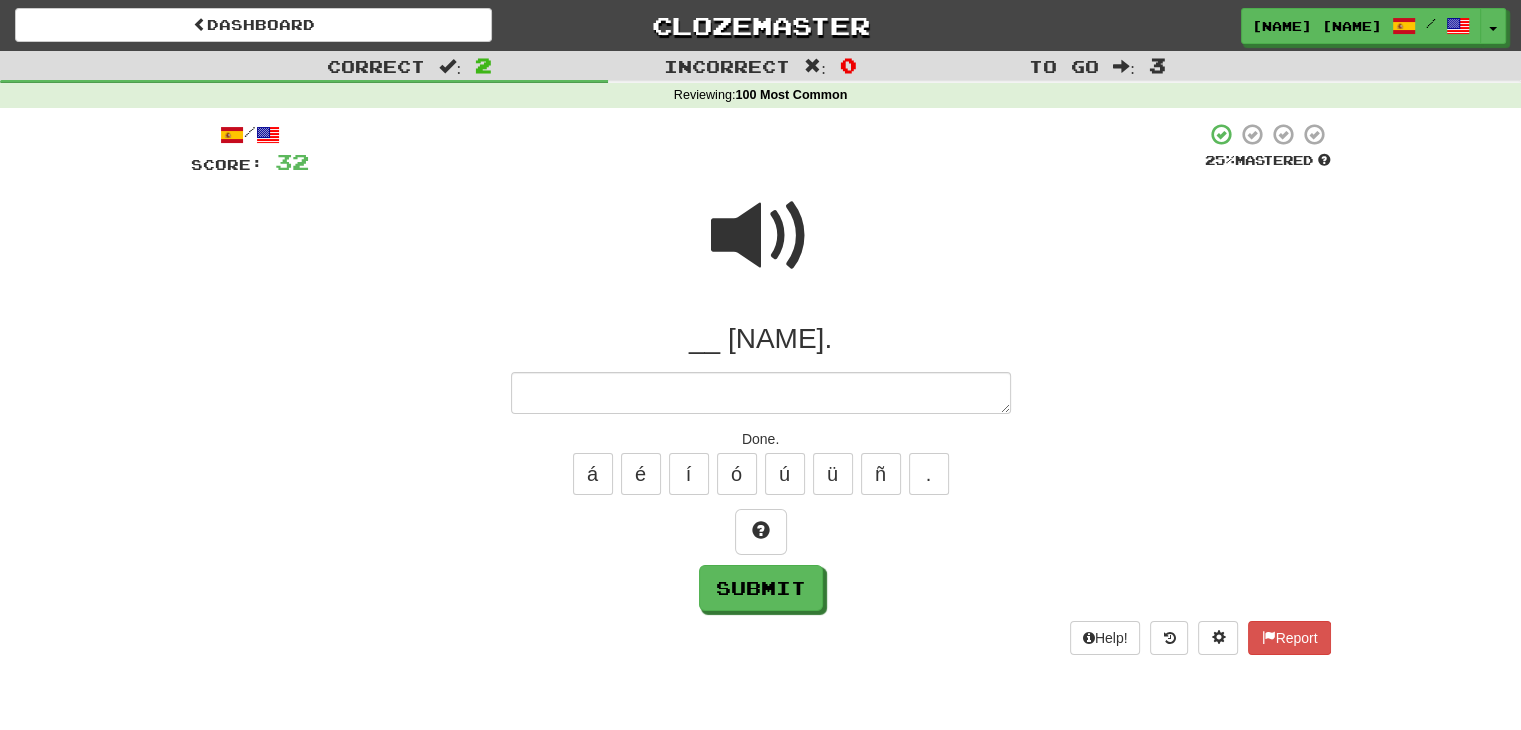 type on "*" 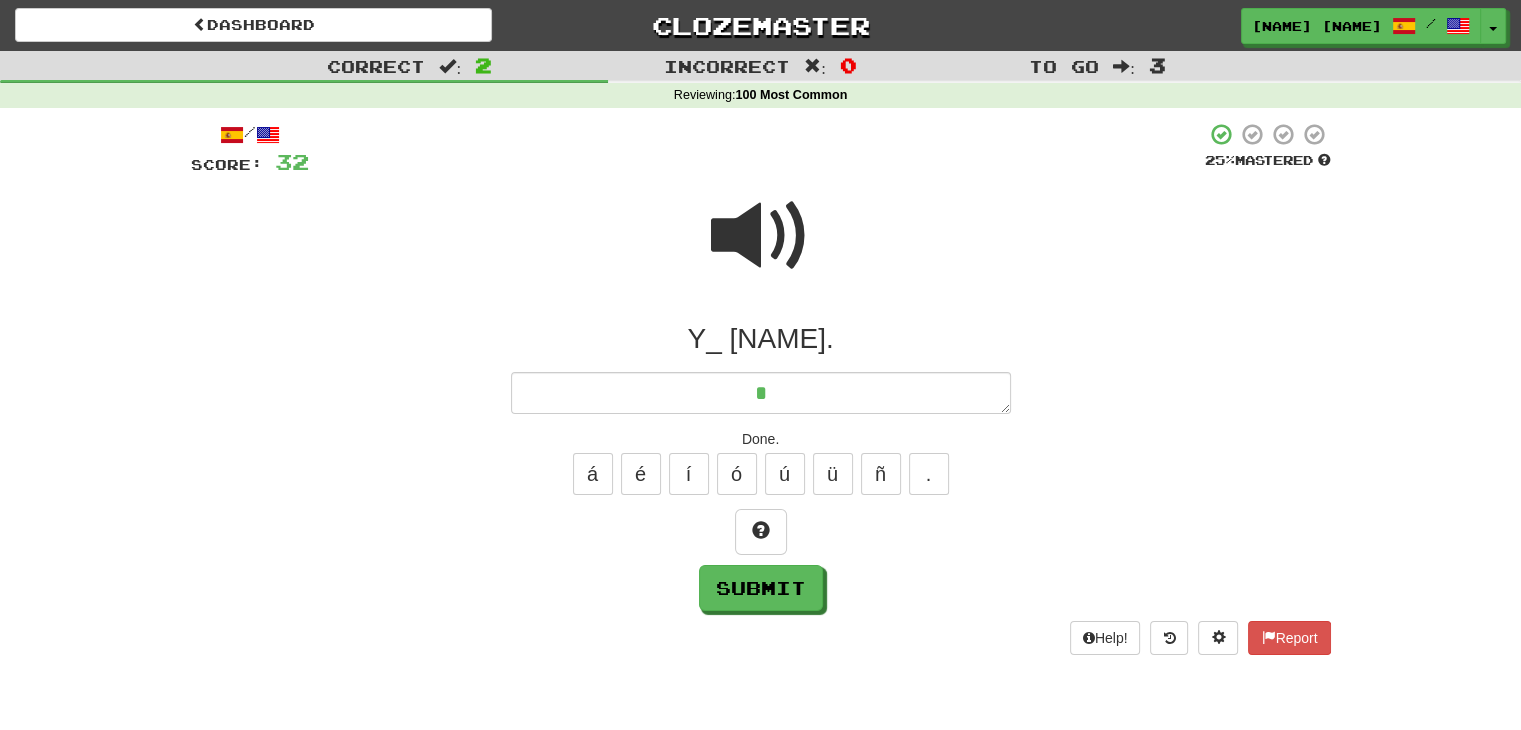 type on "*" 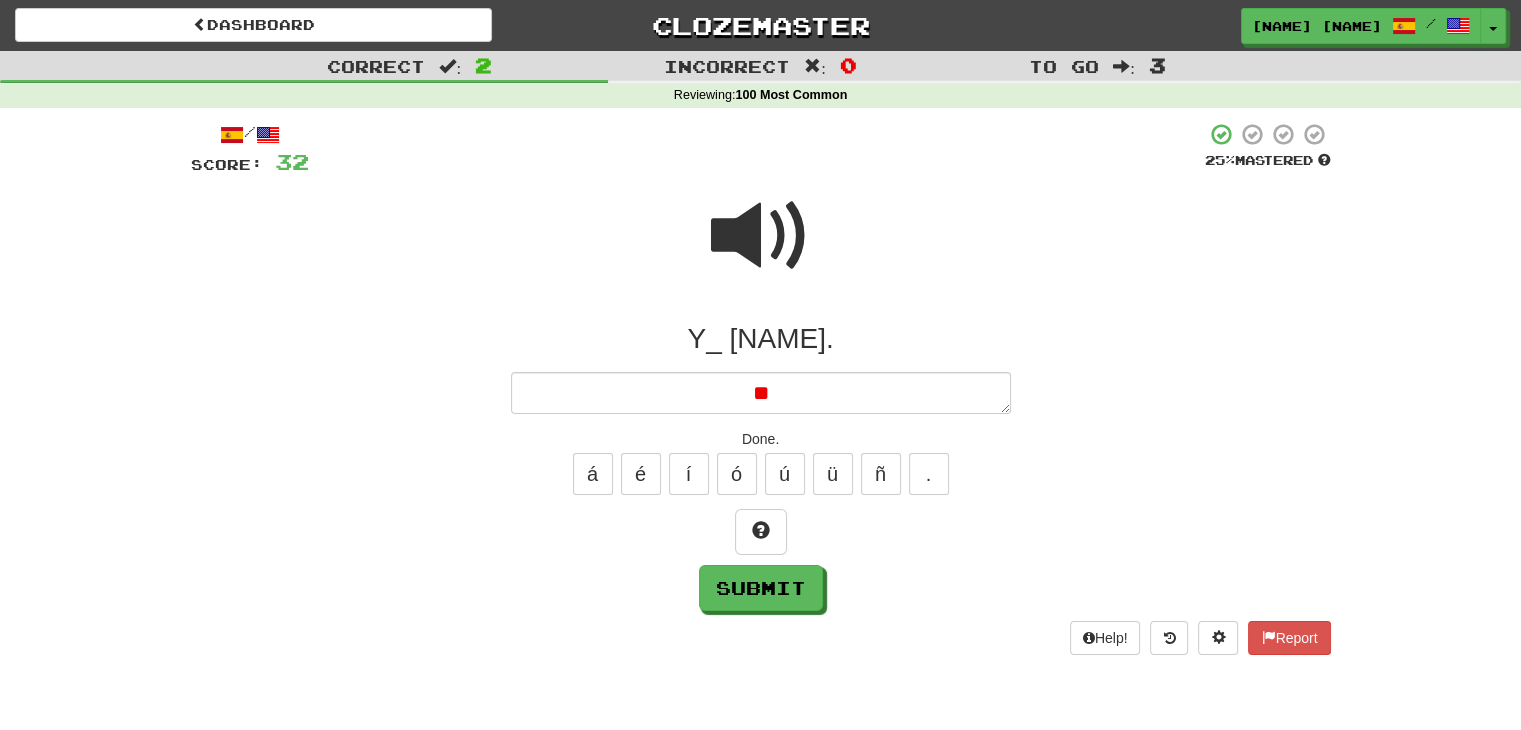 type on "*" 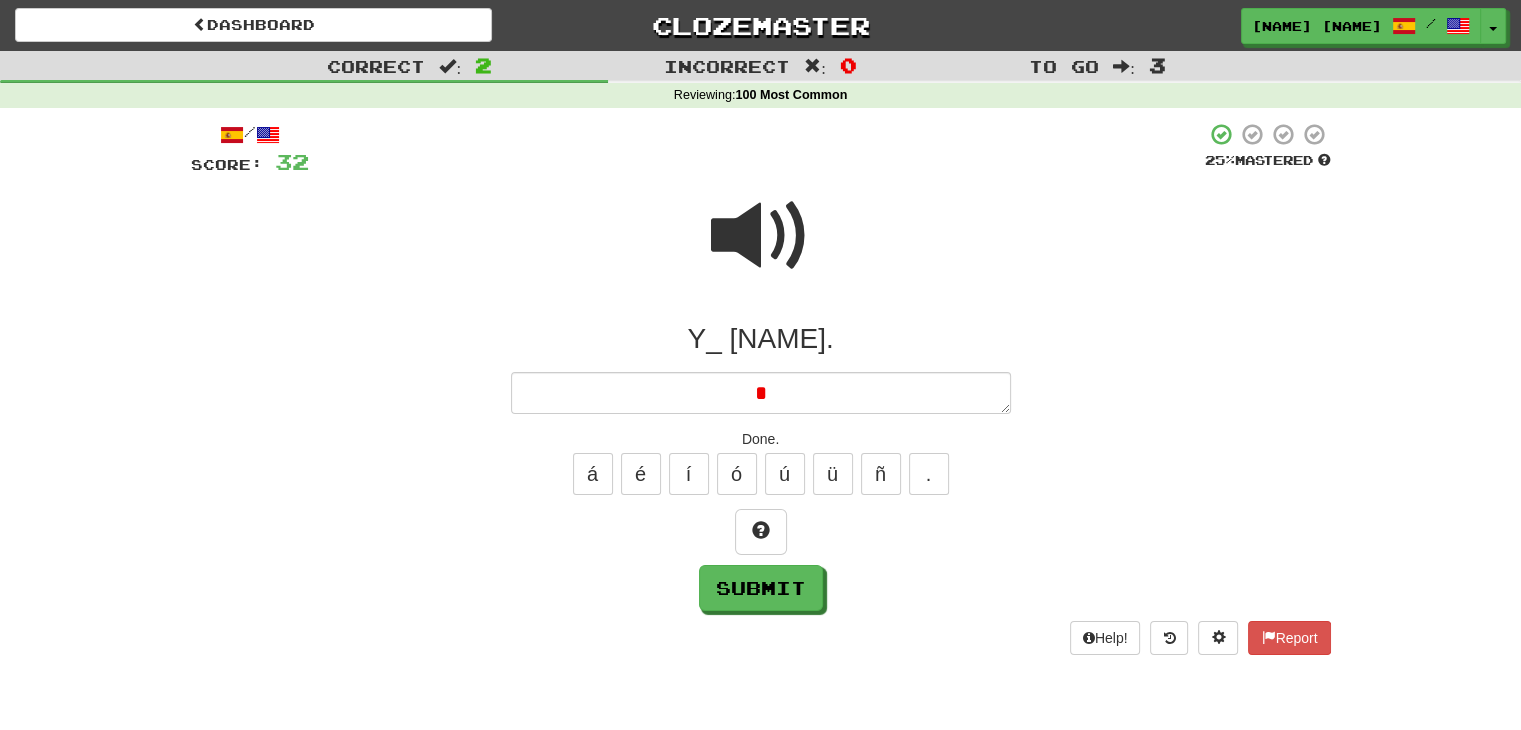 type on "*" 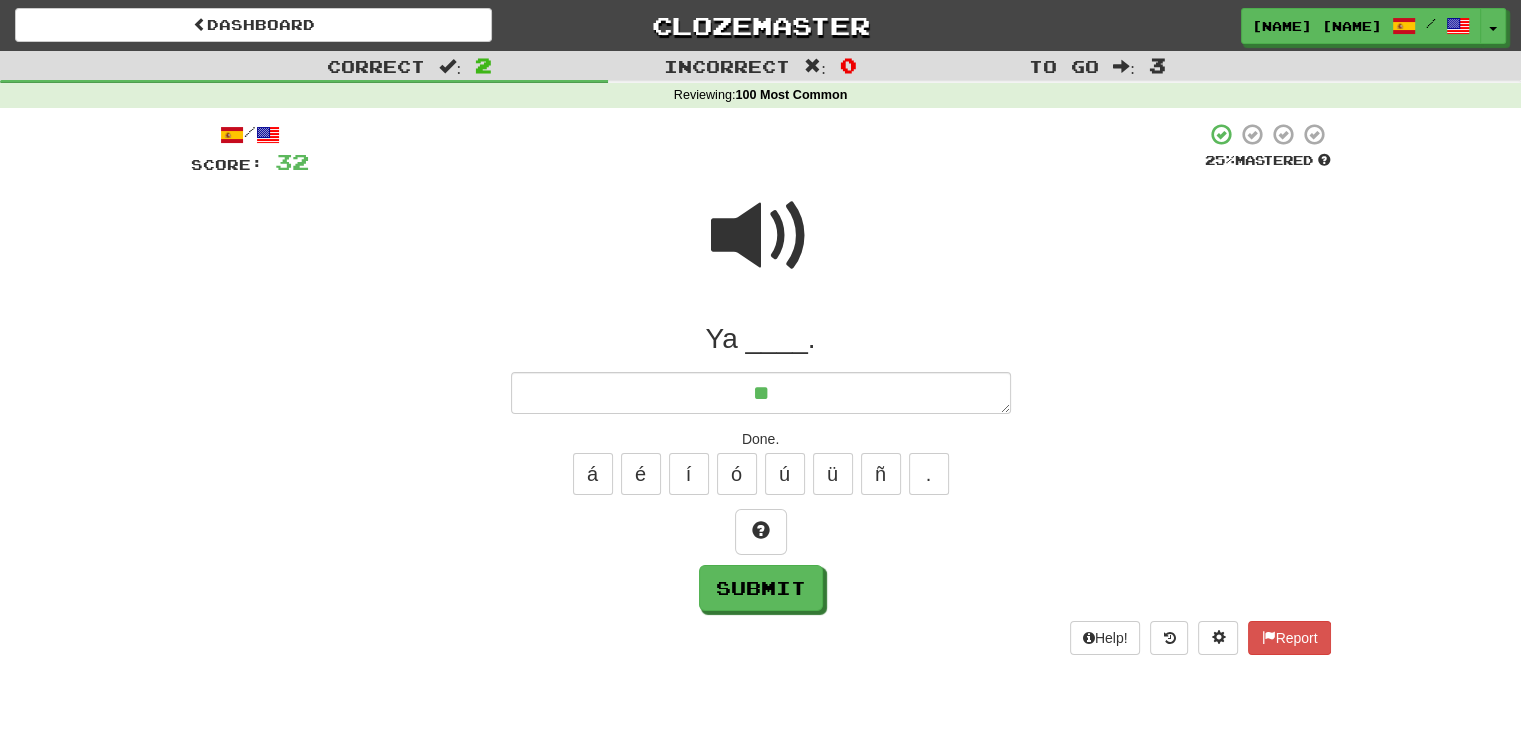 type on "*" 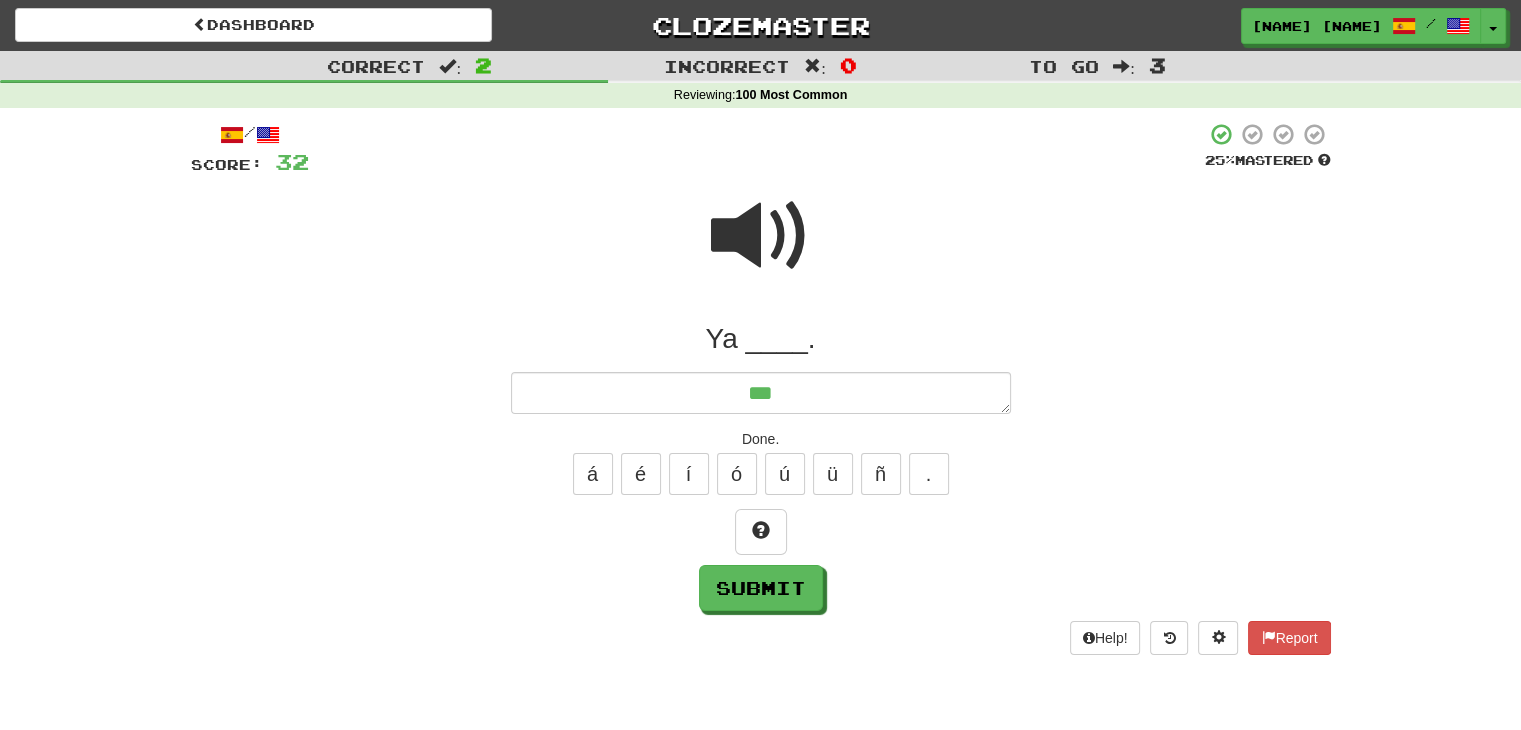 type on "*" 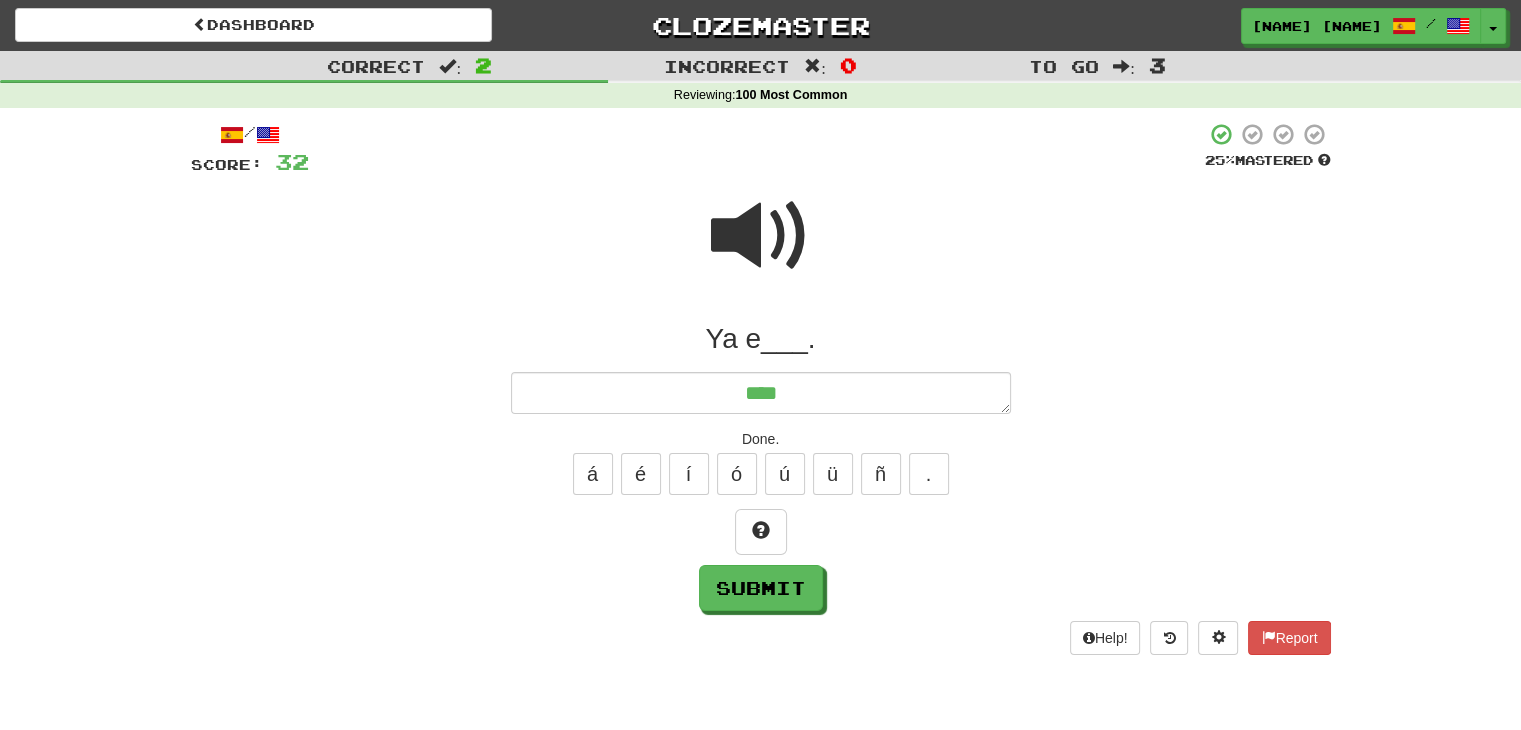 type on "*" 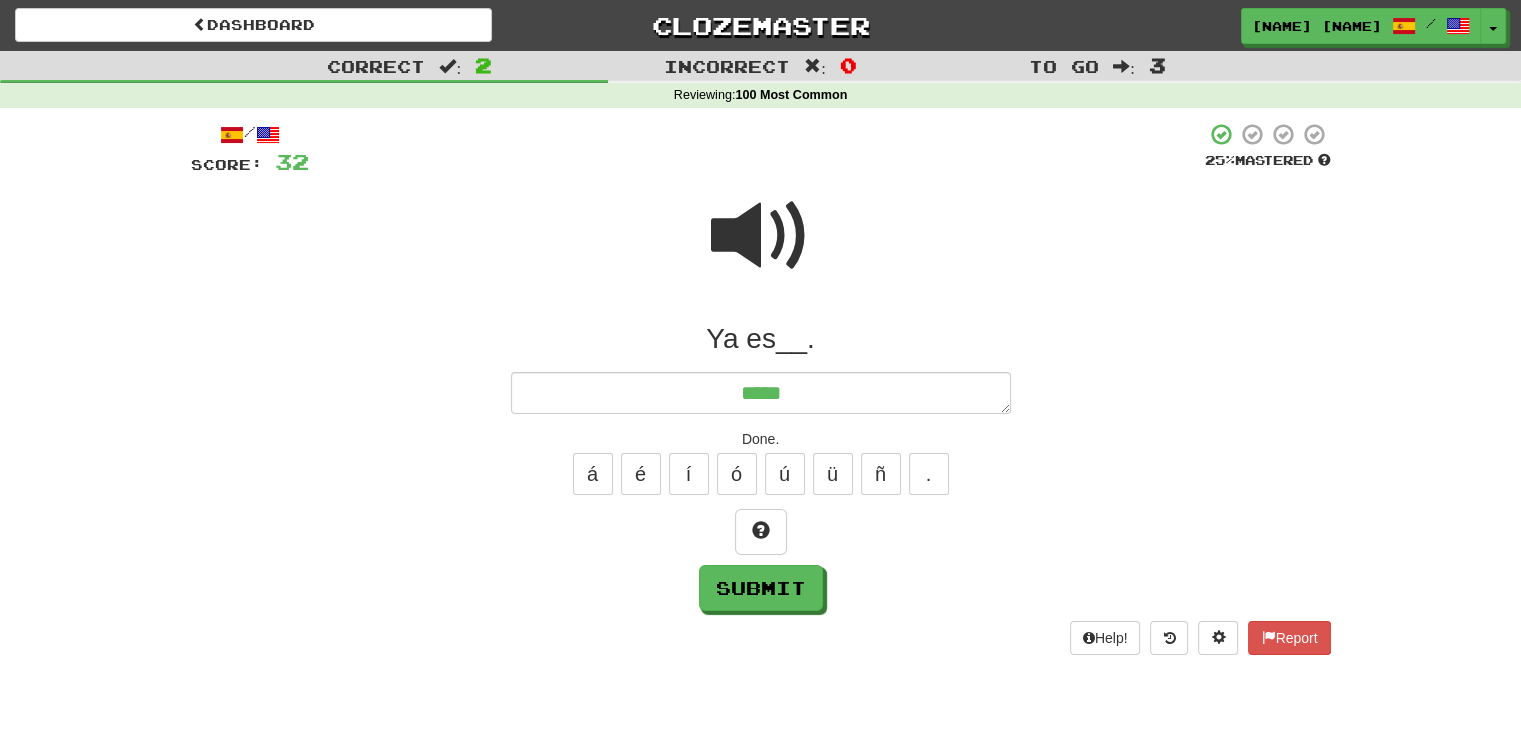 type on "*" 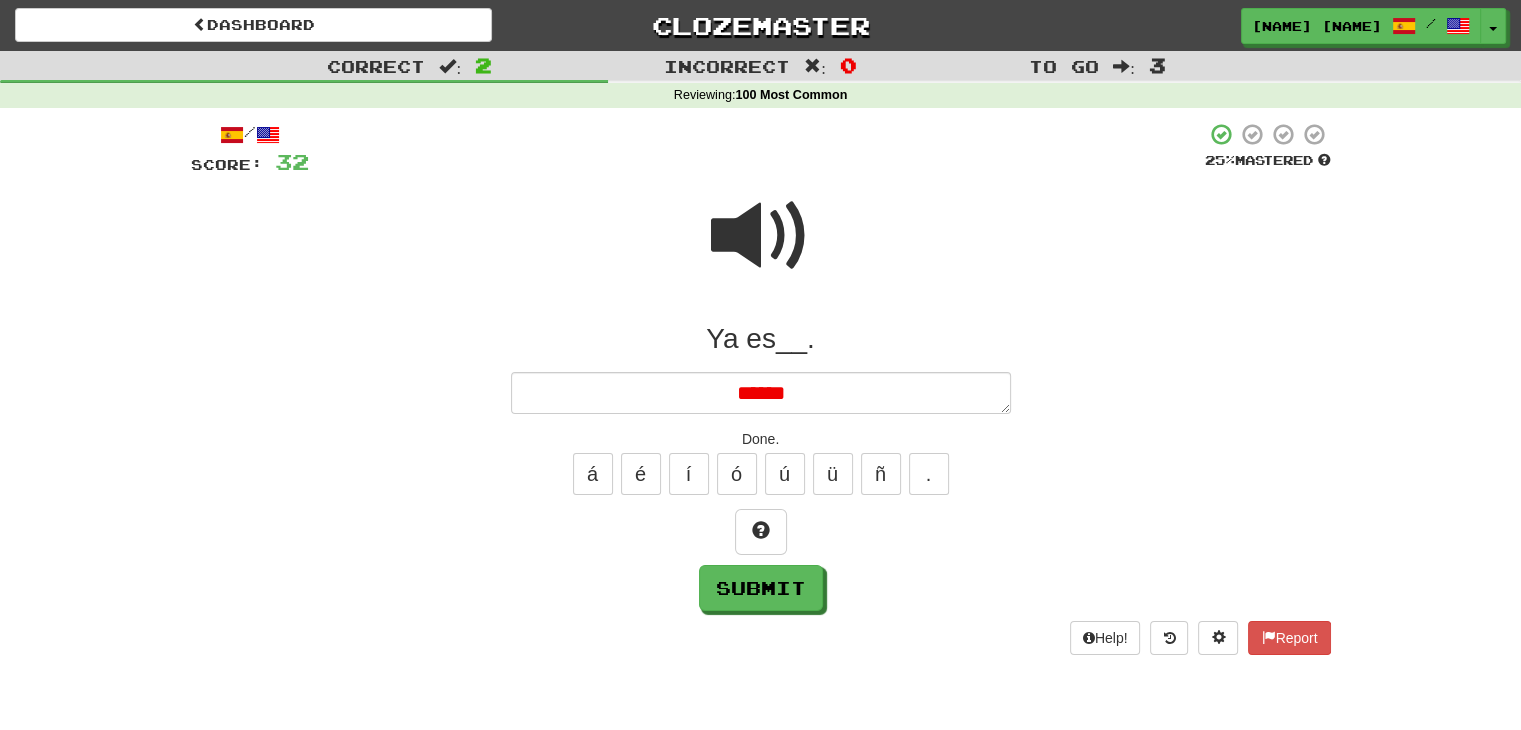 type on "*" 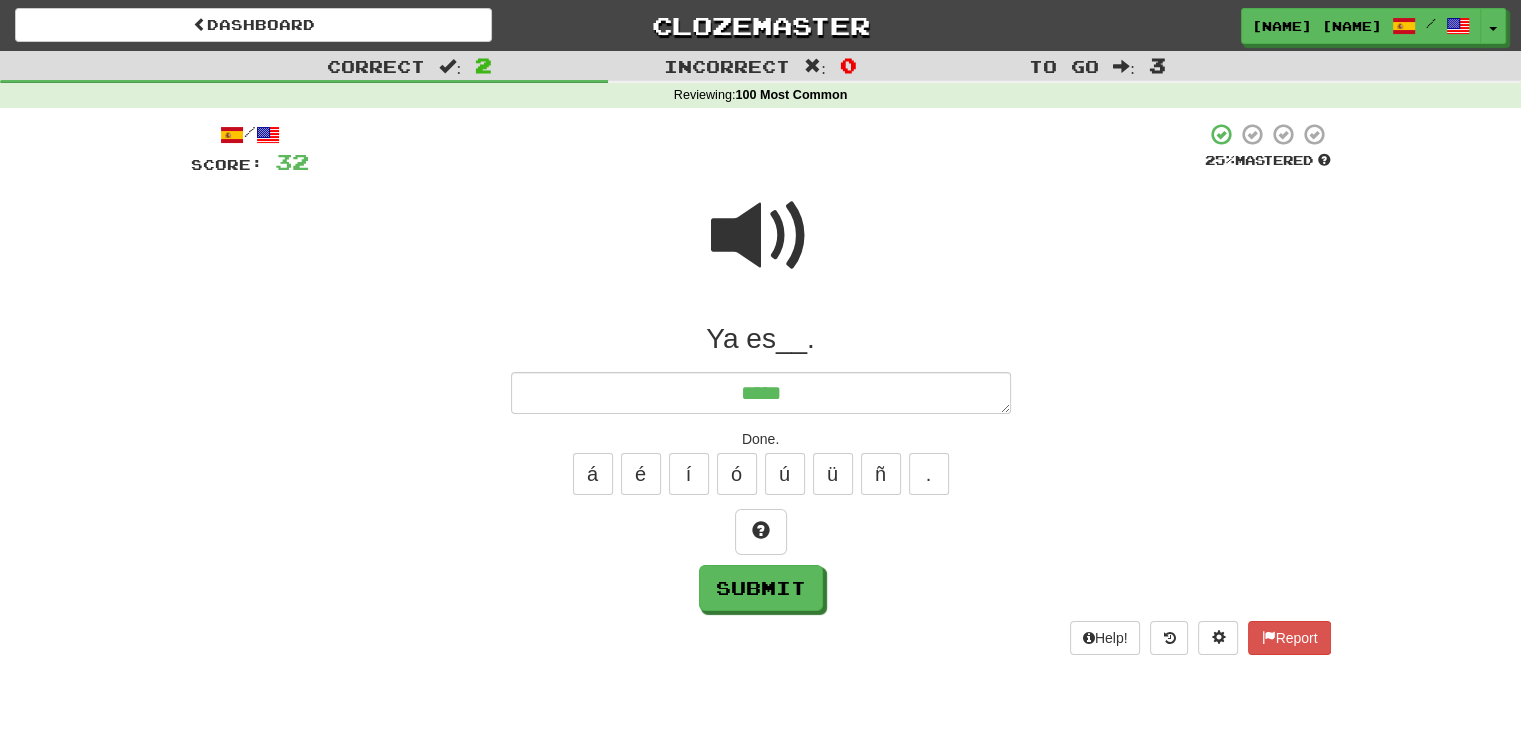 type on "*" 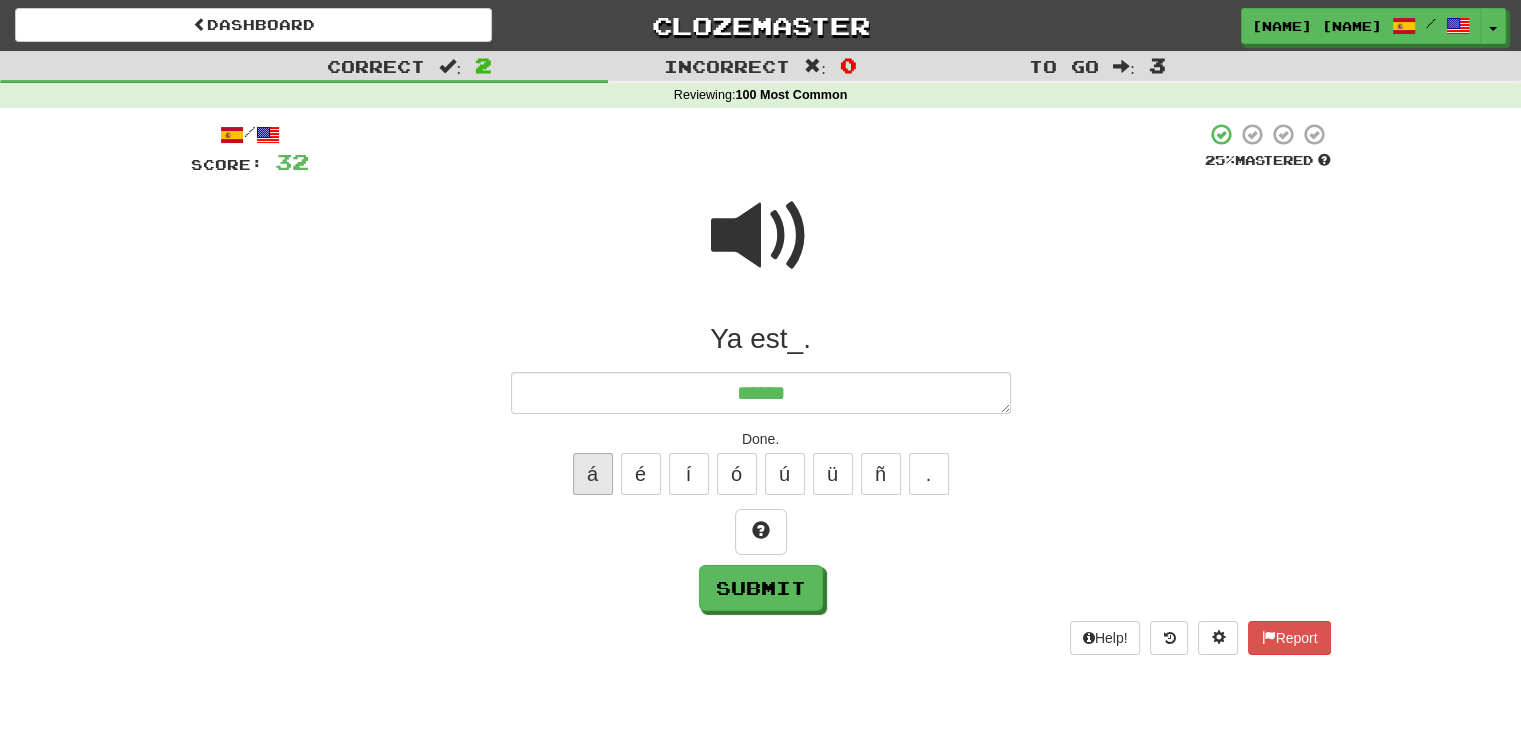 type on "******" 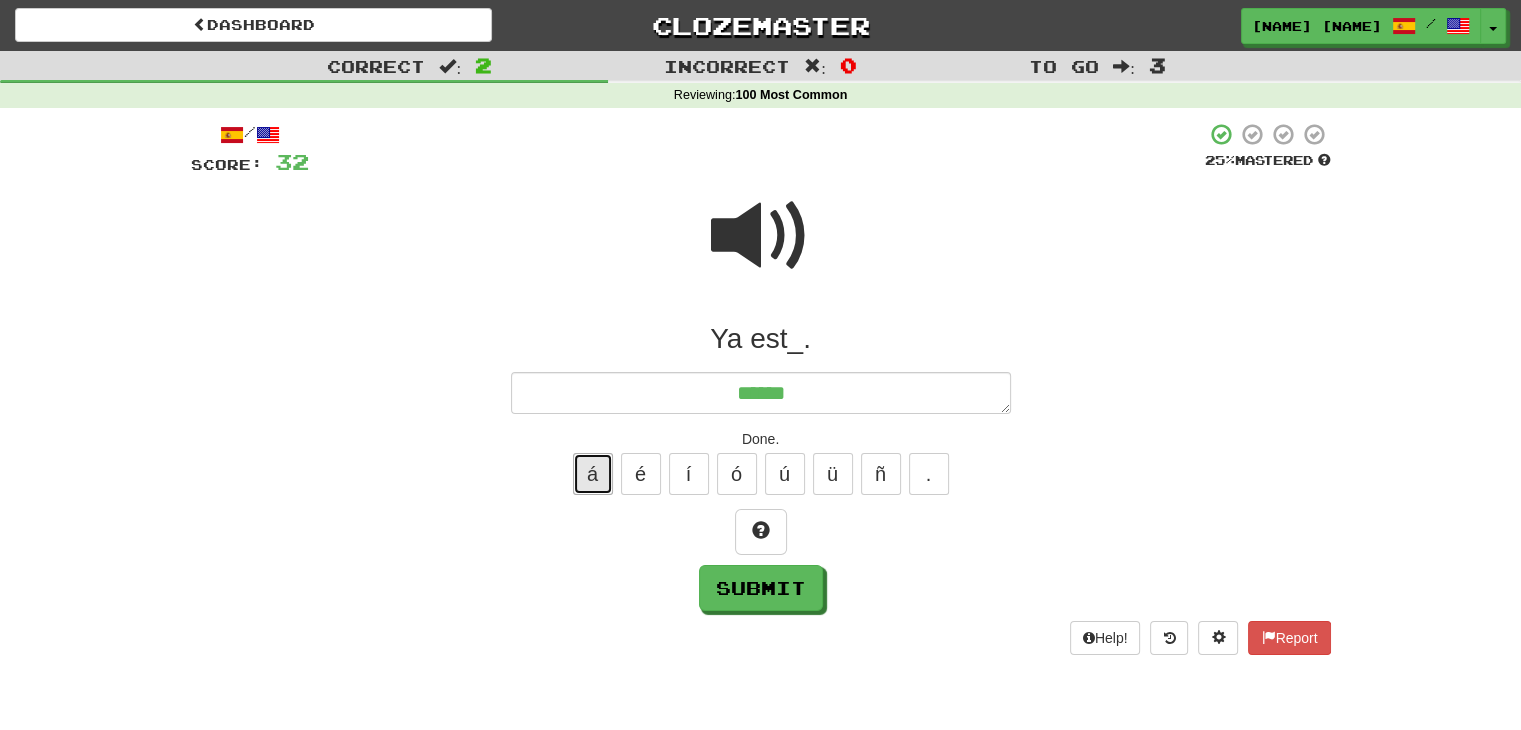 click on "á" at bounding box center [593, 474] 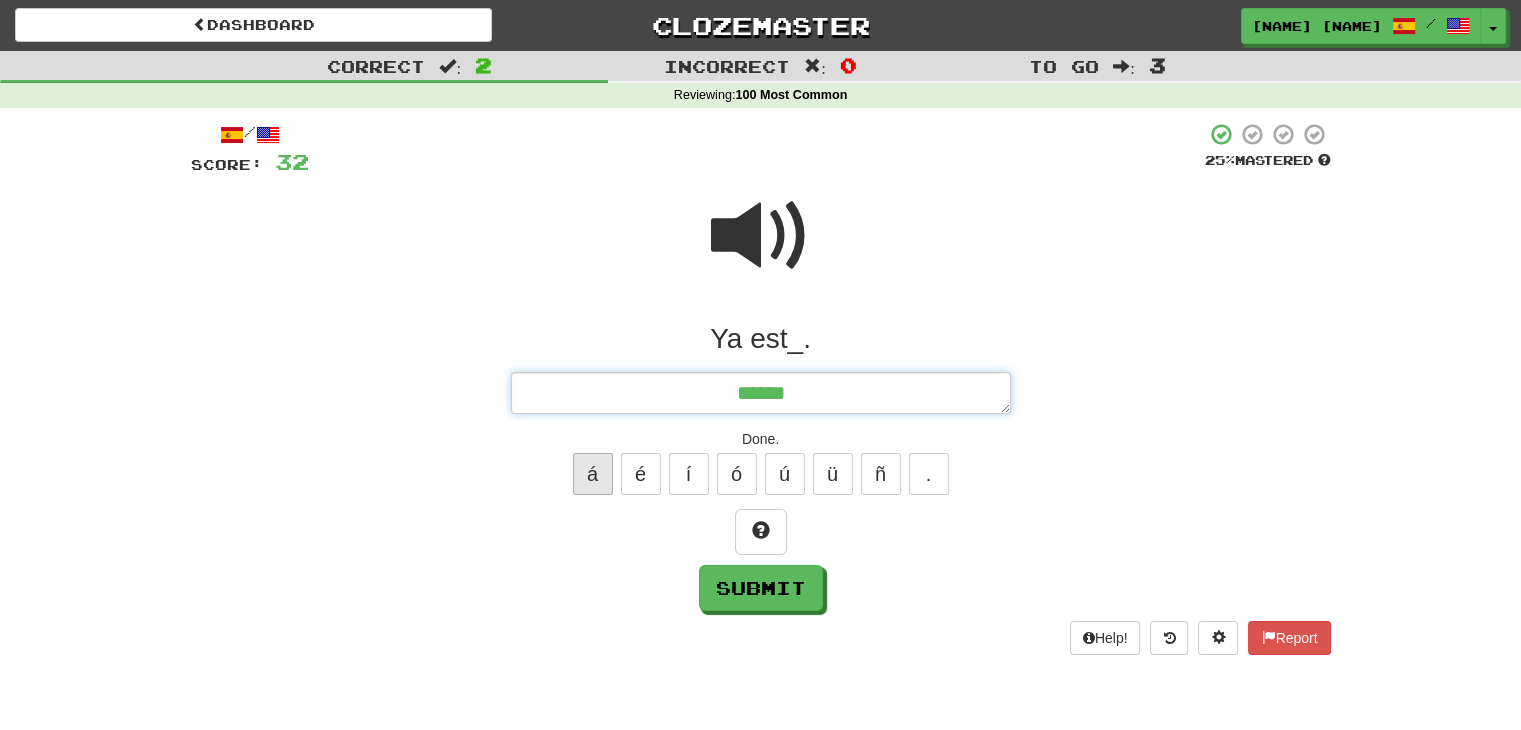 type on "*" 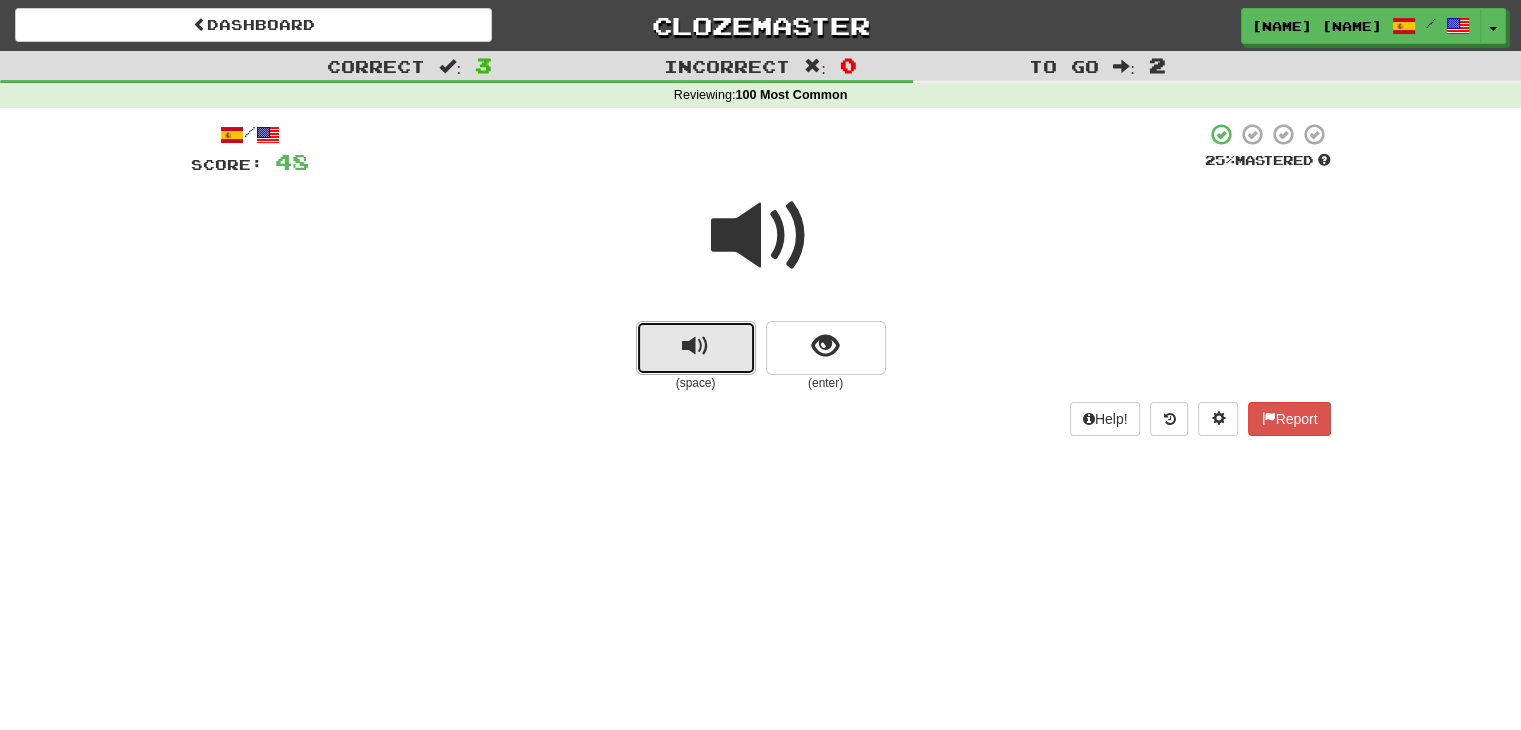 click at bounding box center [695, 346] 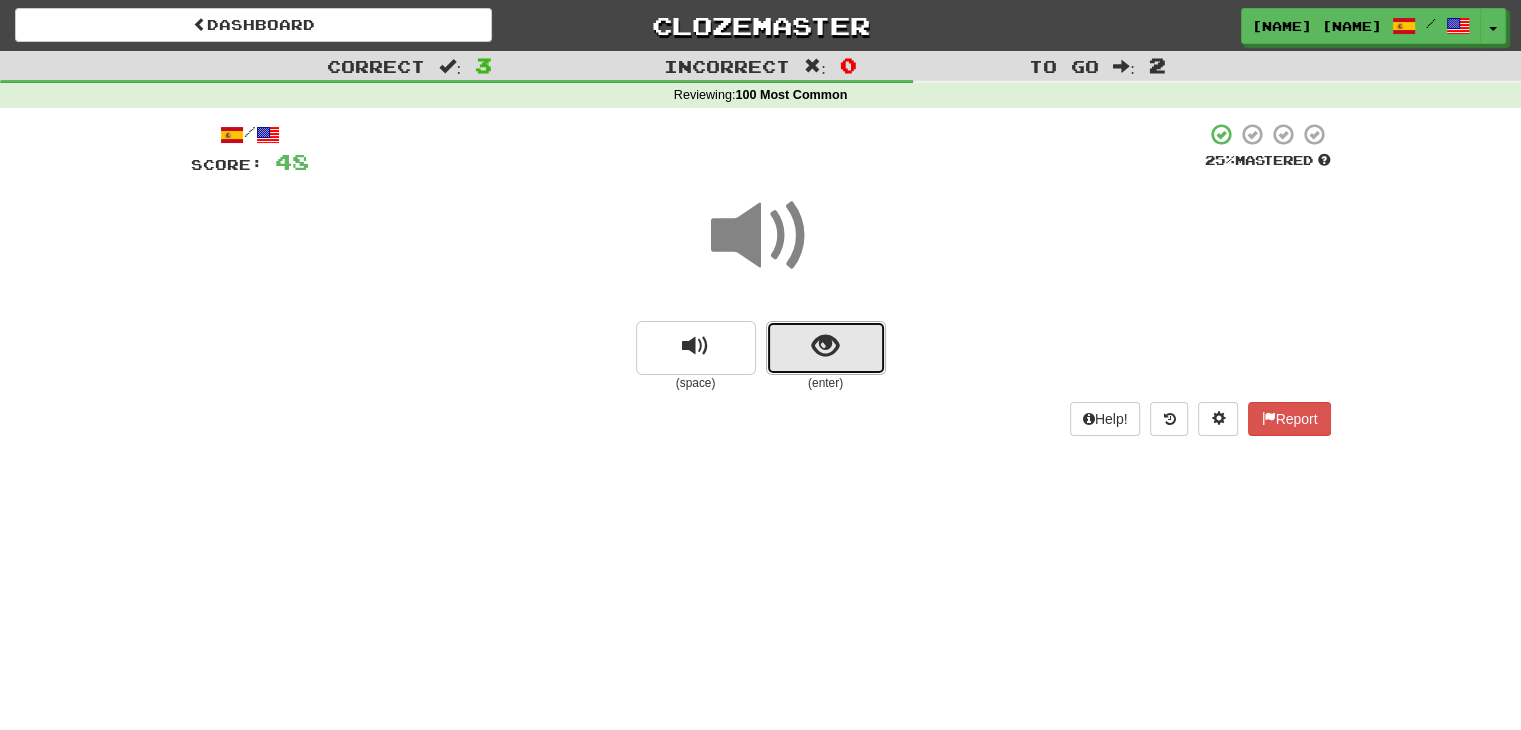click at bounding box center [825, 346] 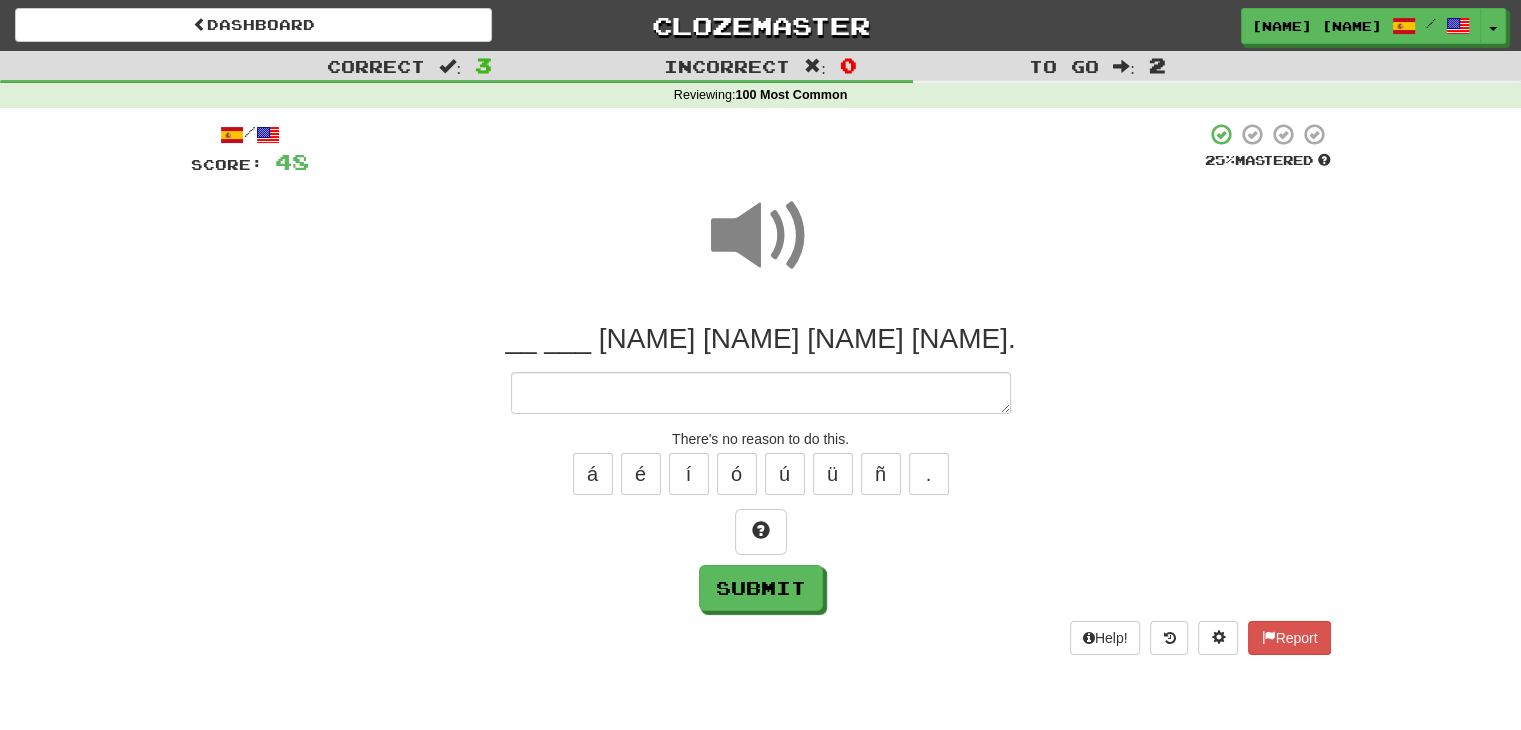 type on "*" 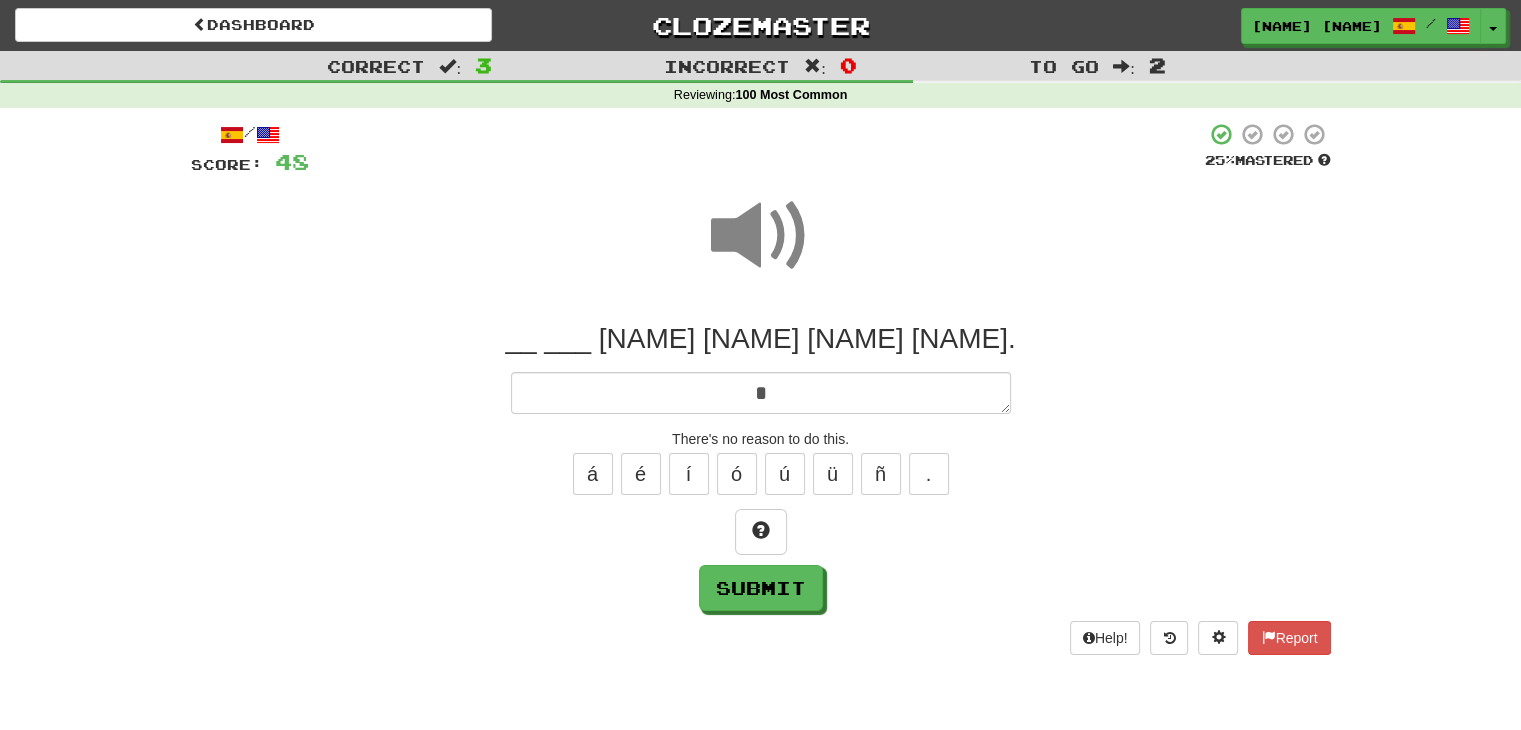 type on "*" 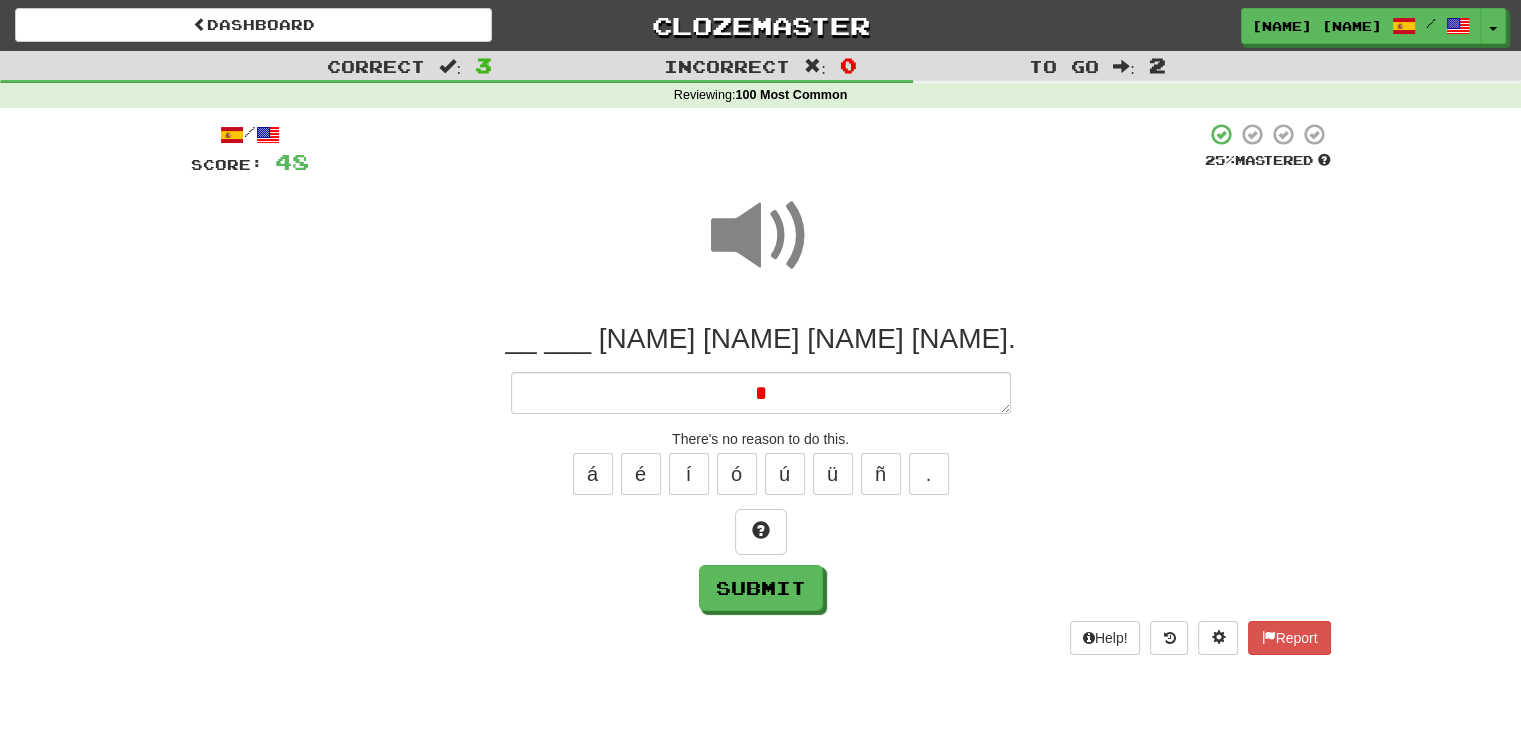 type 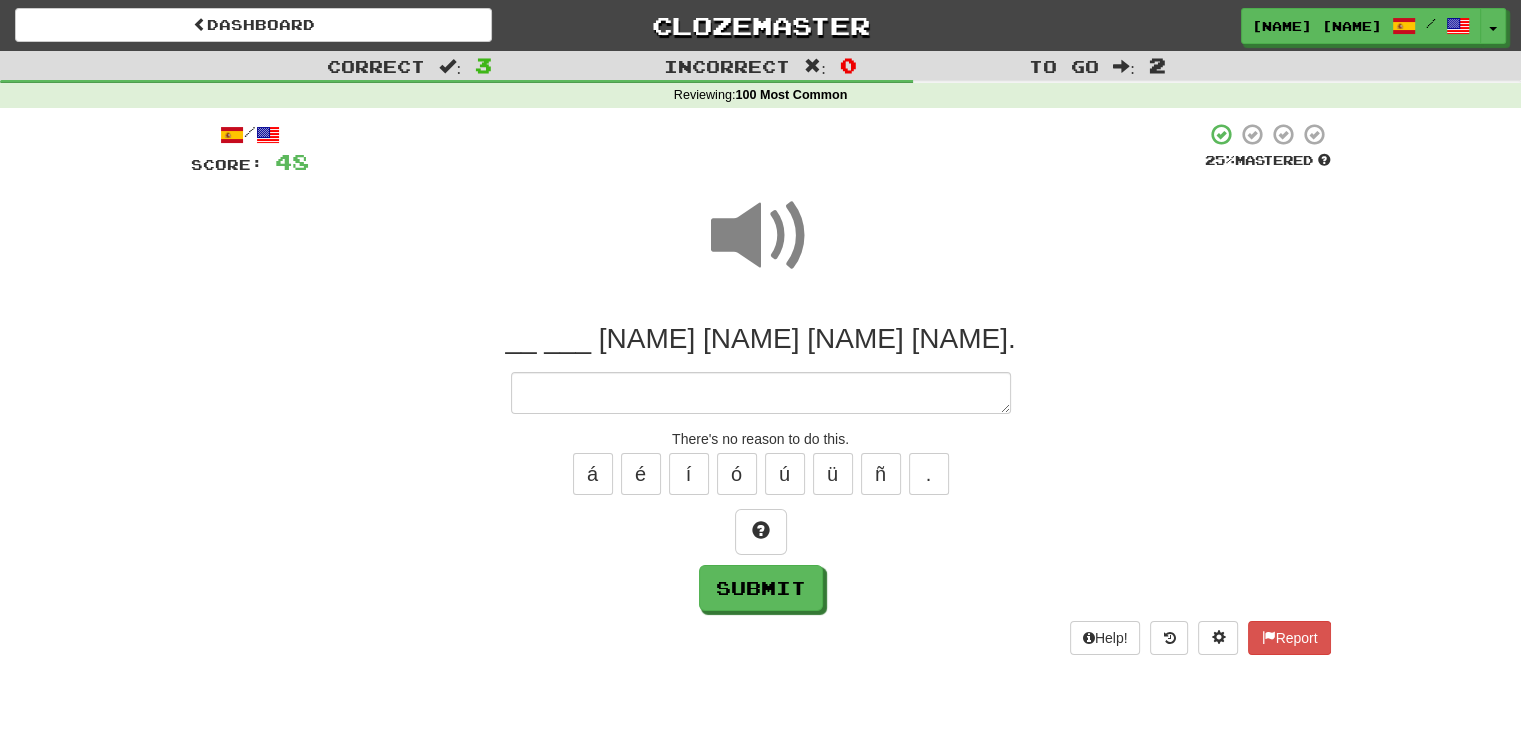 type on "*" 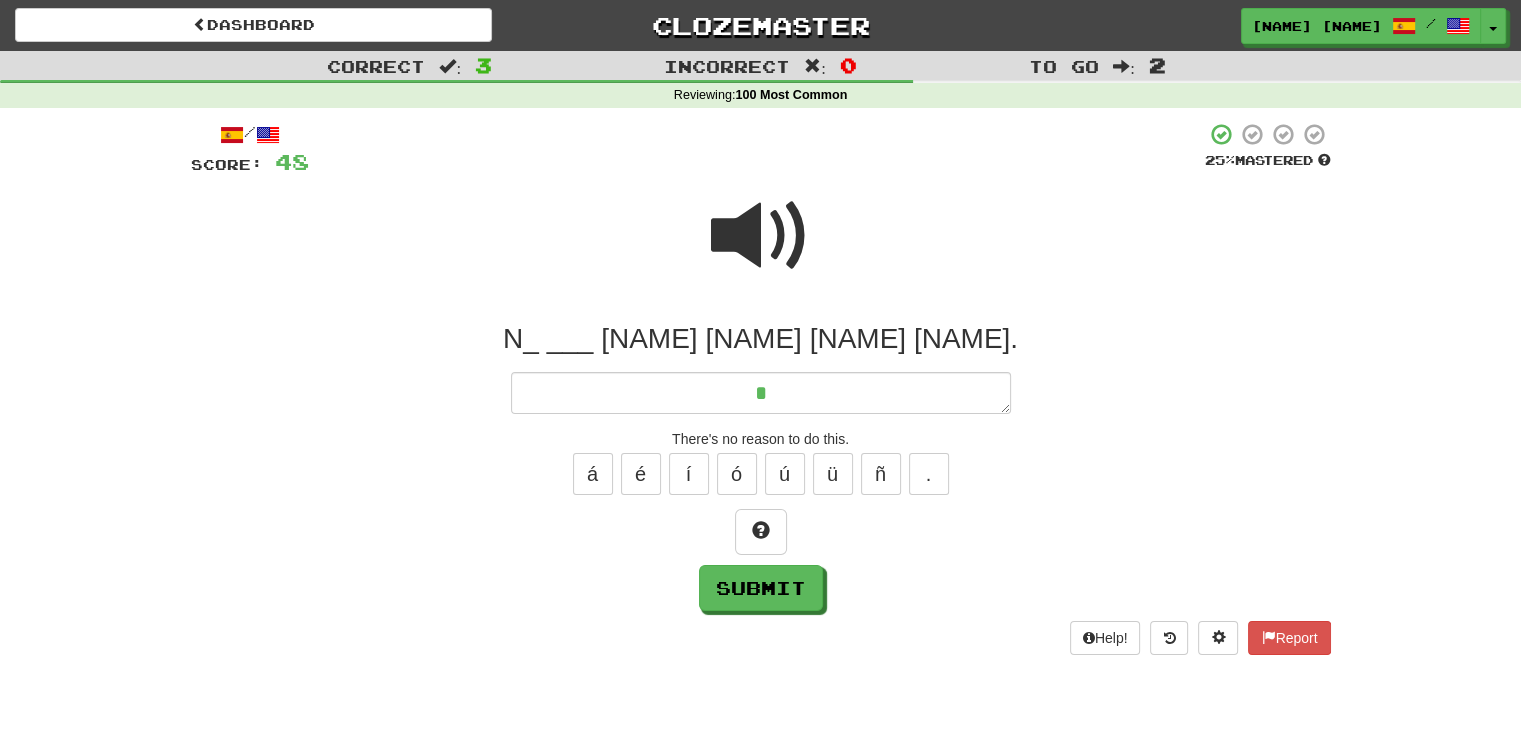 type on "*" 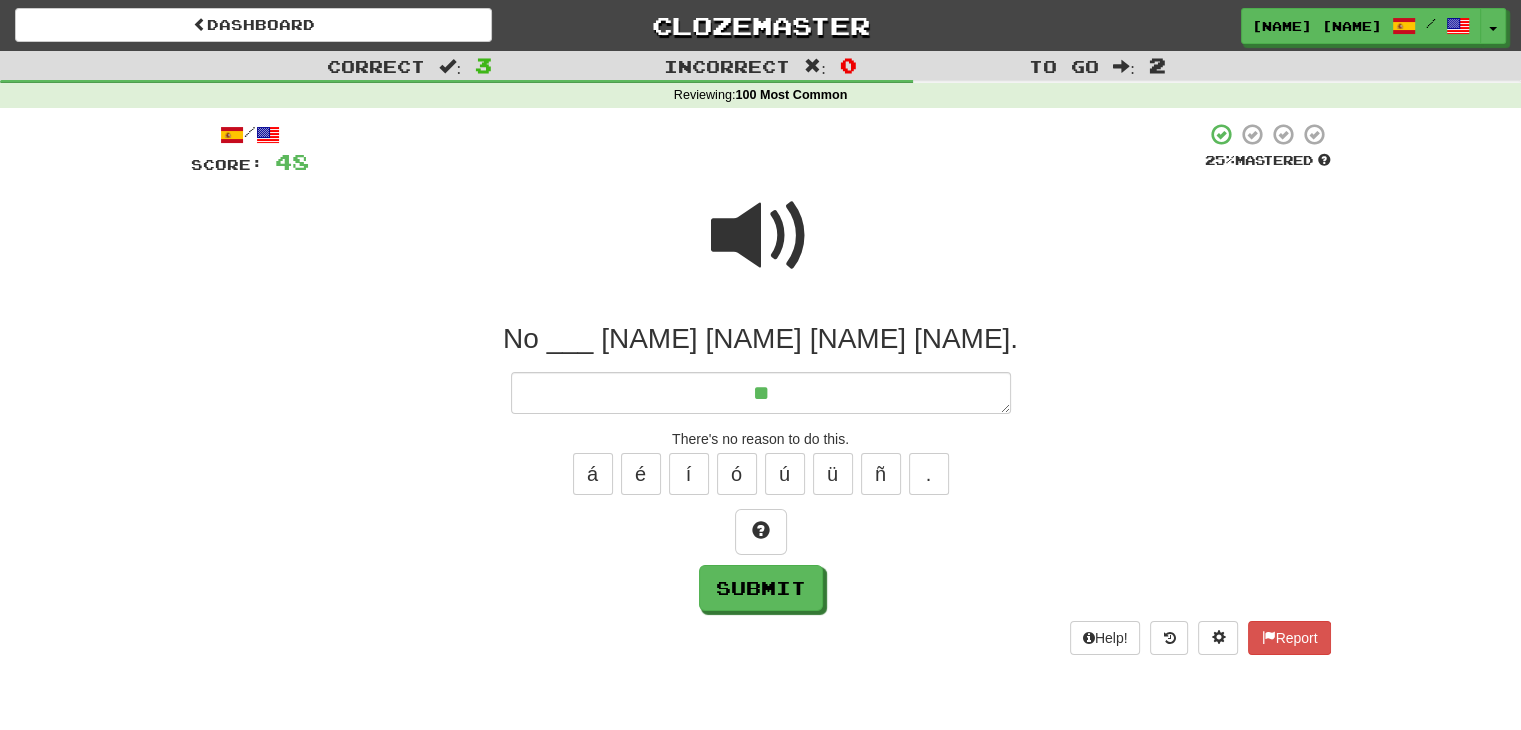 type on "*" 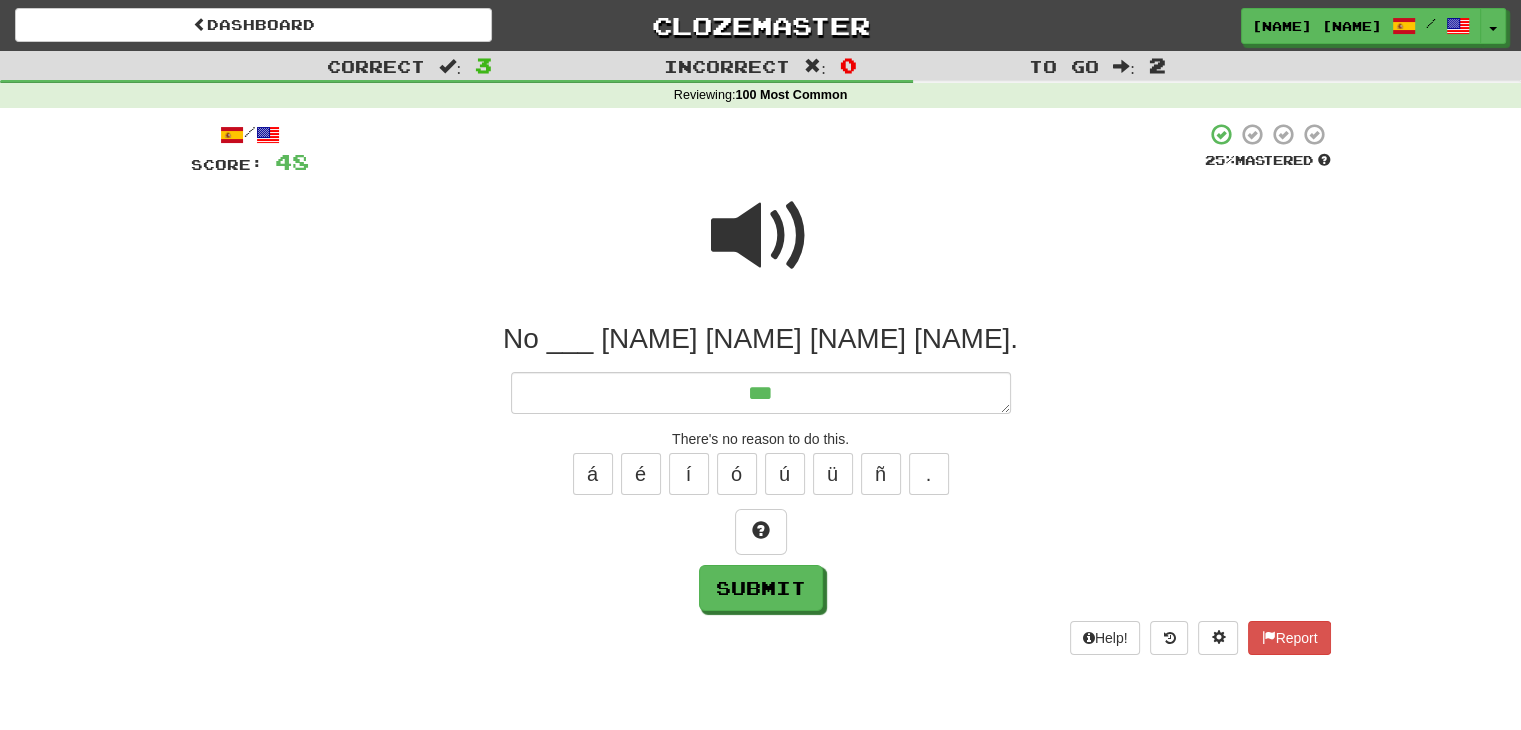 type on "*" 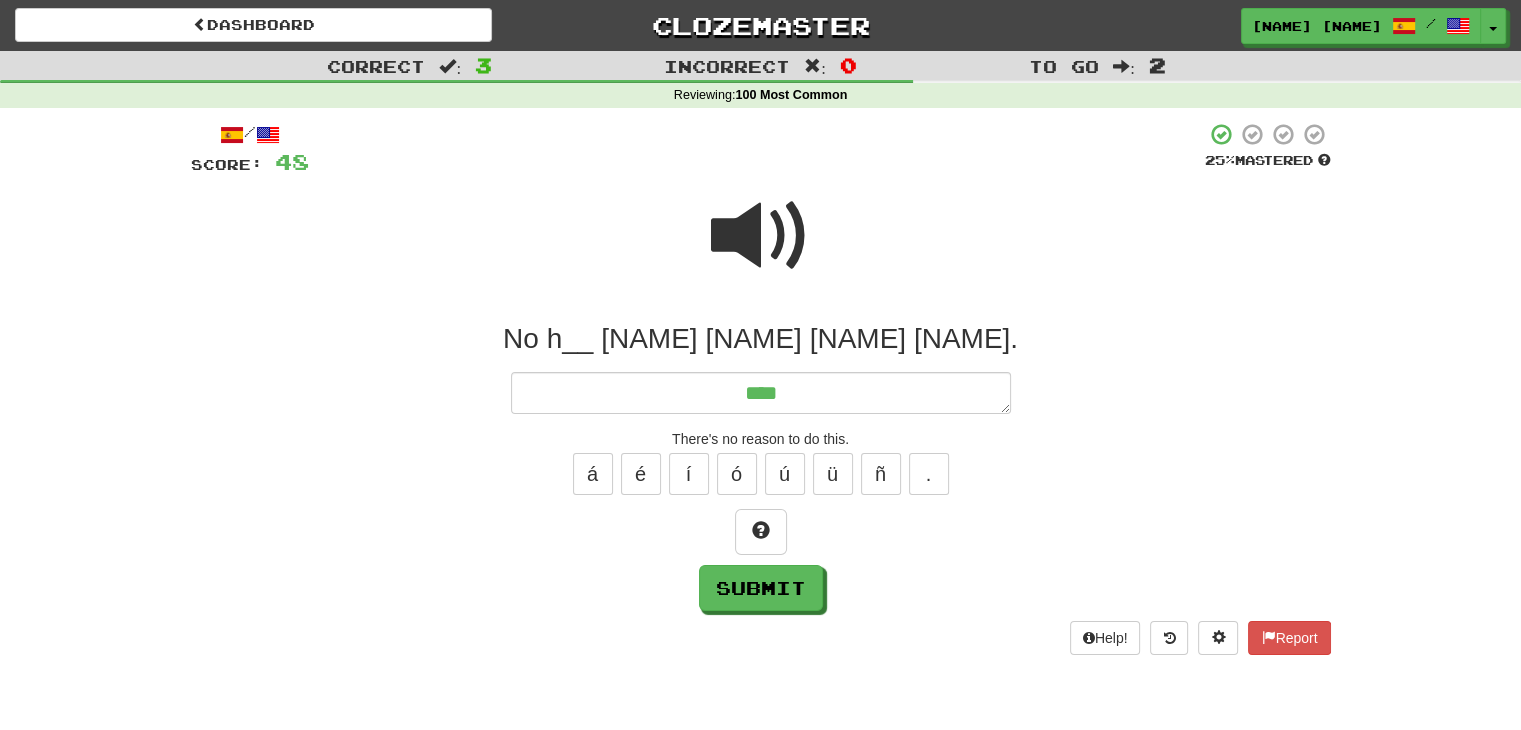 type on "*" 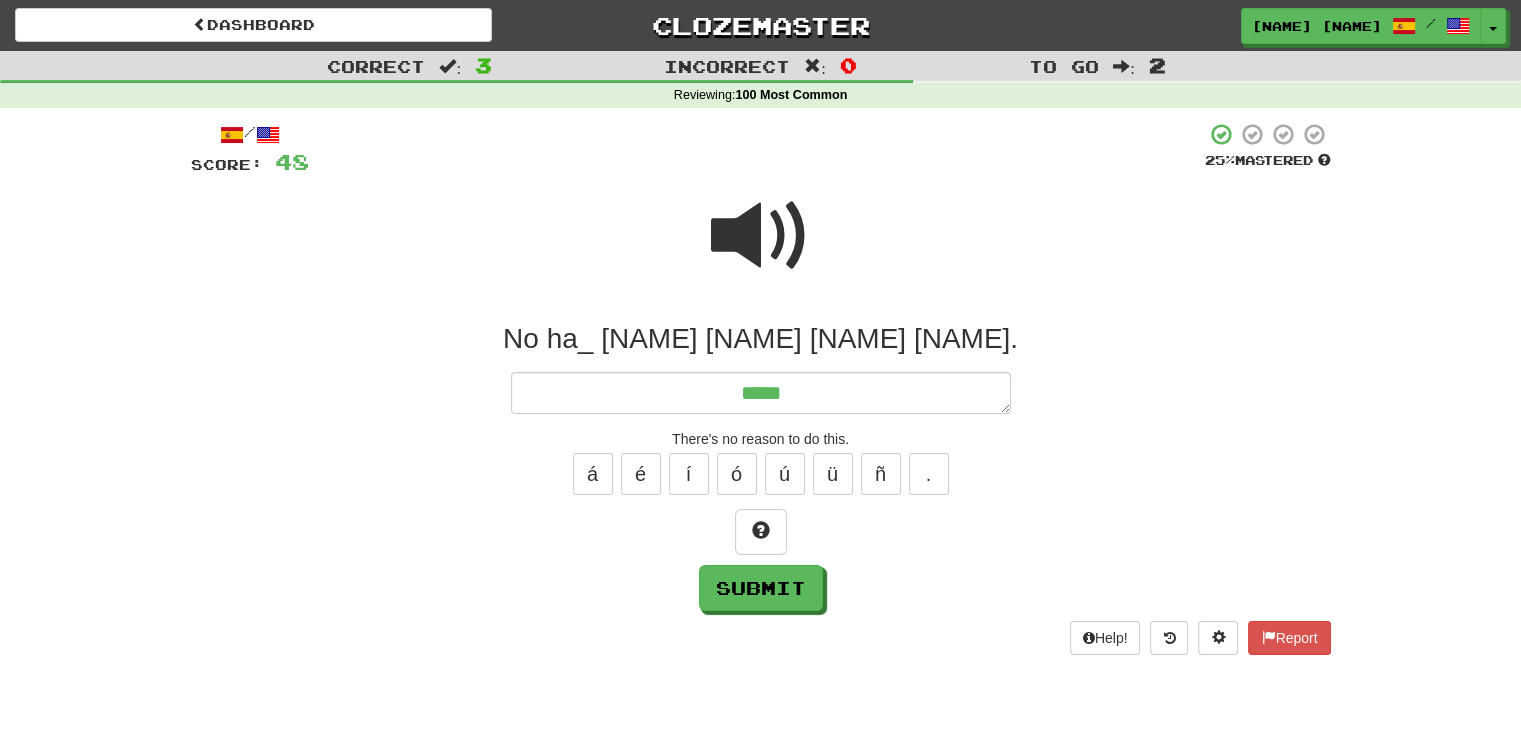 type on "*" 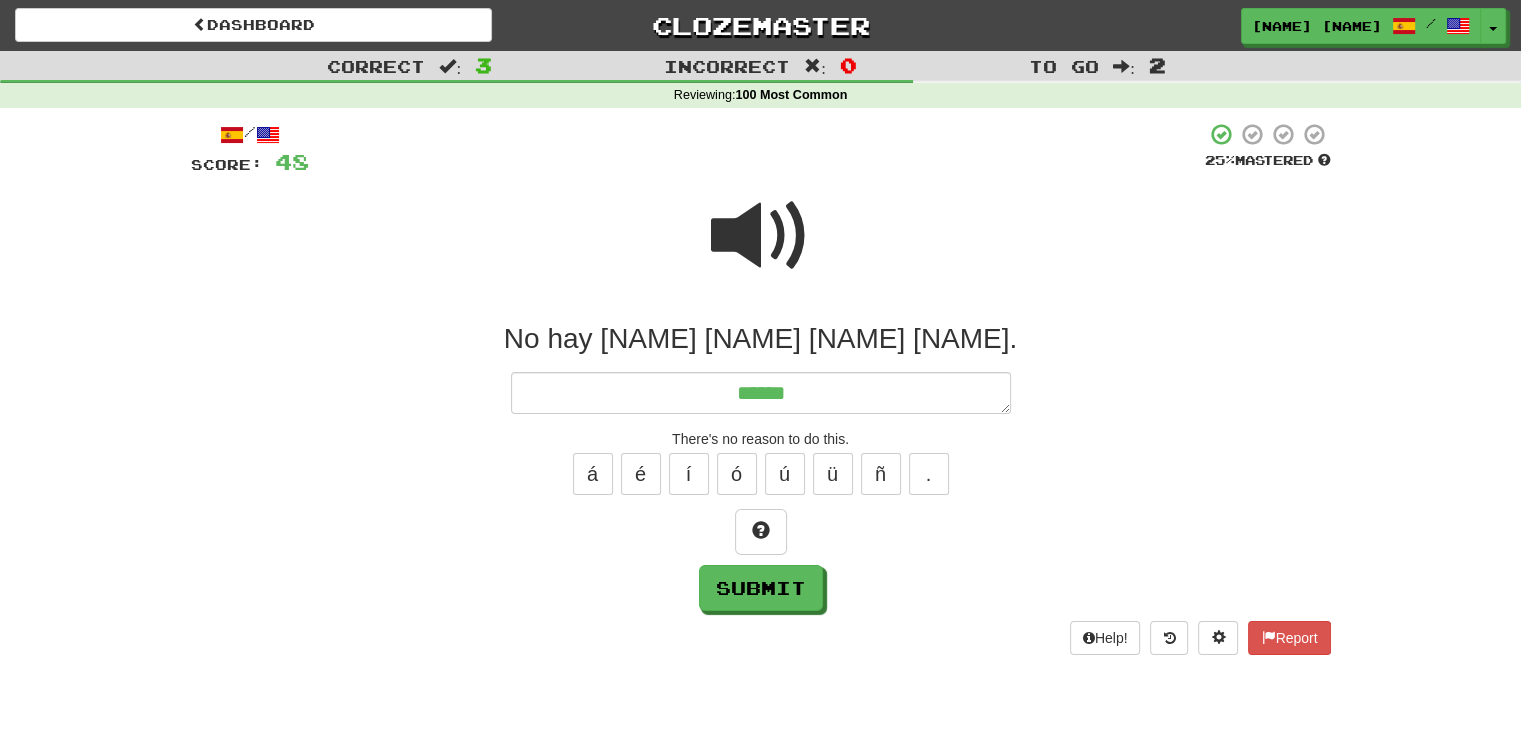 type on "*" 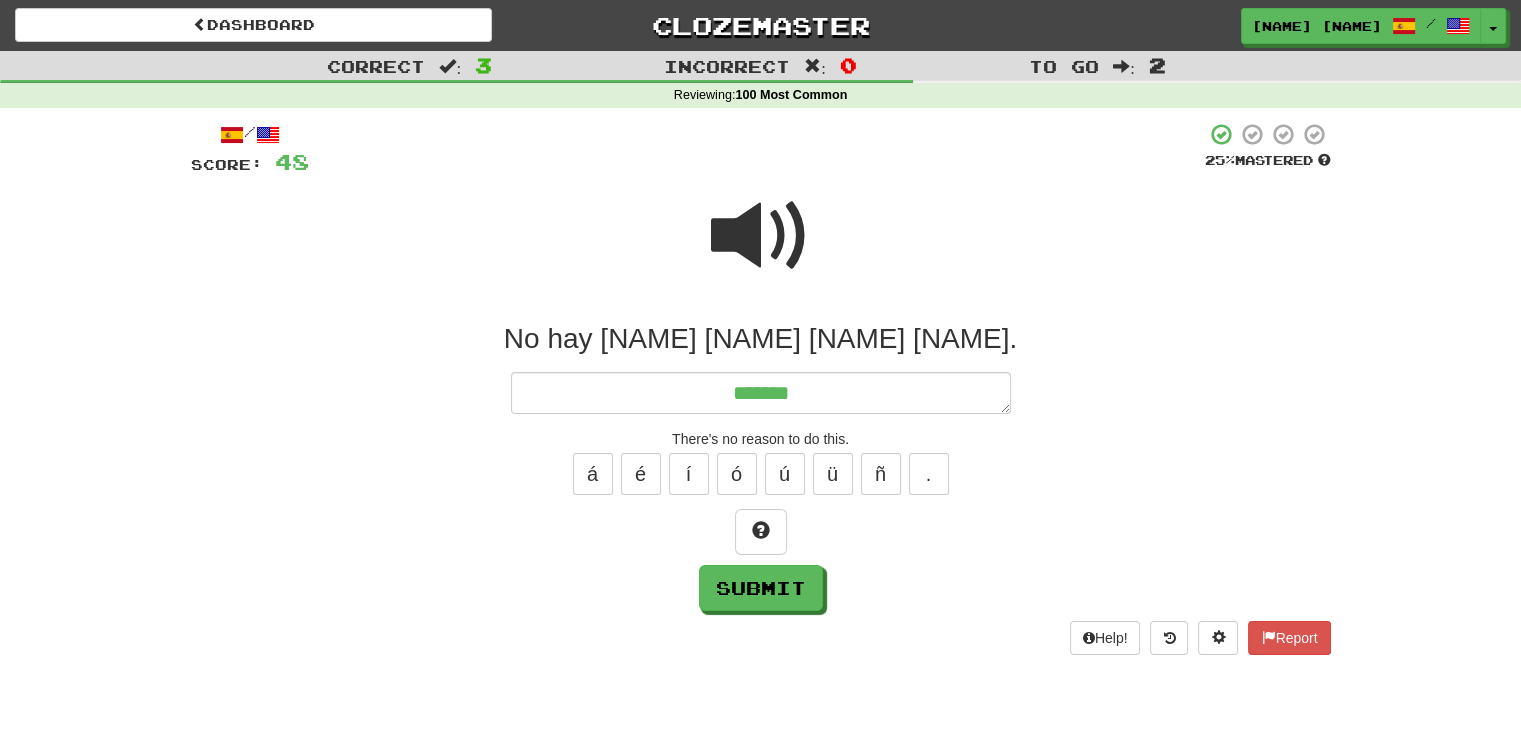 type on "*" 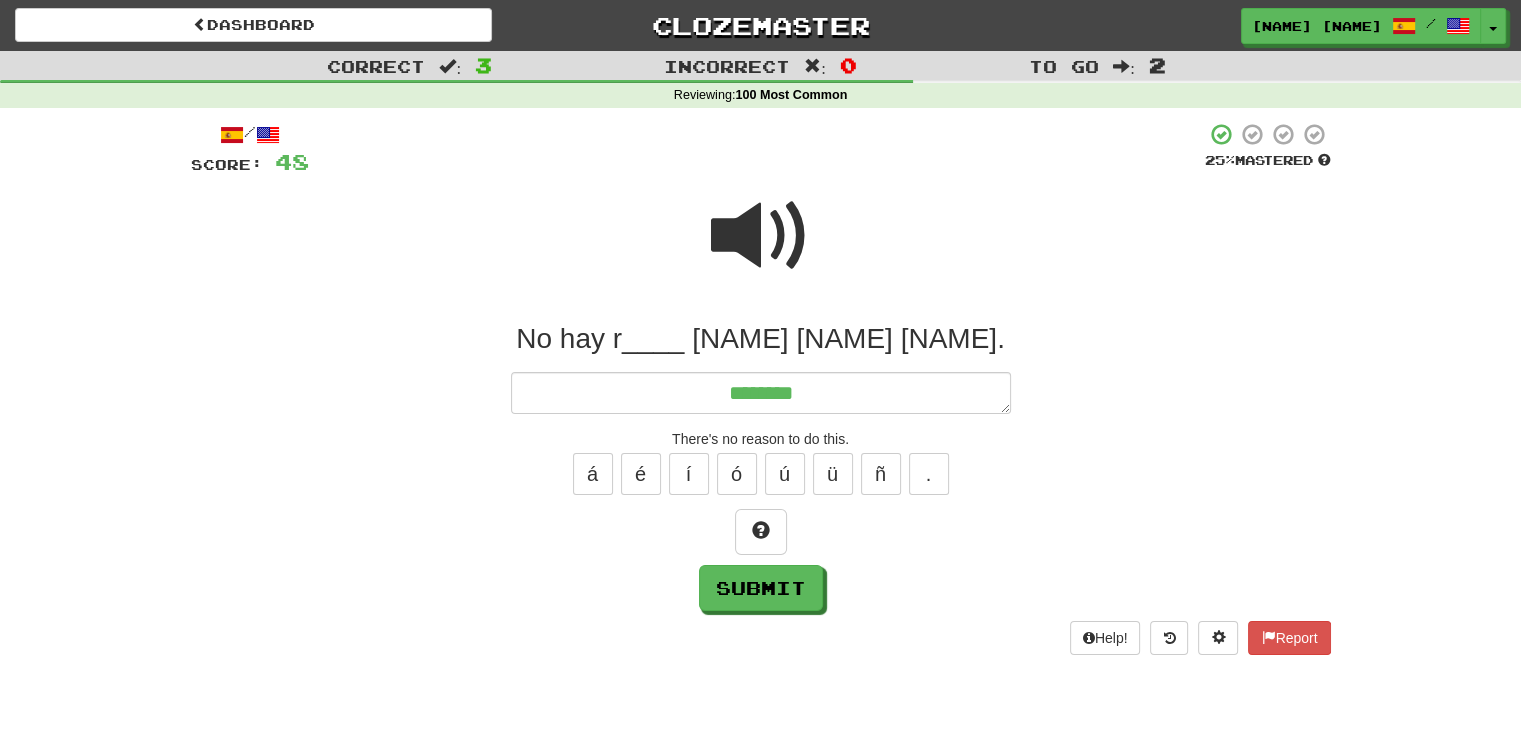 type on "*" 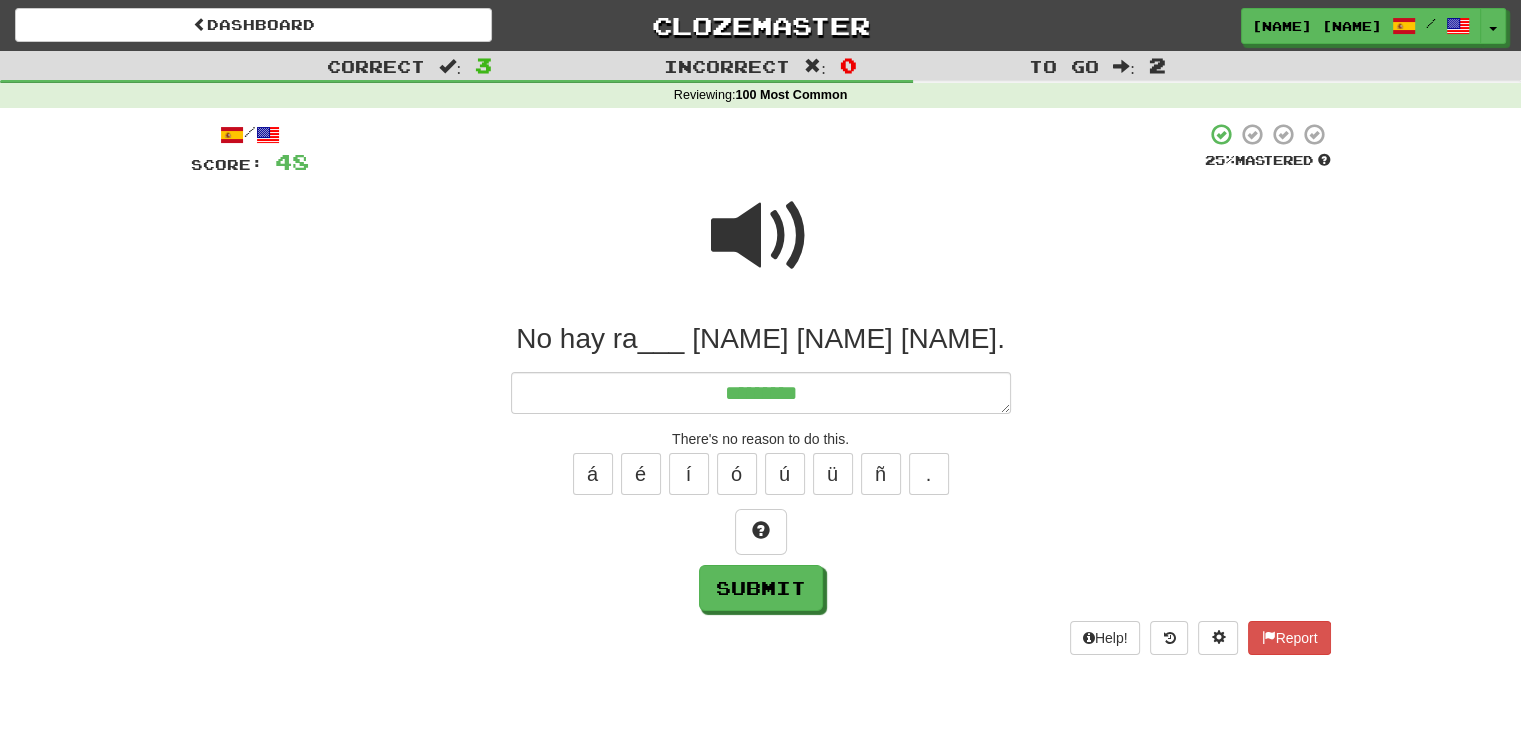 type on "*" 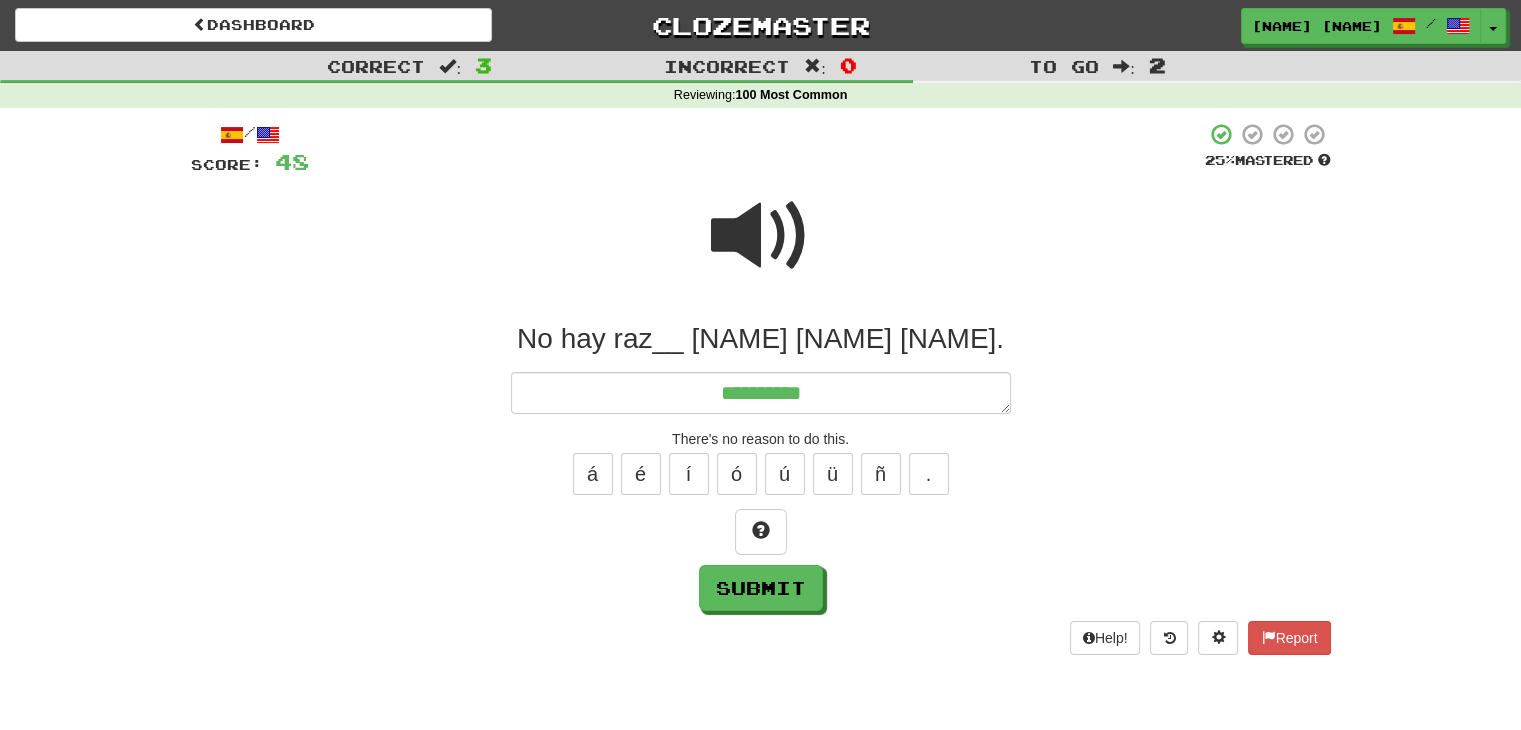 type on "*" 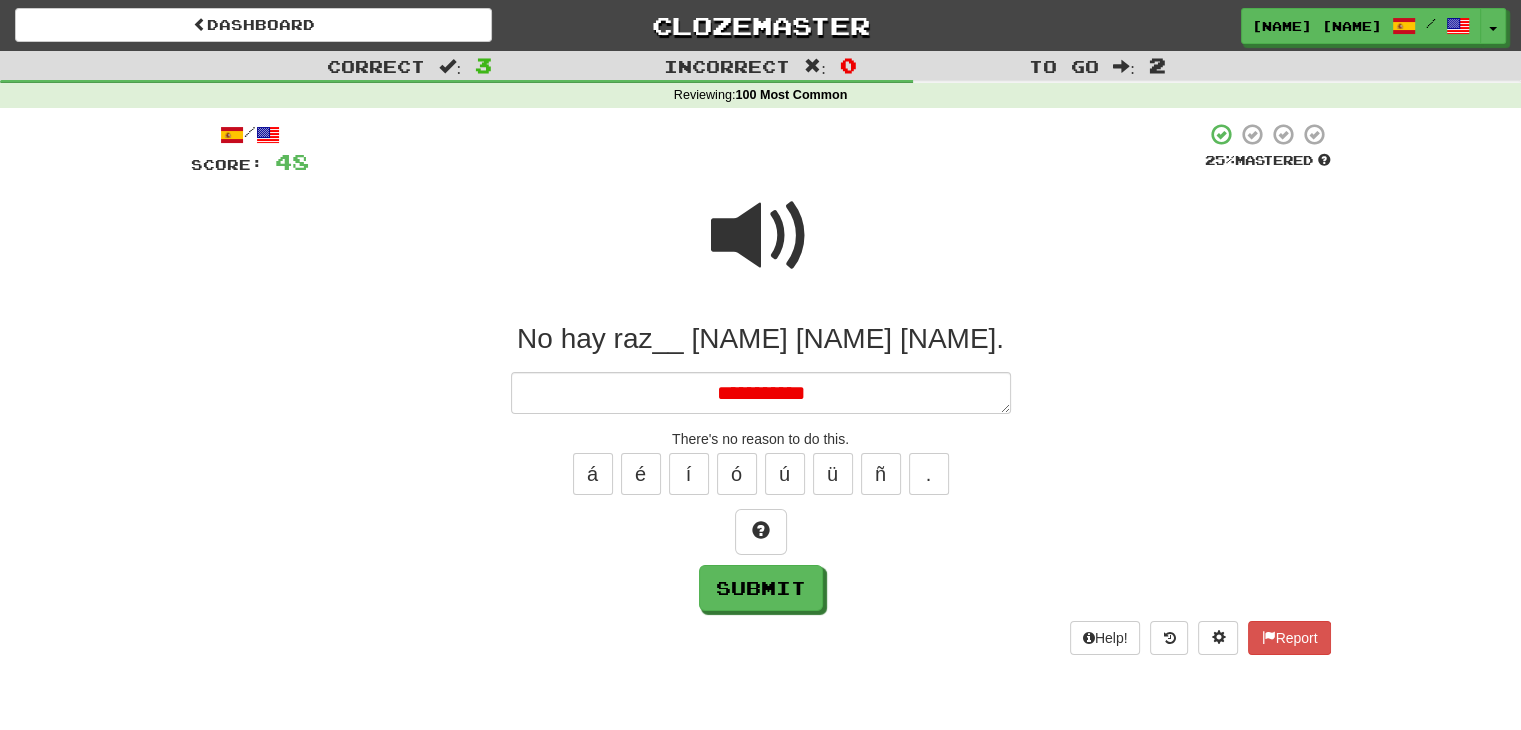 type on "*" 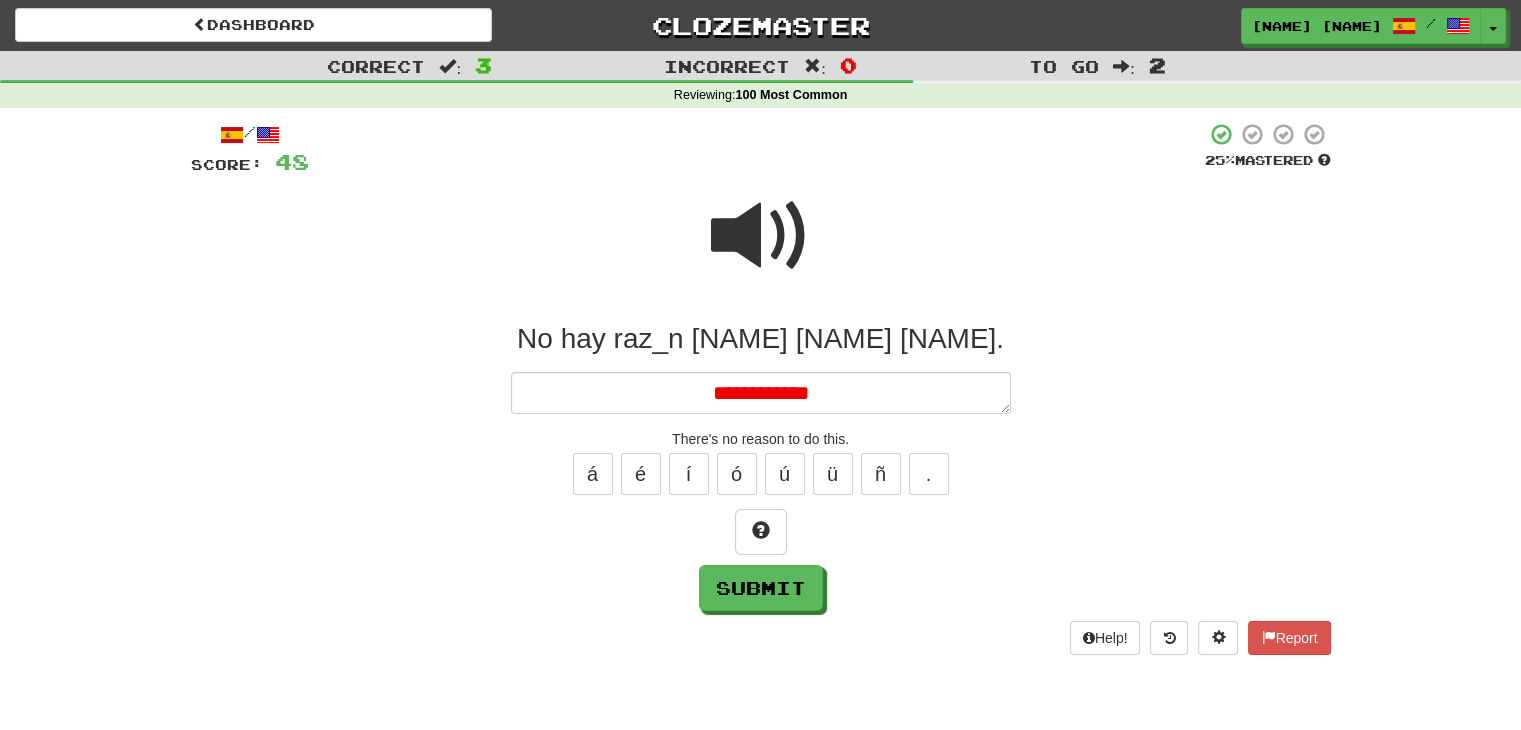type on "*" 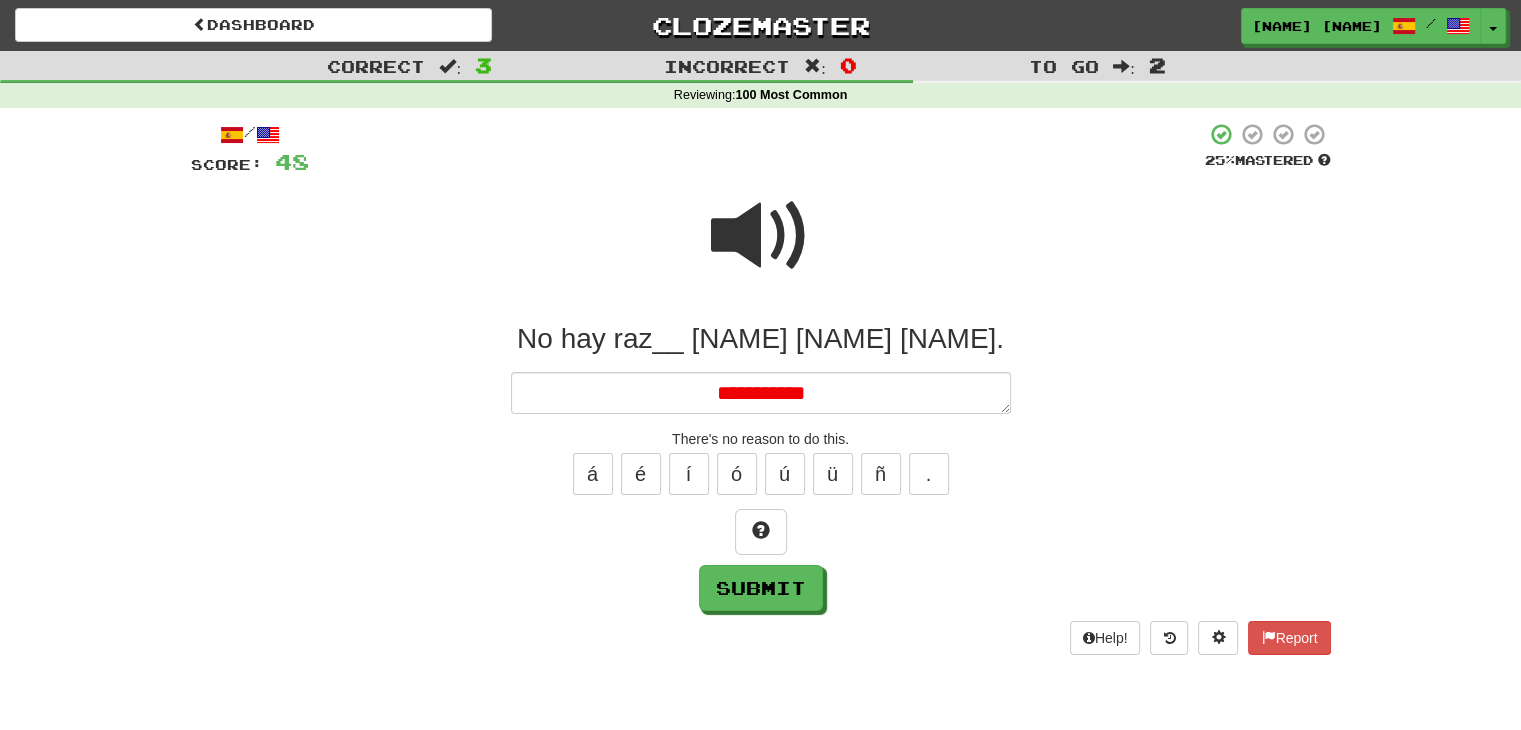 type on "*" 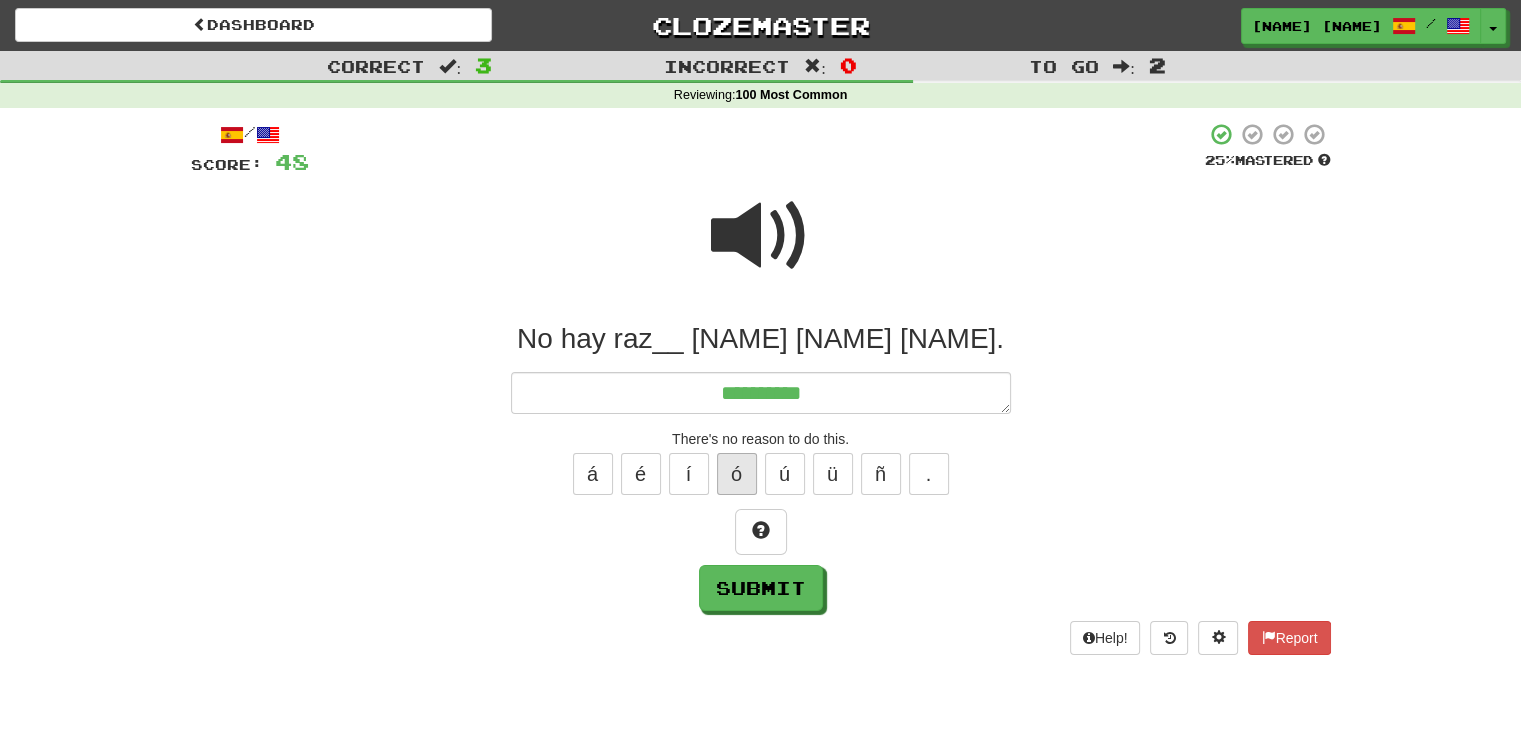 type on "**********" 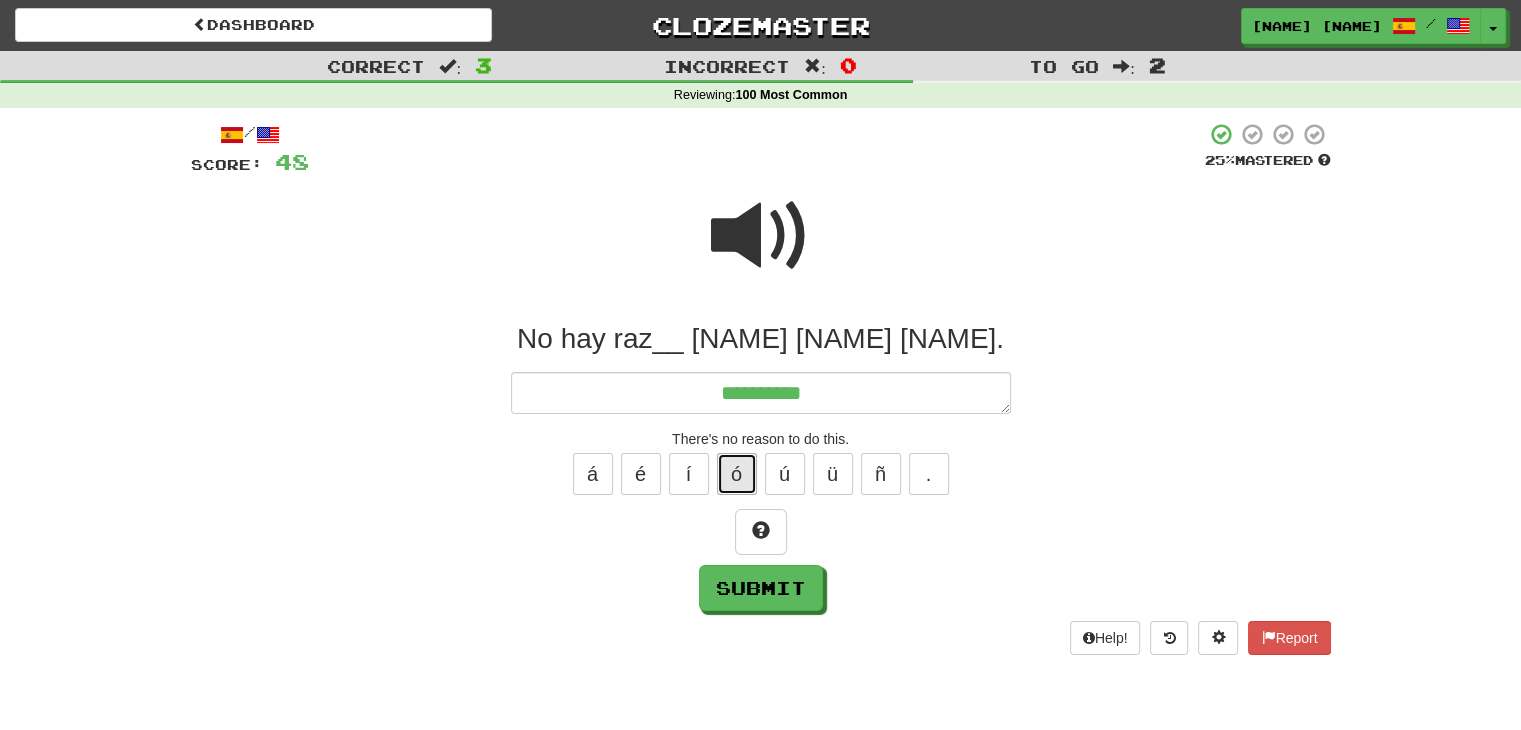 click on "ó" at bounding box center [737, 474] 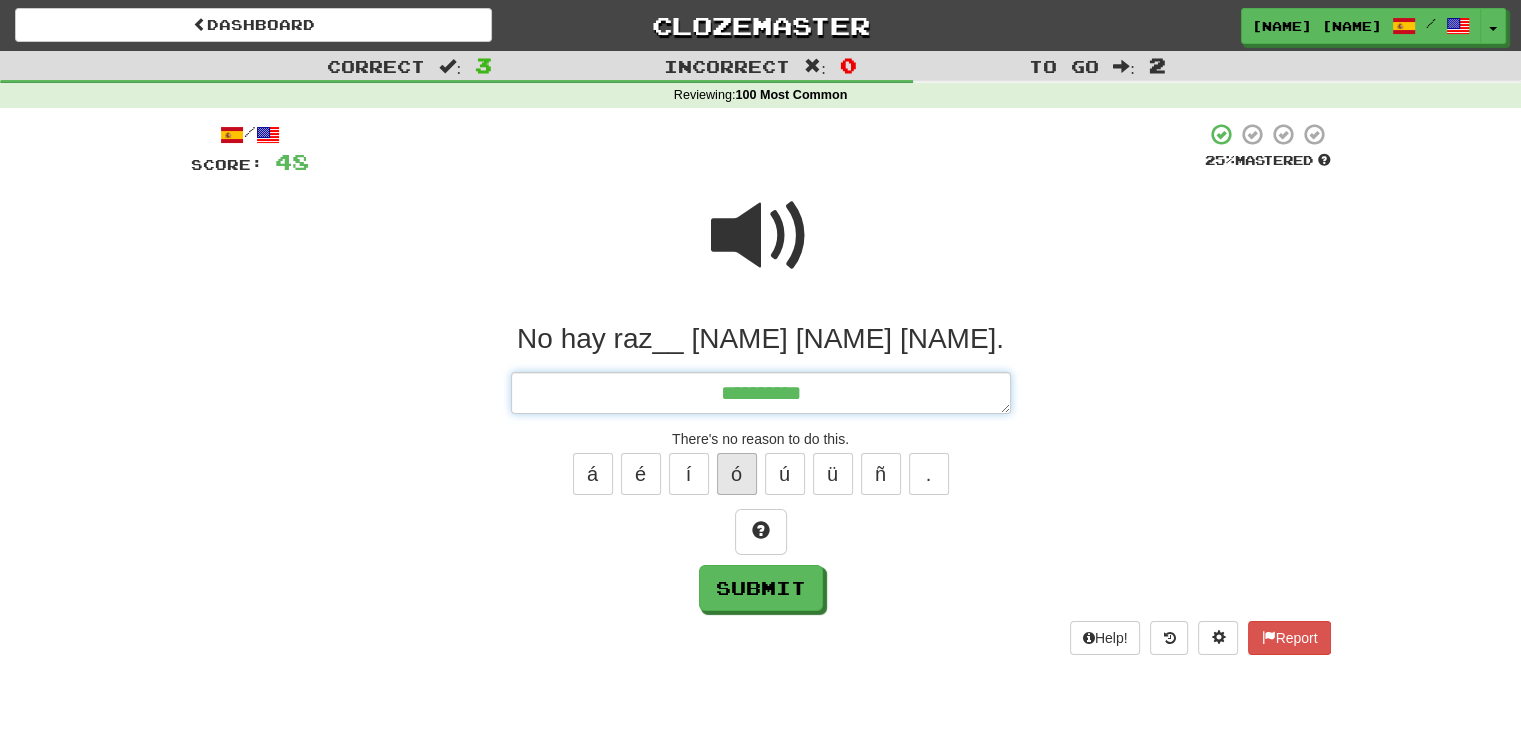 type on "*" 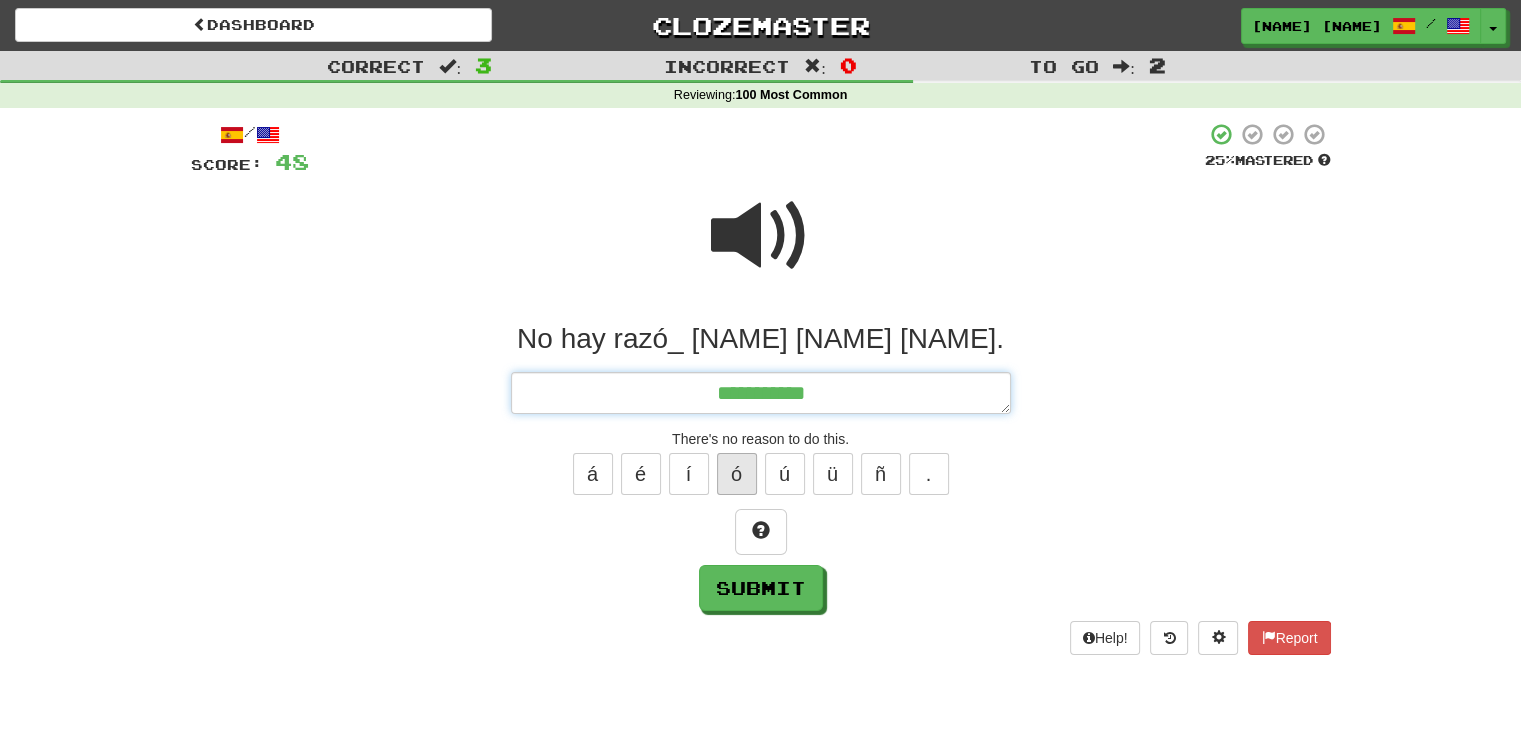 type on "*" 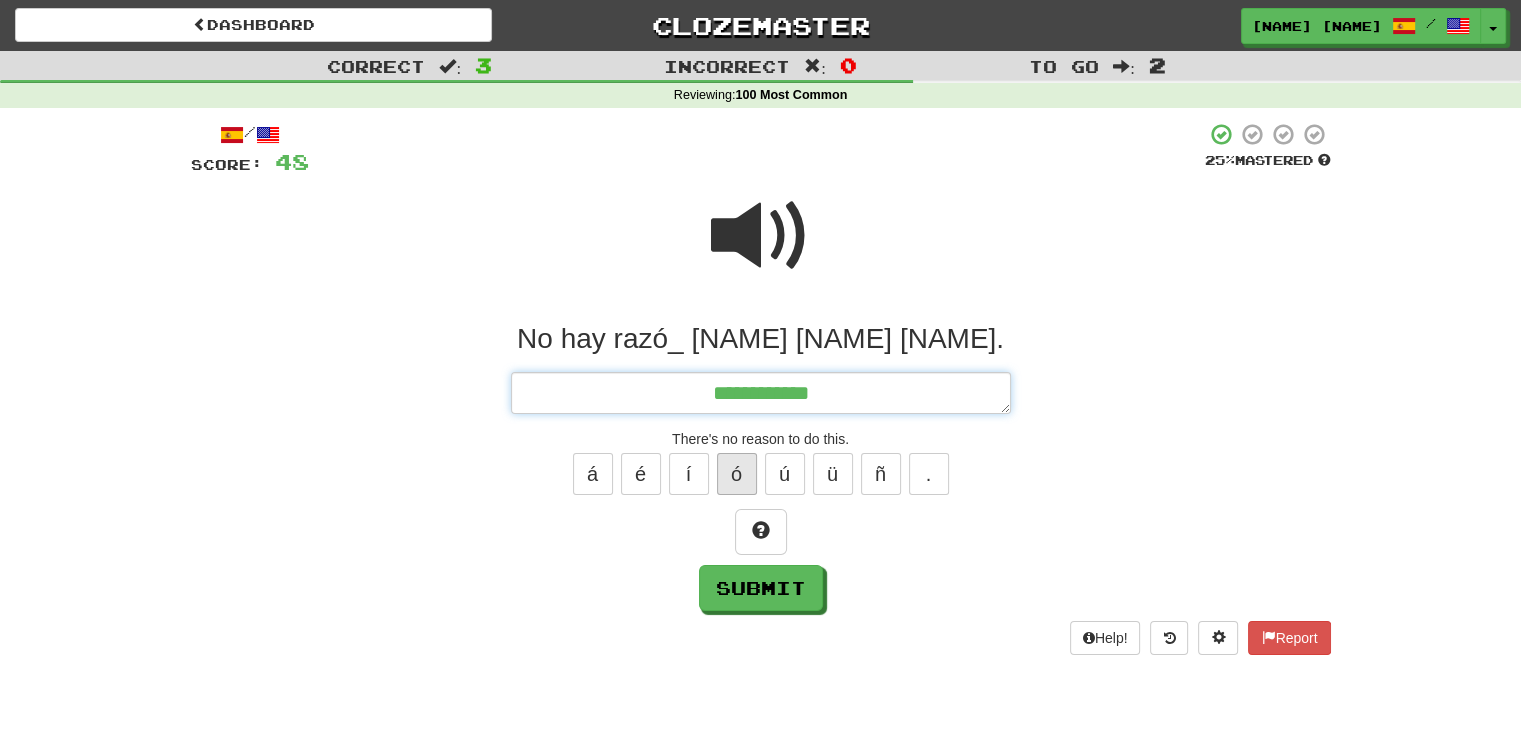type on "*" 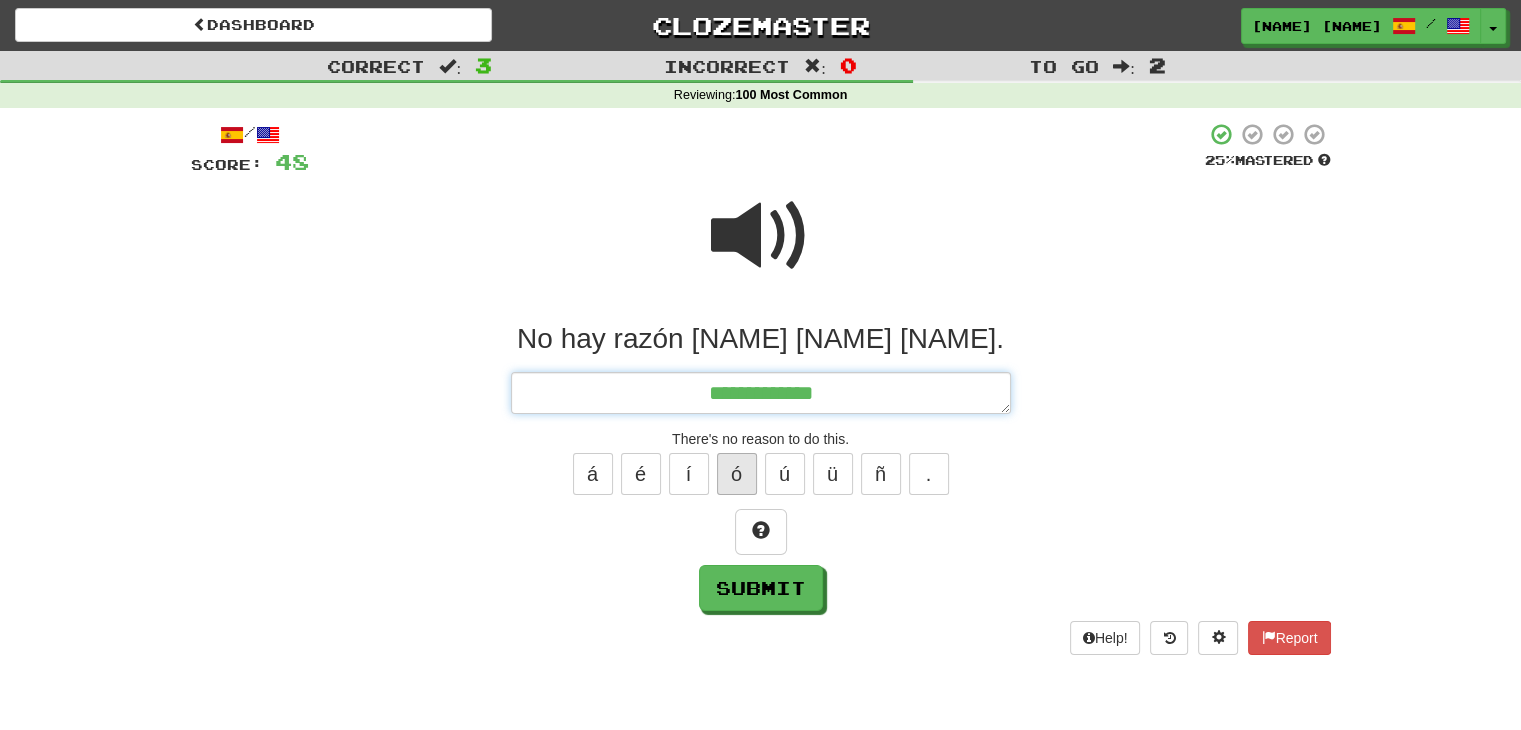 type on "*" 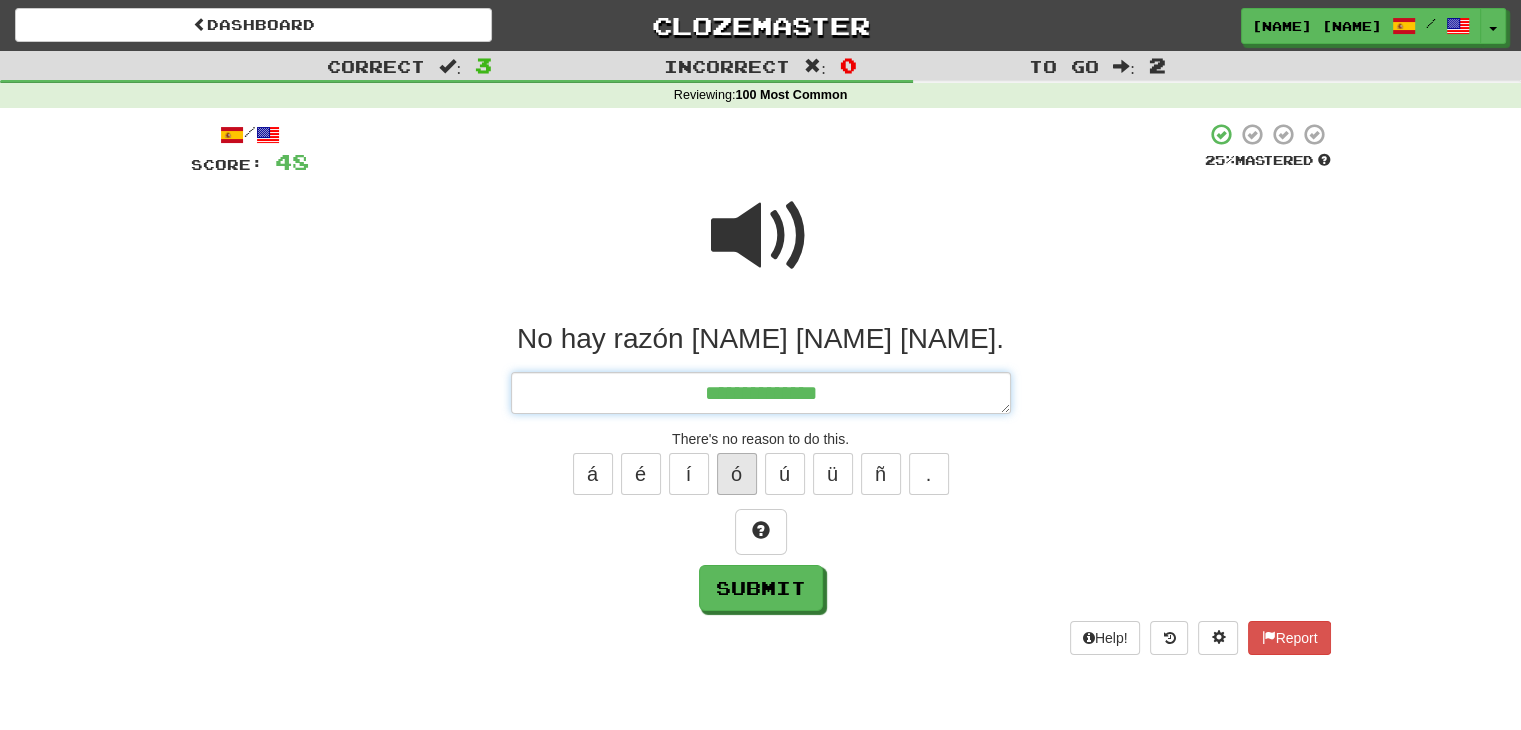 type on "*" 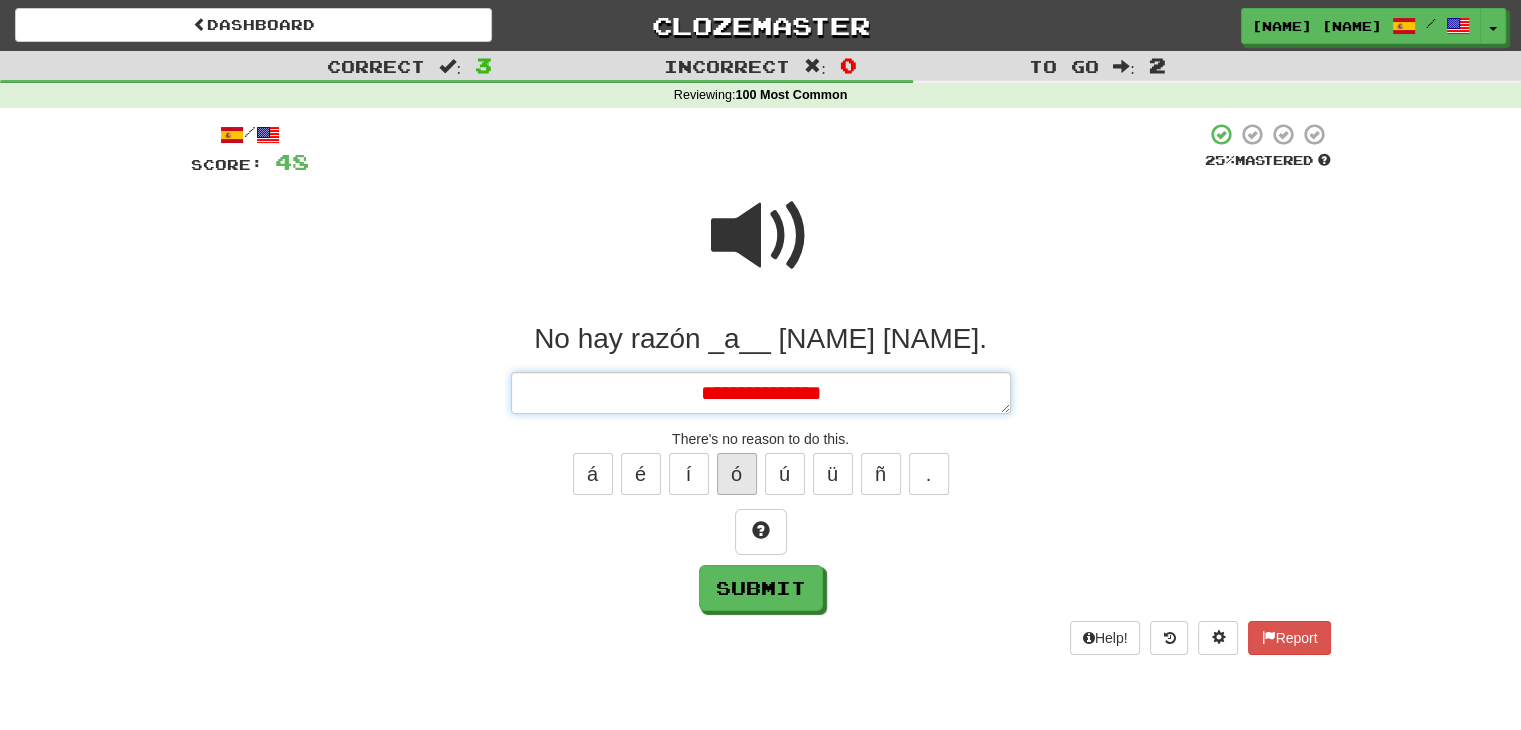 type on "*" 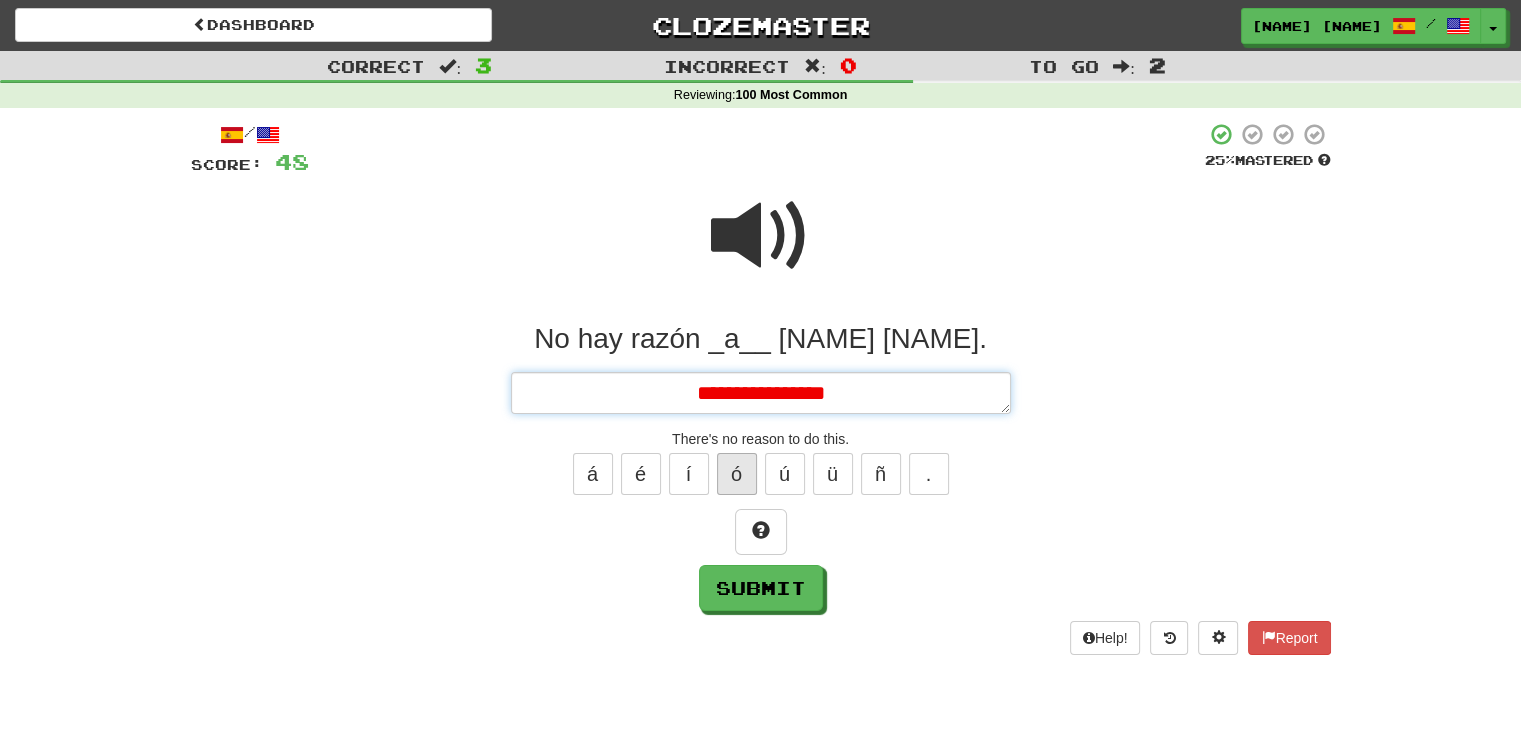 type on "*" 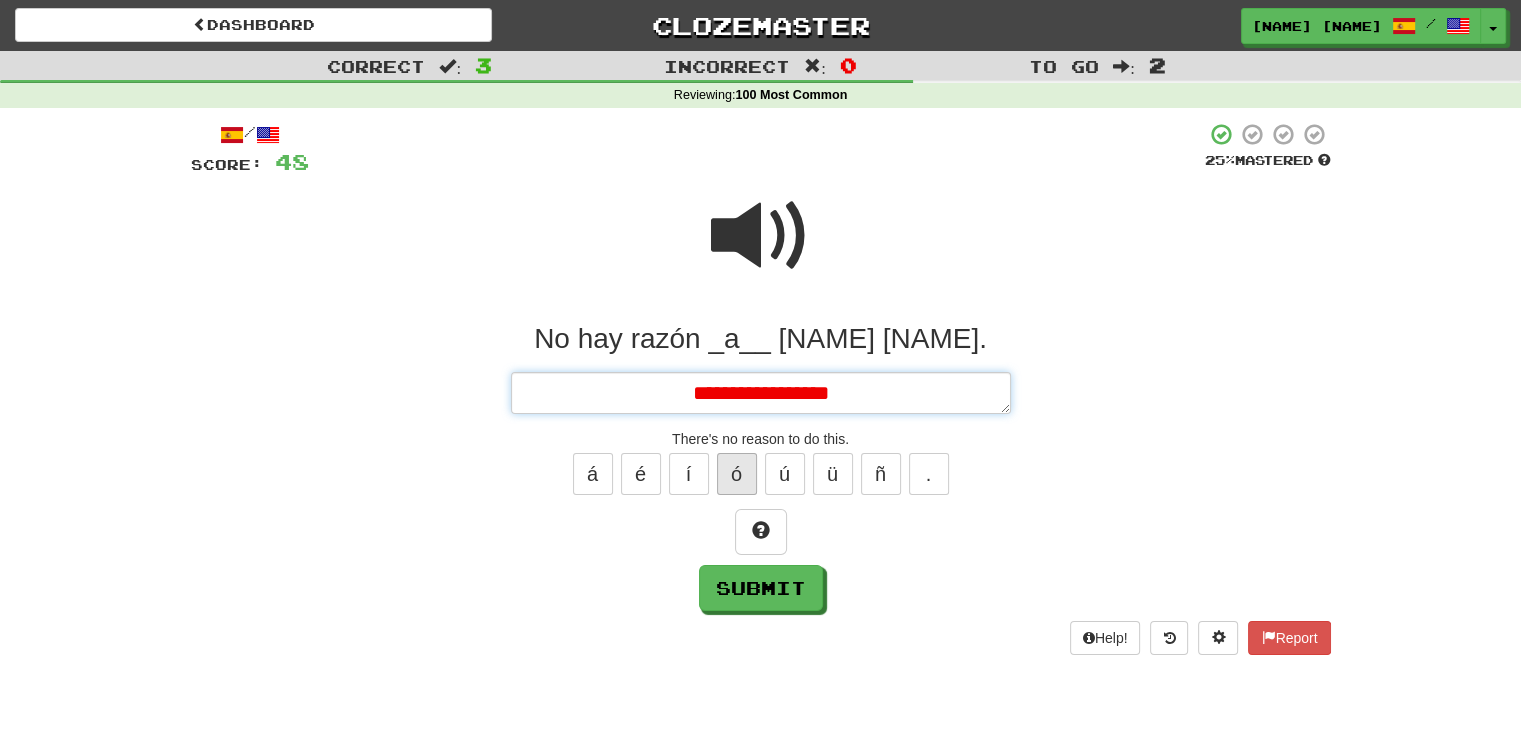type on "*" 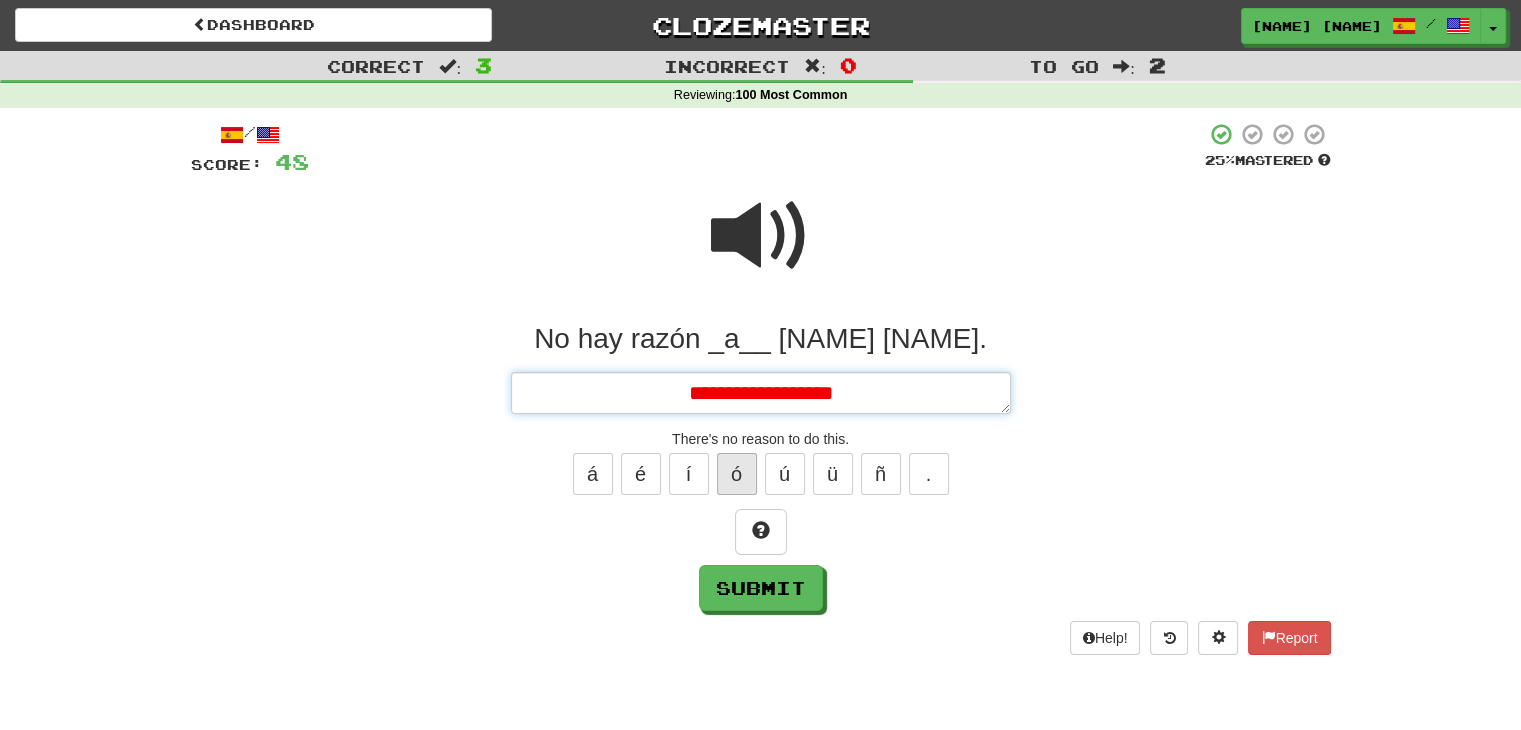 type on "*" 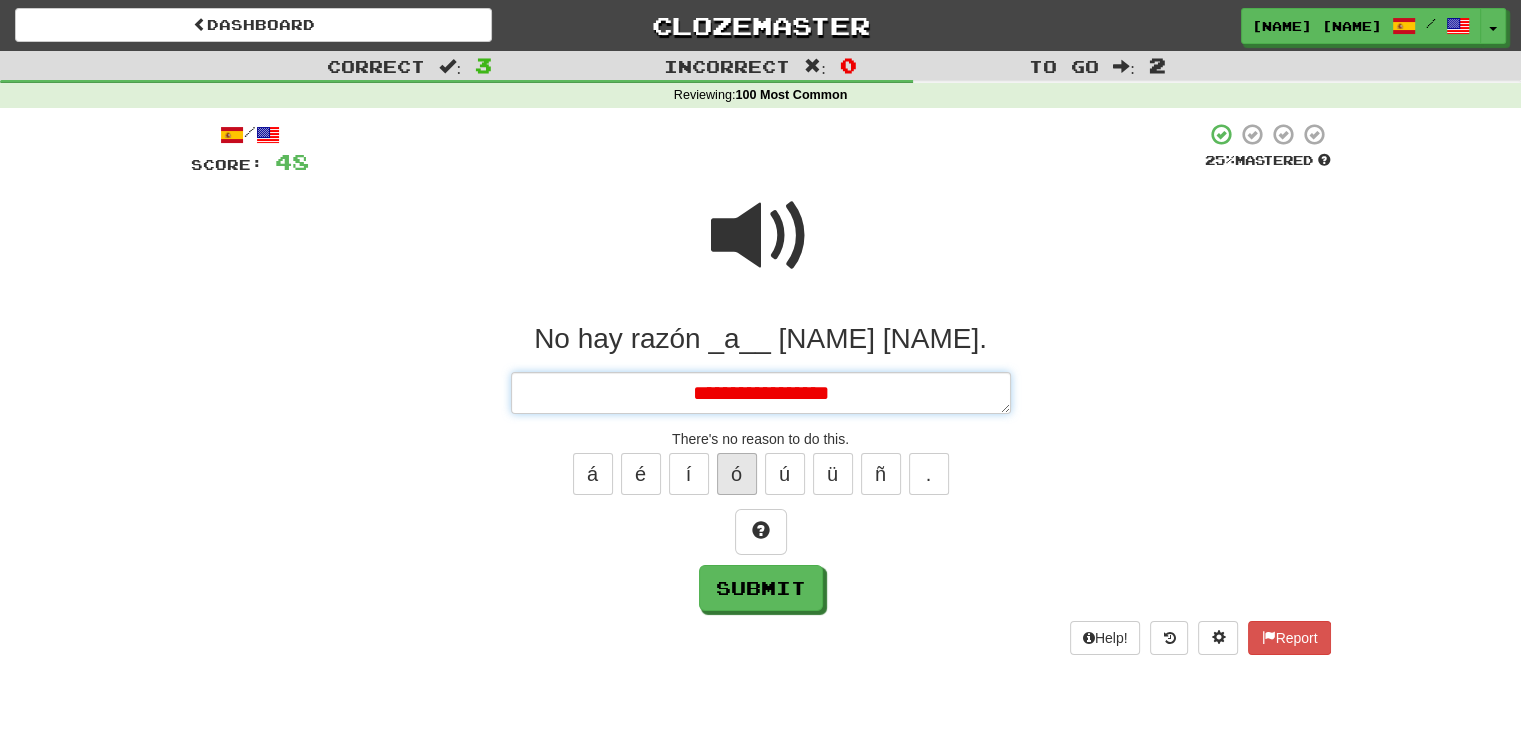 type on "*" 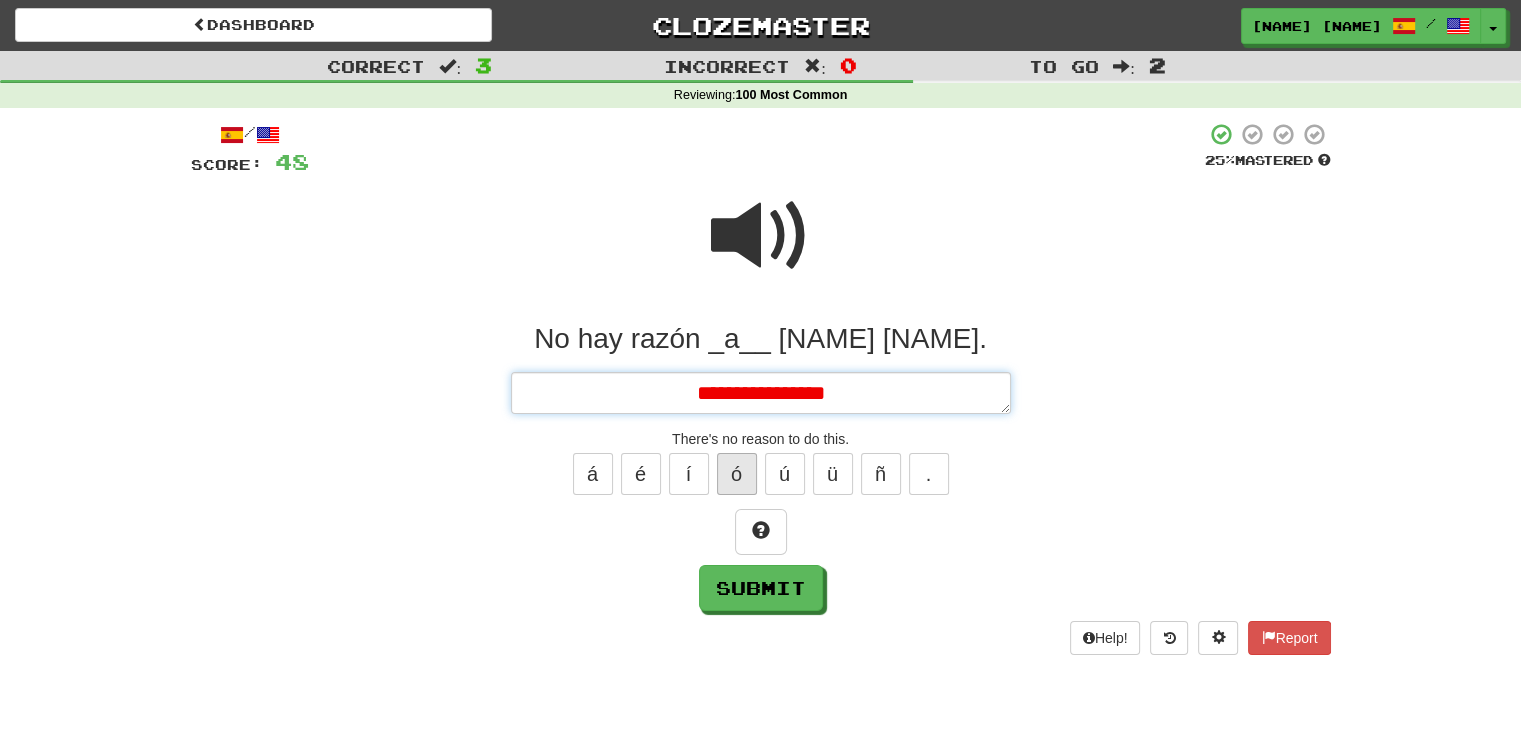 type on "*" 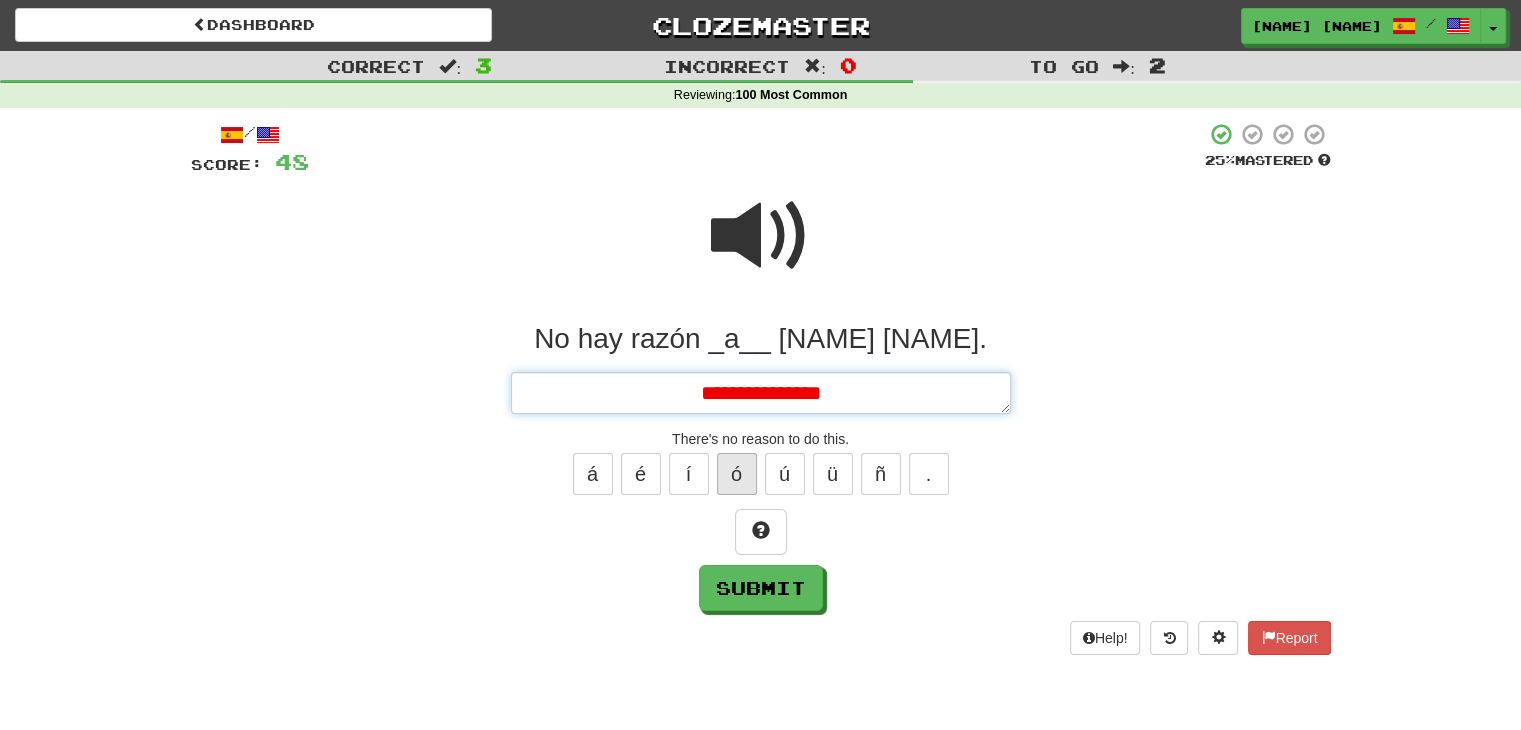 type on "*" 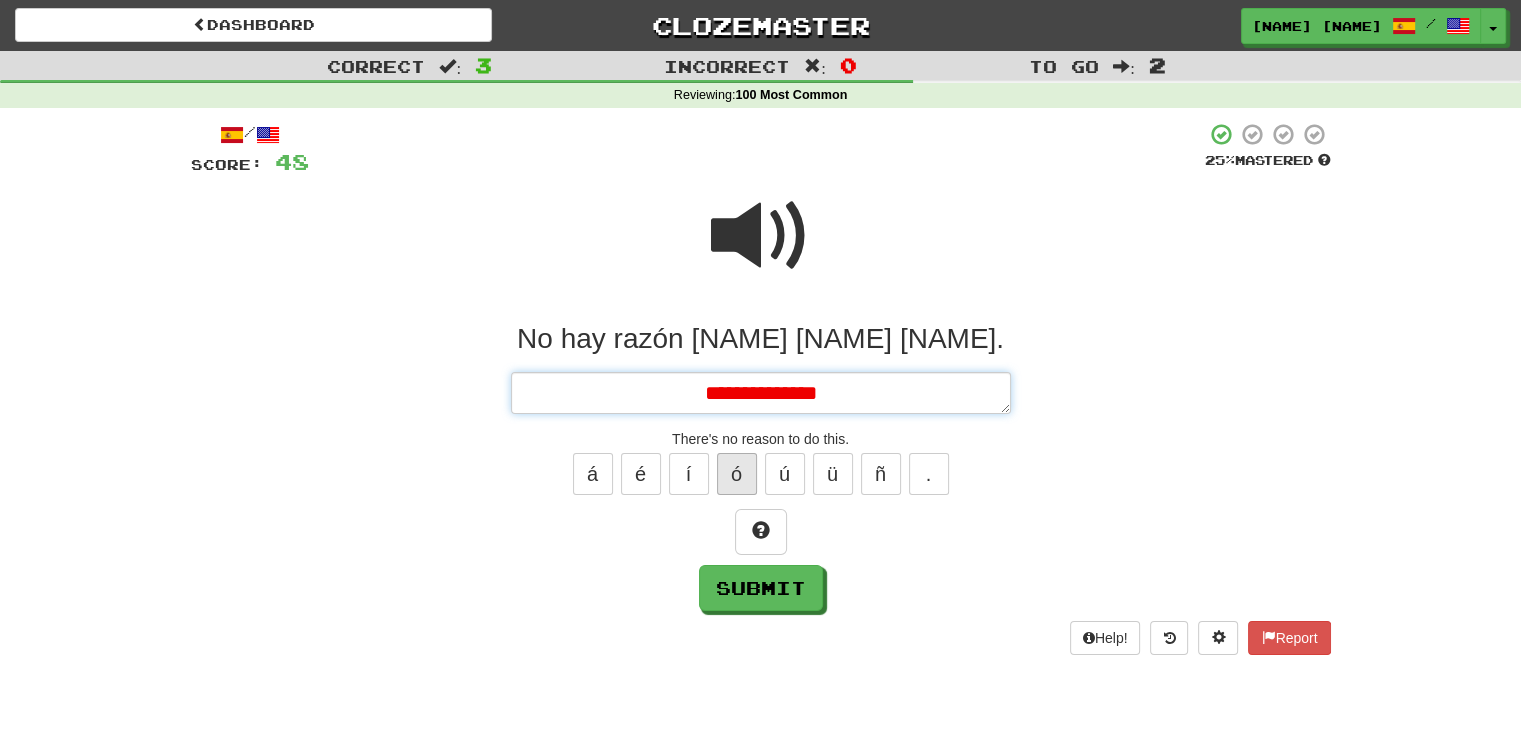 type on "*" 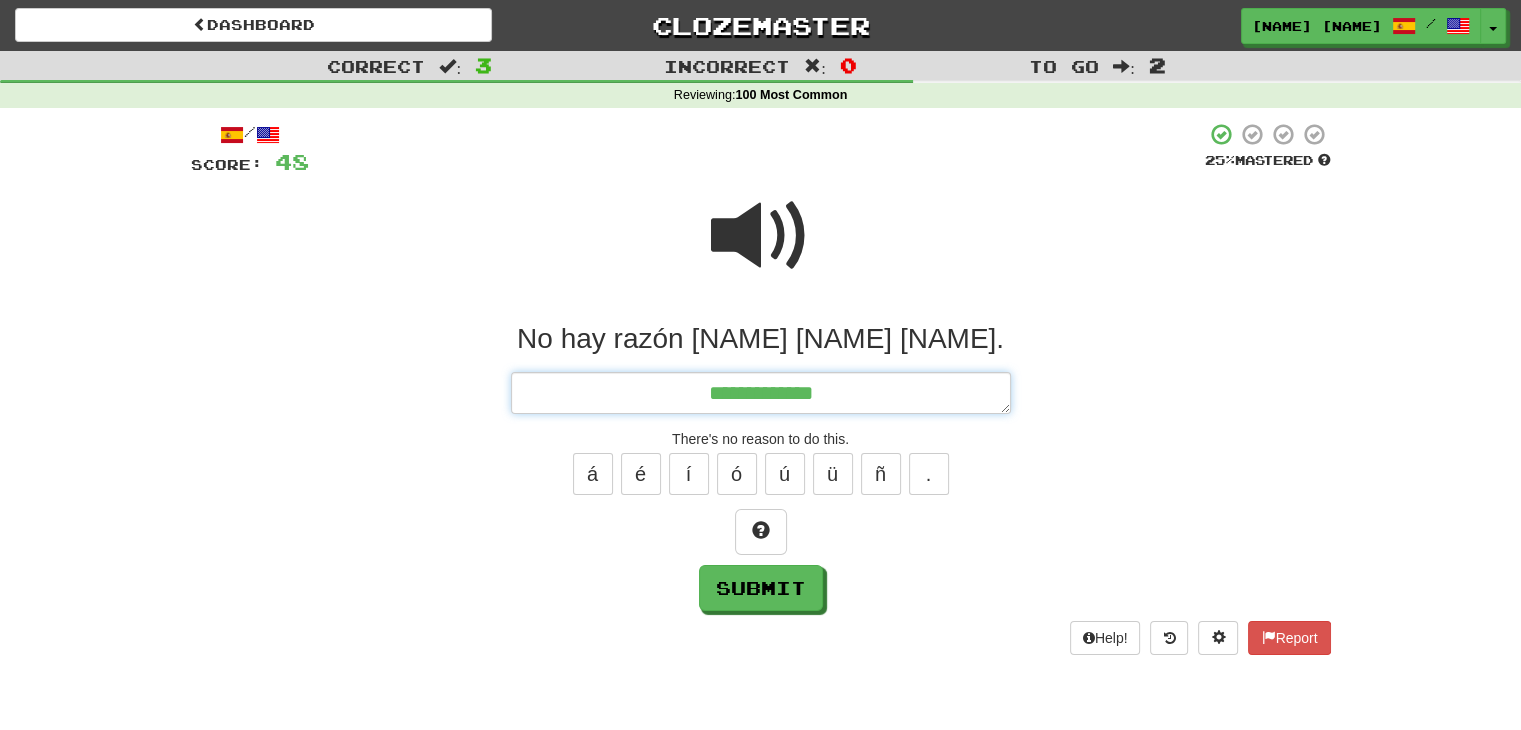 type on "**********" 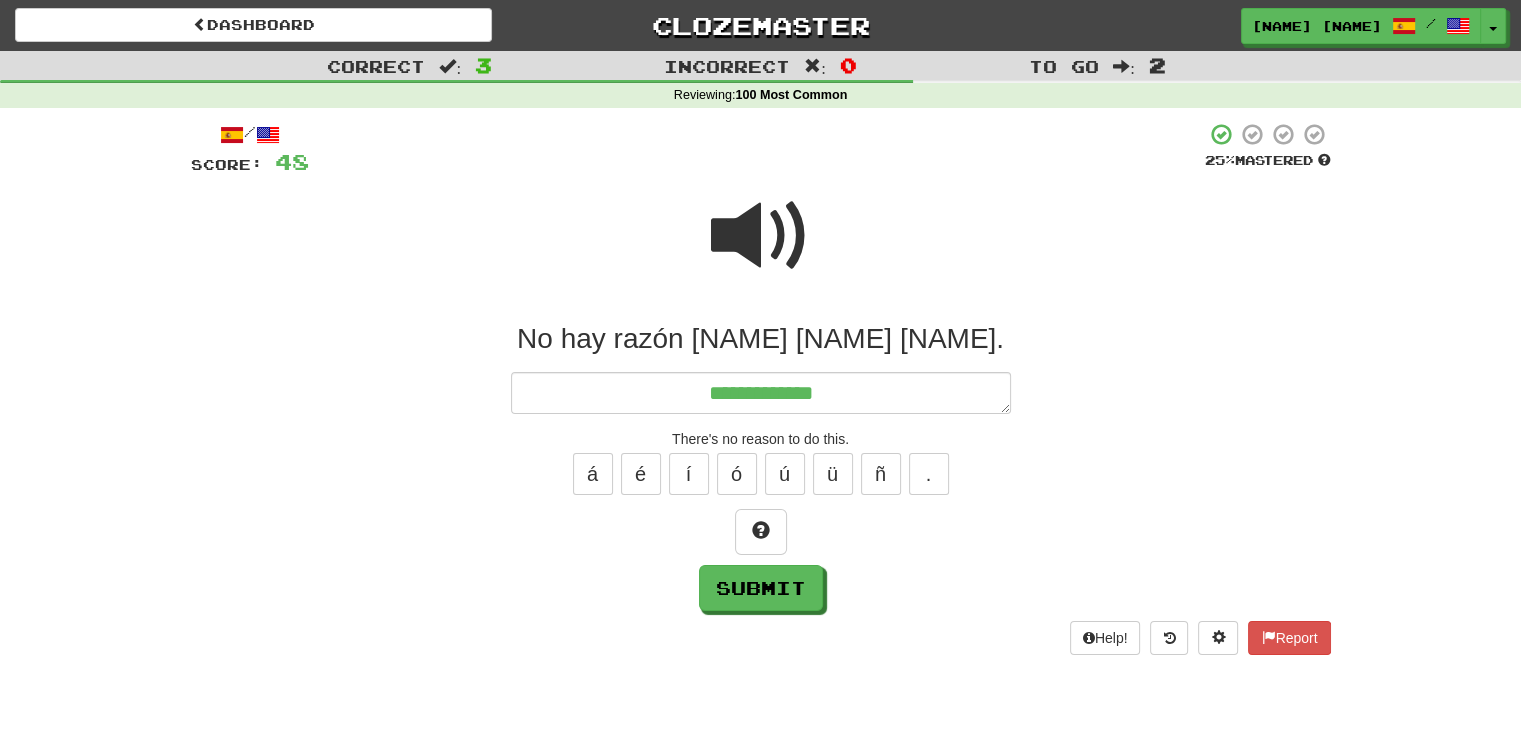 click at bounding box center (761, 236) 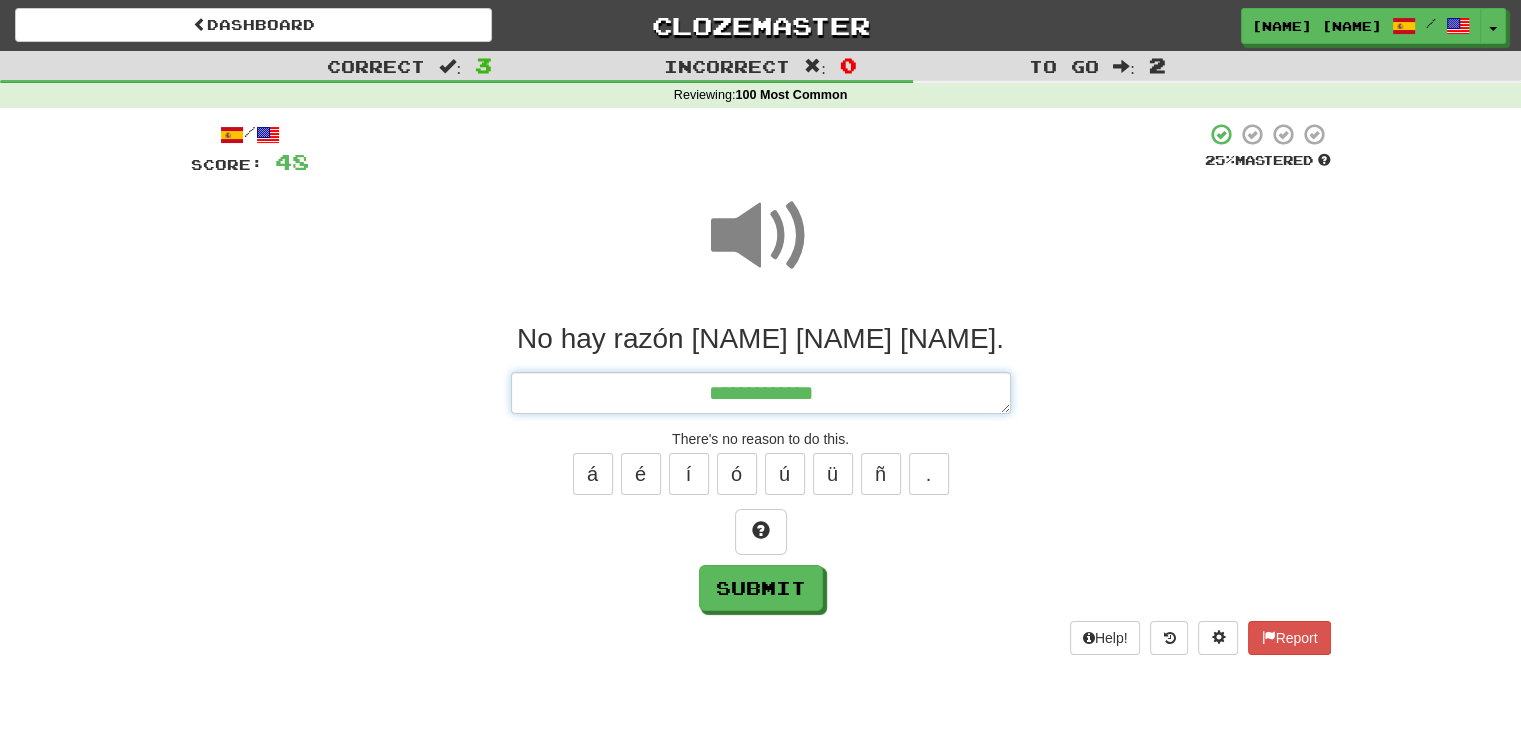 click on "**********" at bounding box center (761, 393) 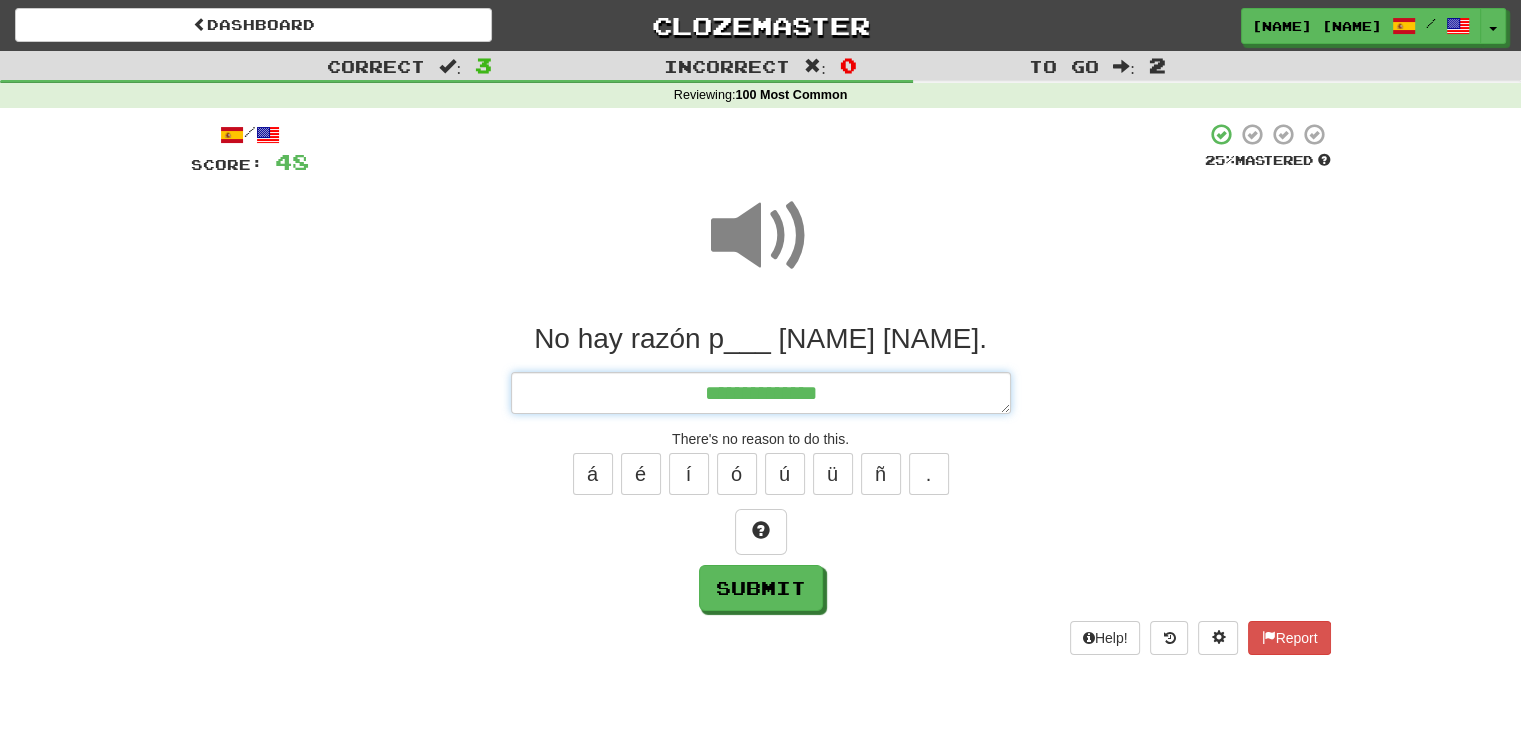 type on "*" 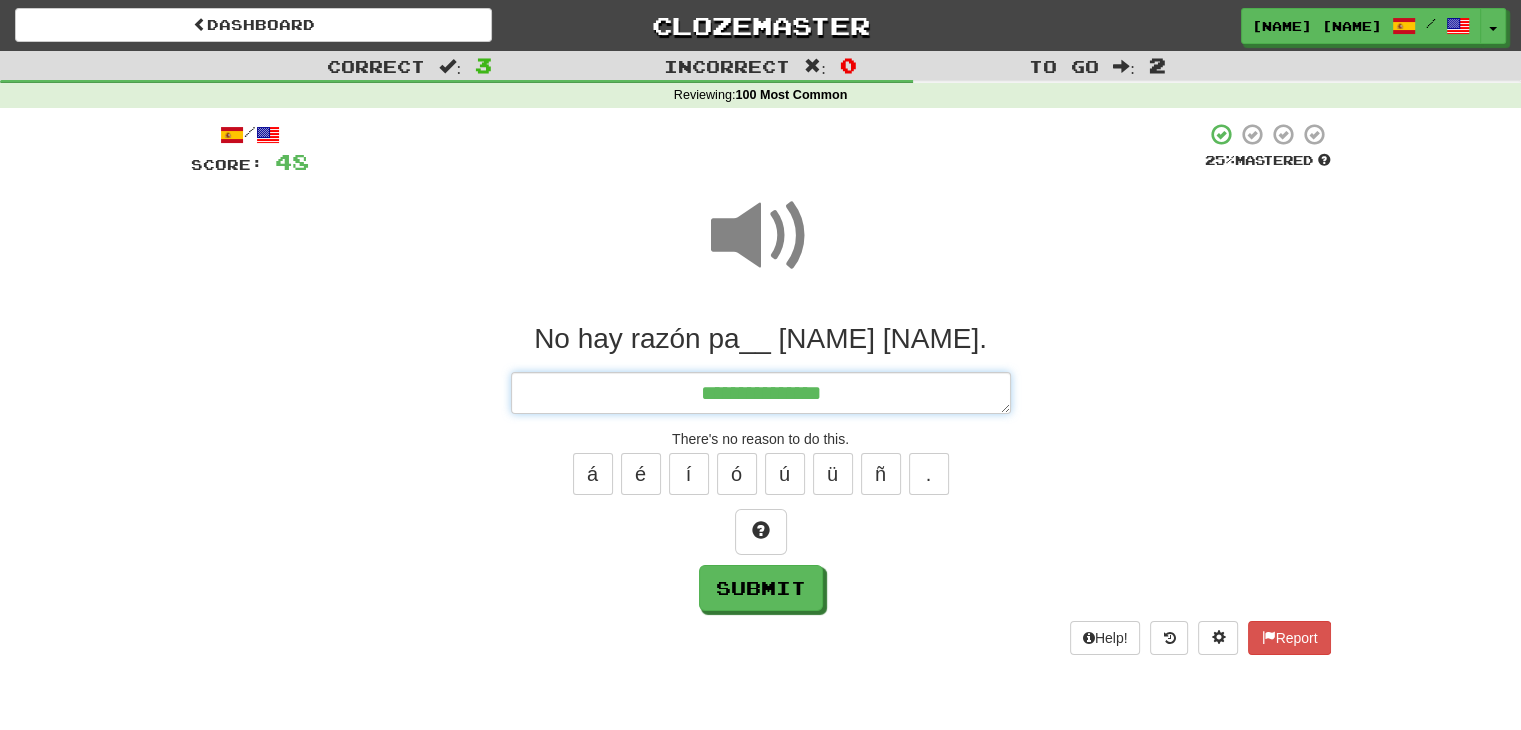 type on "*" 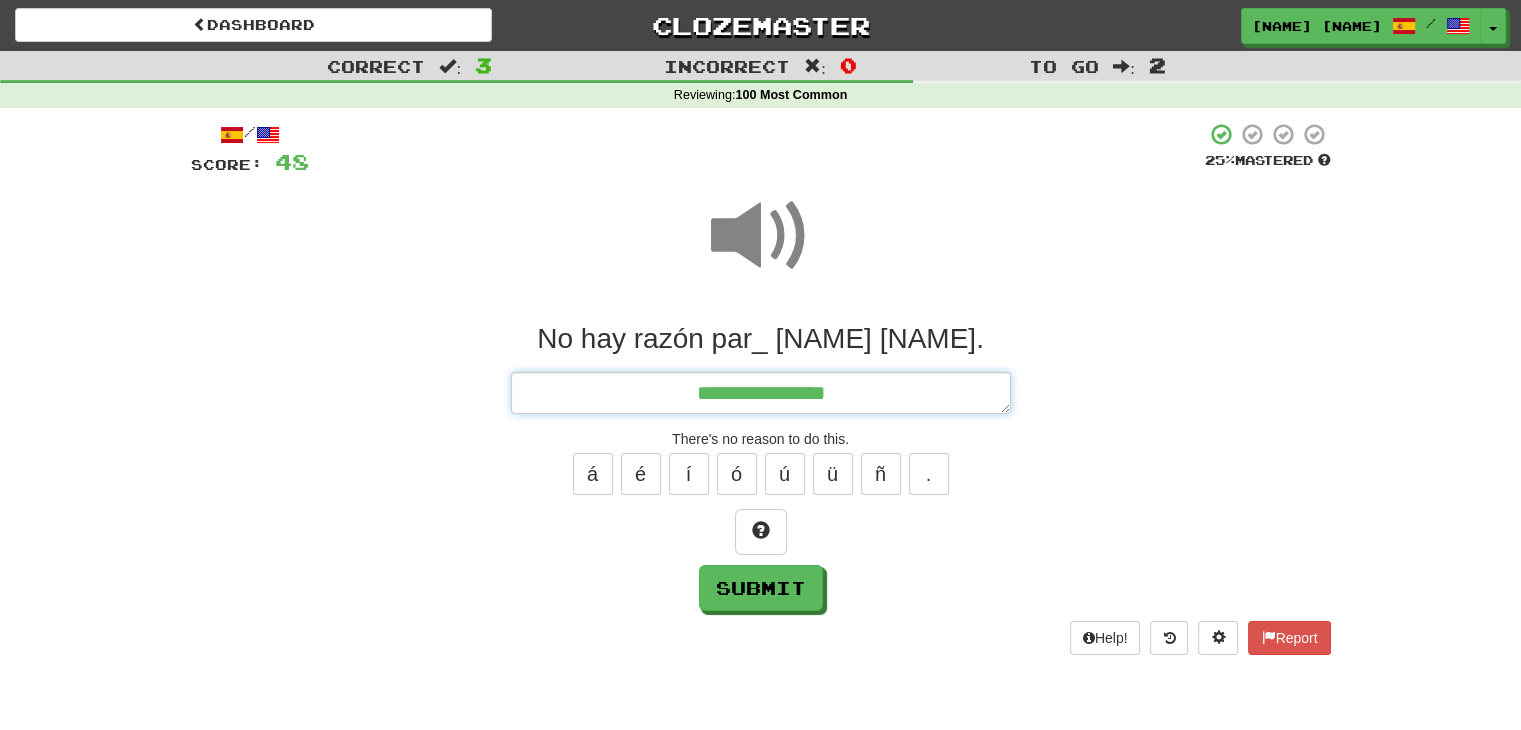 type on "*" 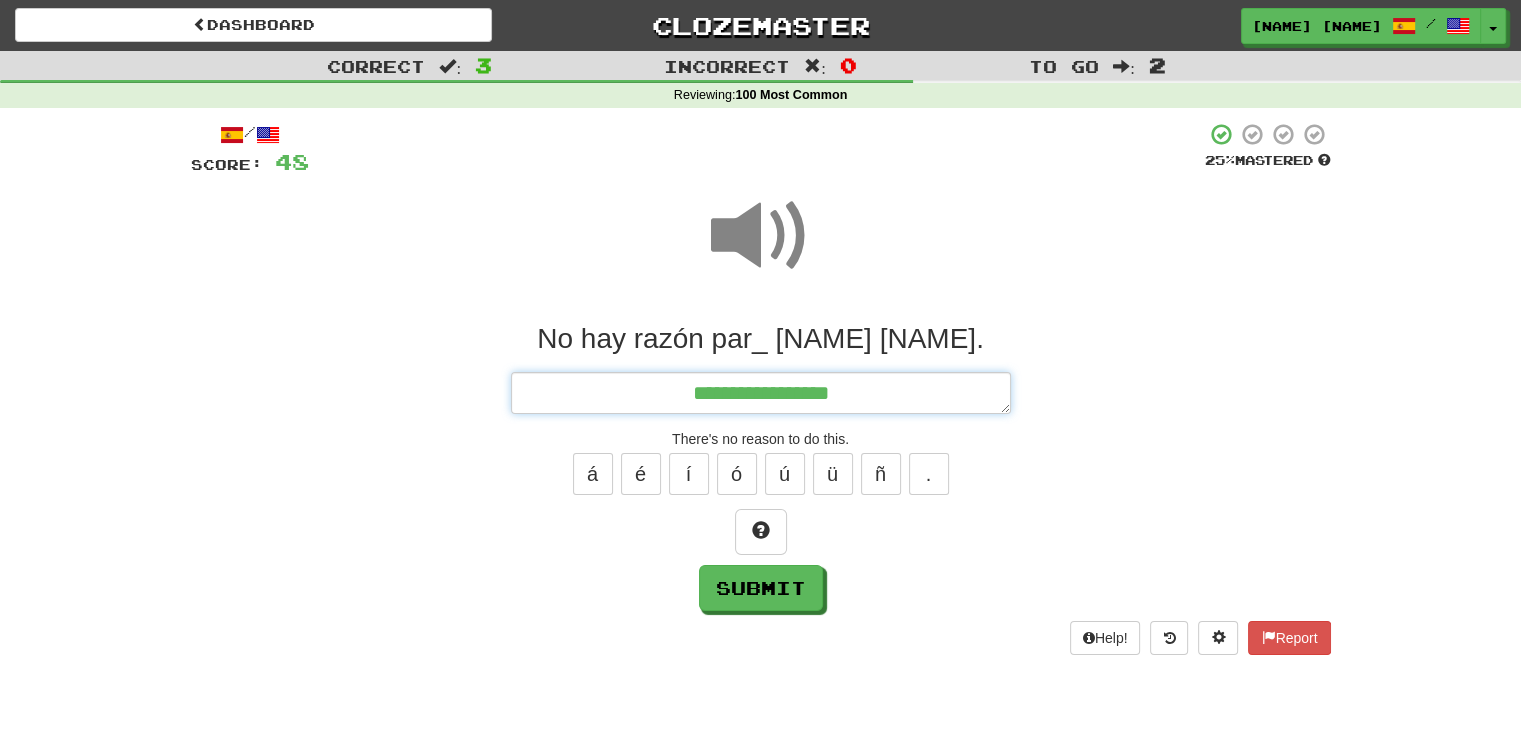 type on "*" 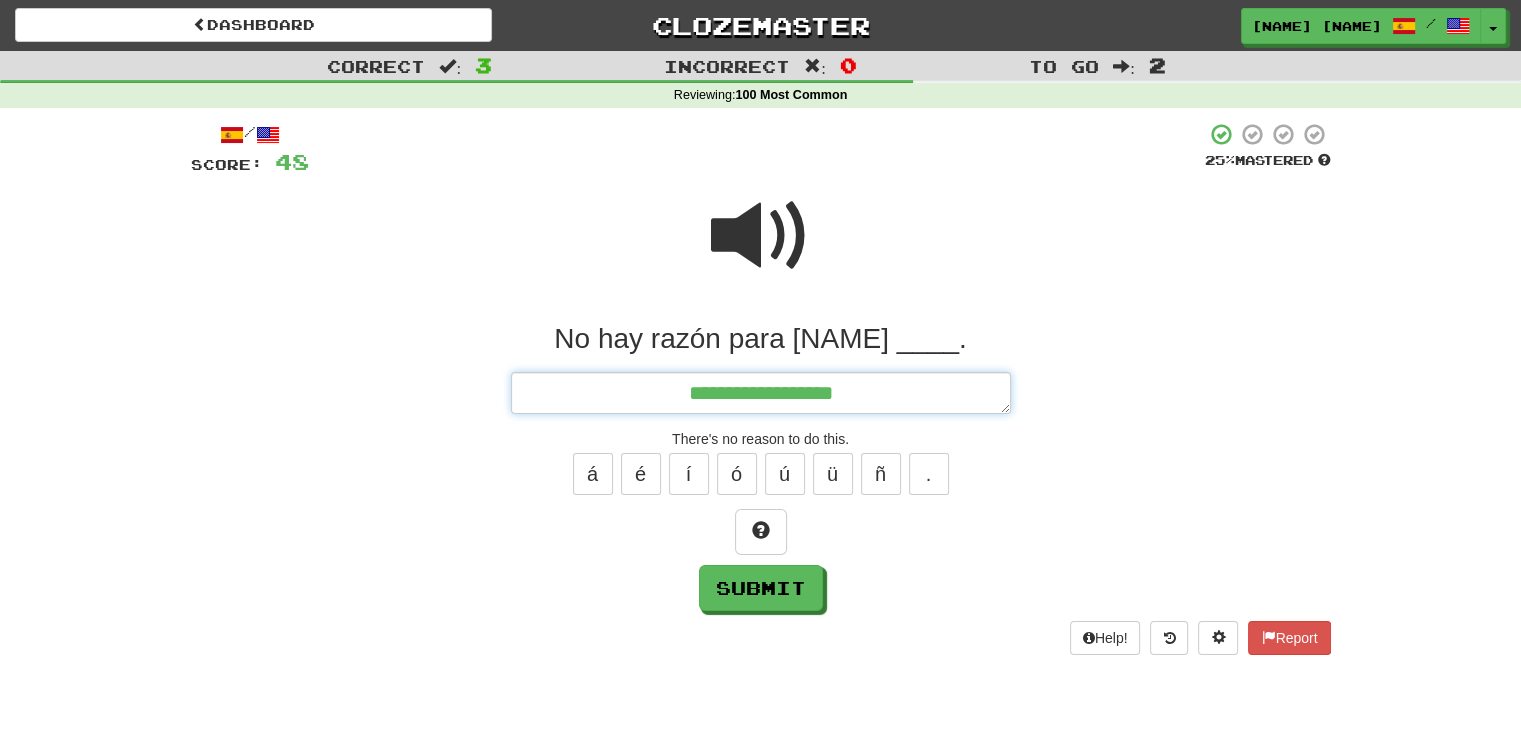 type on "*" 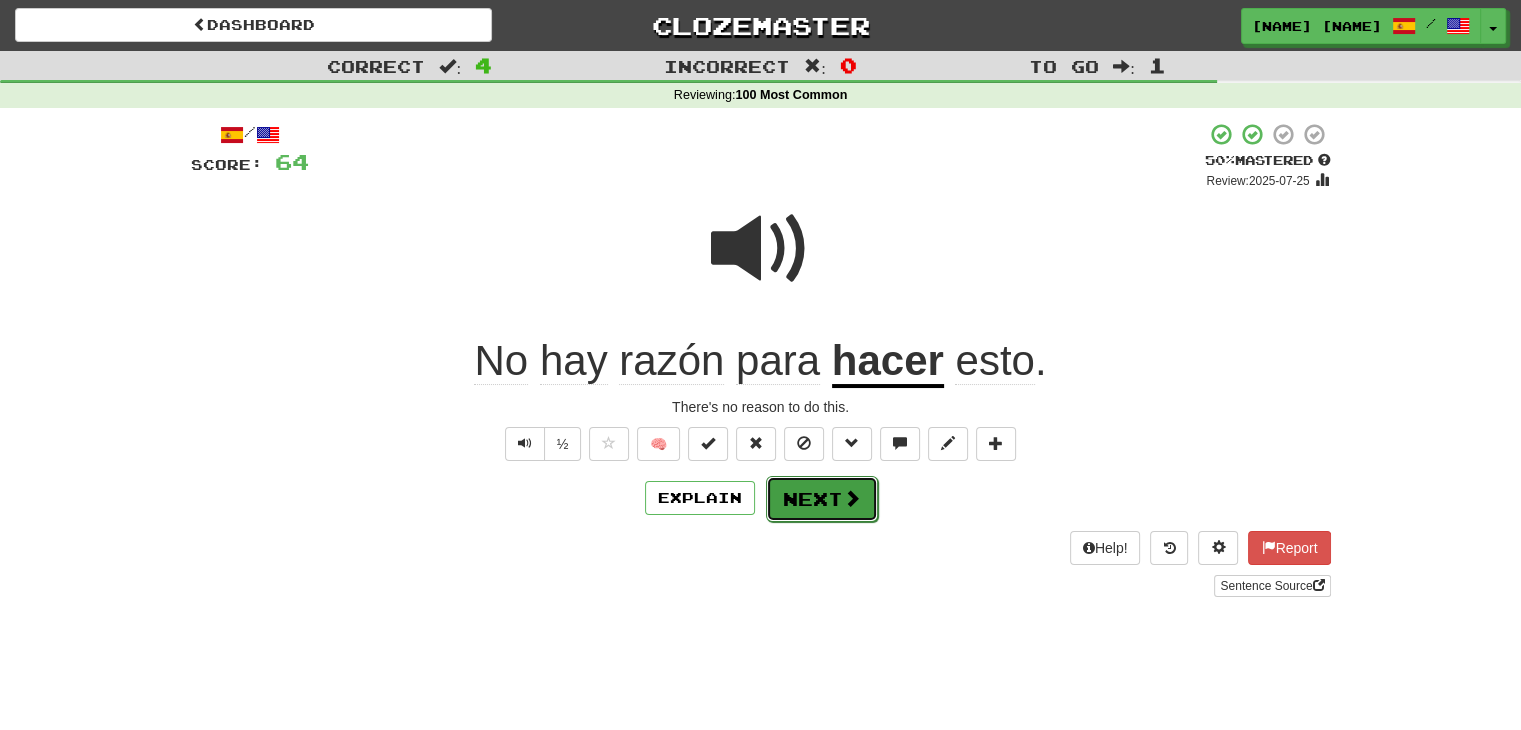 click at bounding box center [852, 498] 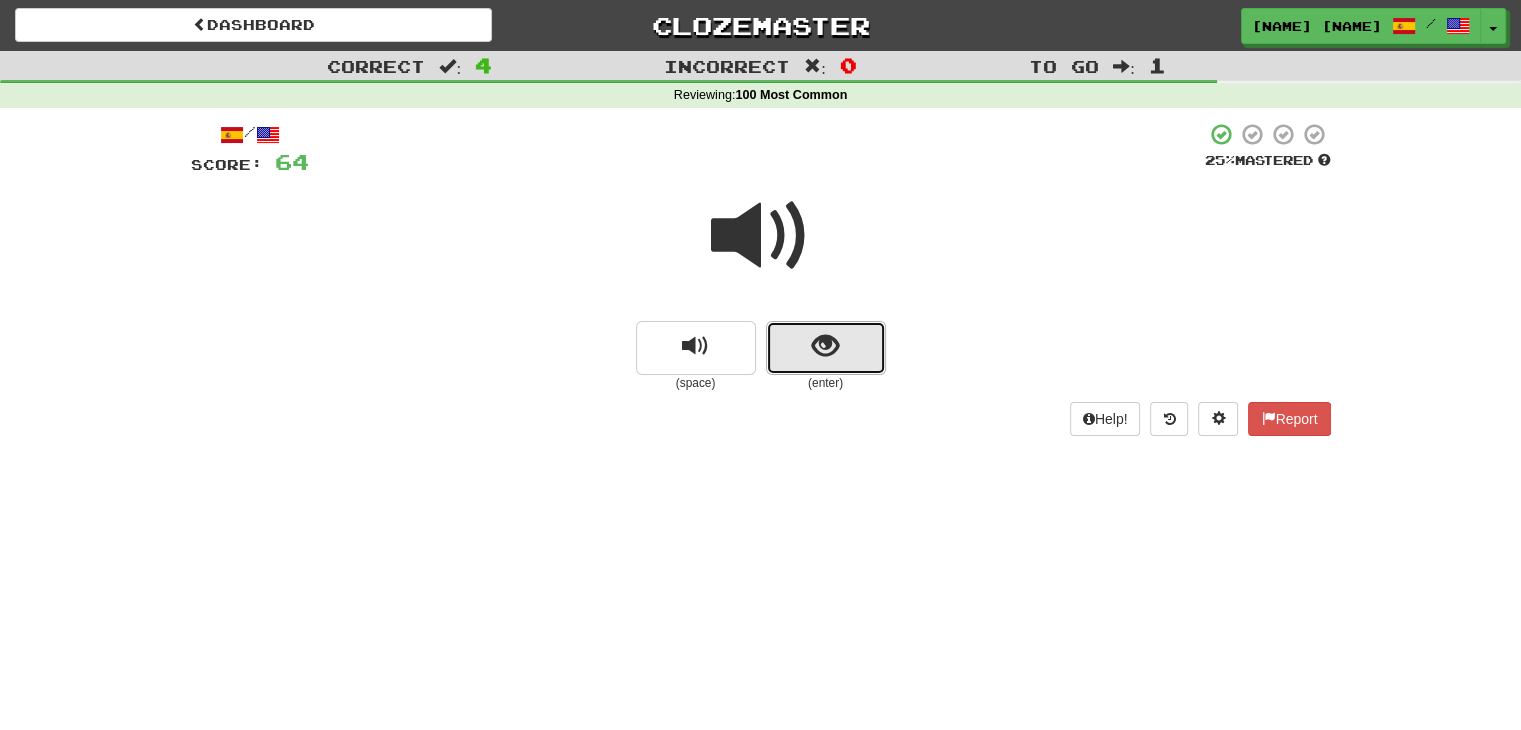 click at bounding box center (826, 348) 